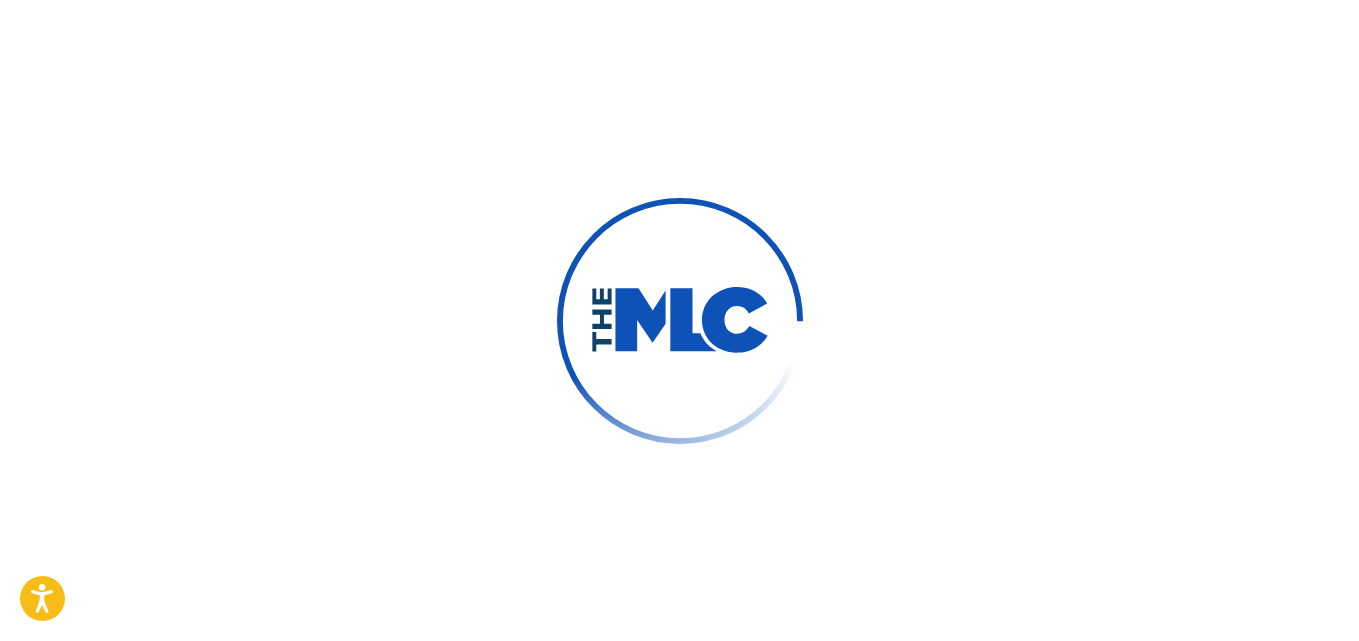 scroll, scrollTop: 0, scrollLeft: 0, axis: both 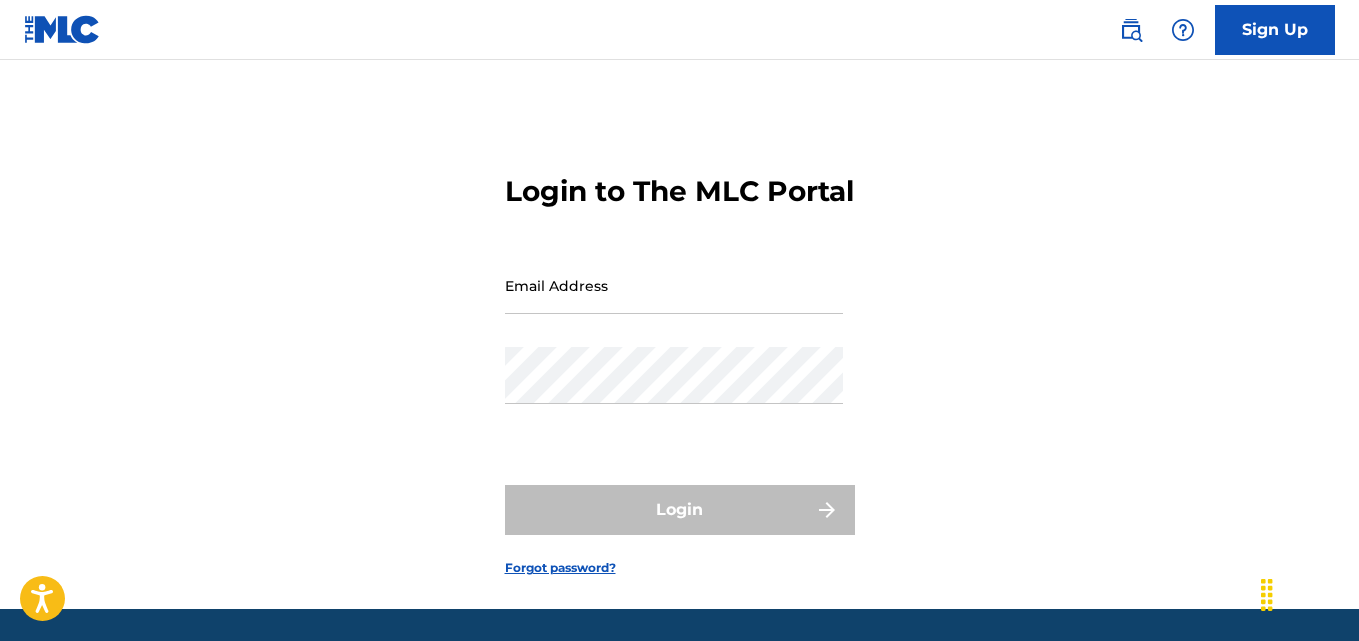 type on "das215150@gmail.com" 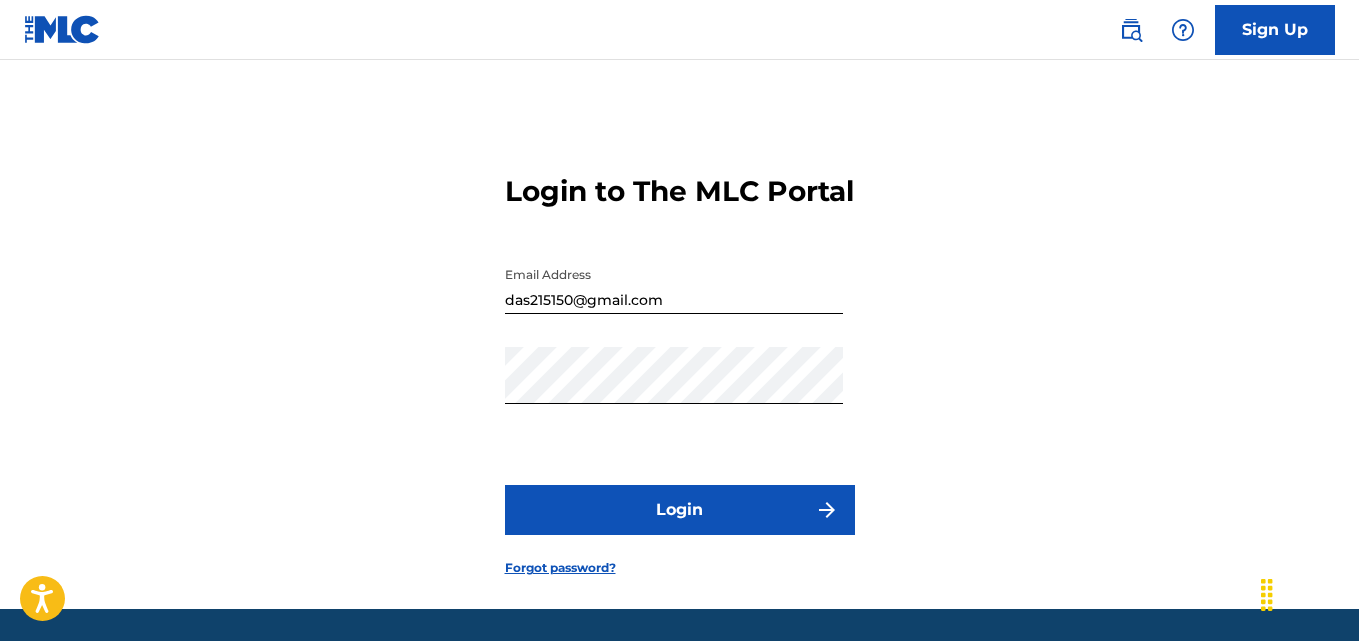 click on "Login" at bounding box center (680, 510) 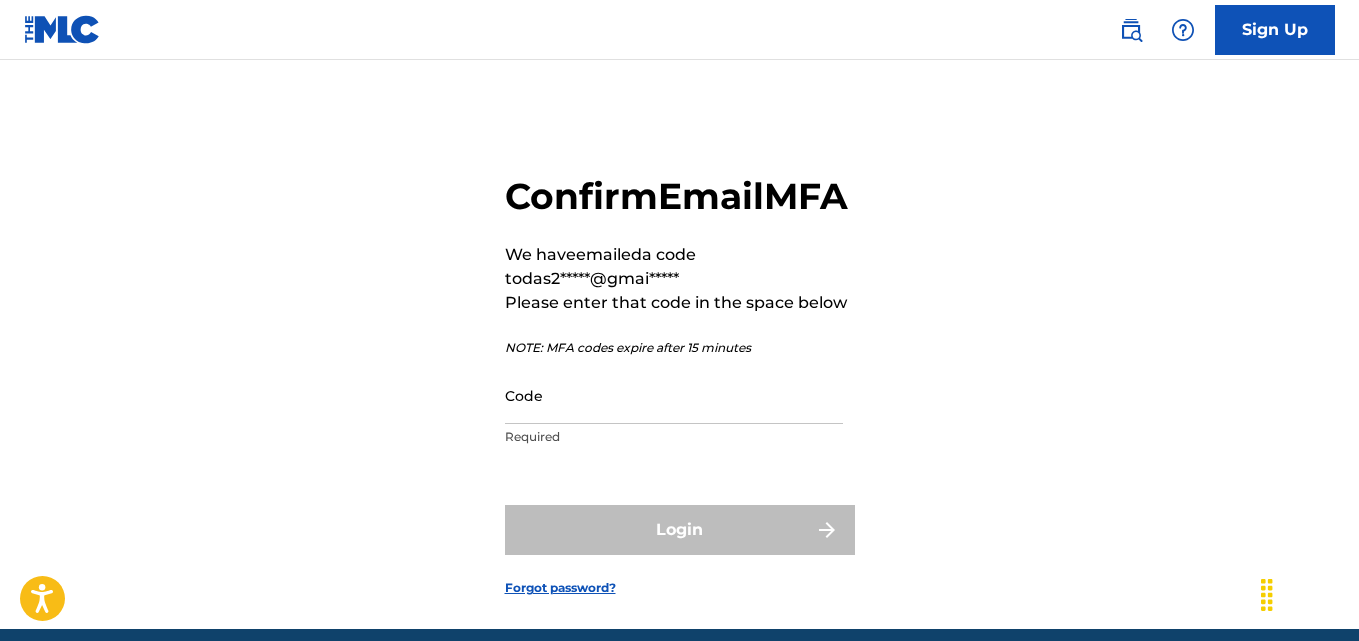 click on "Code" at bounding box center (674, 395) 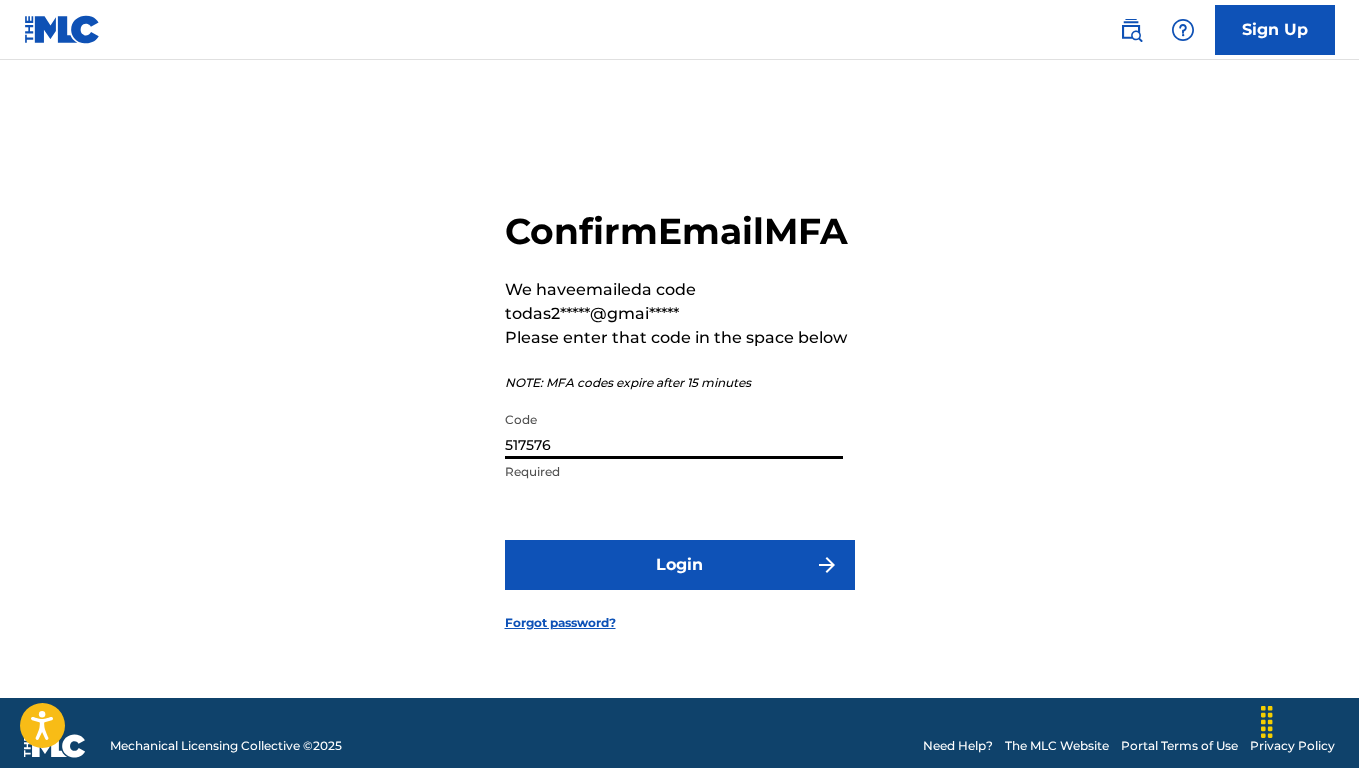 type on "517576" 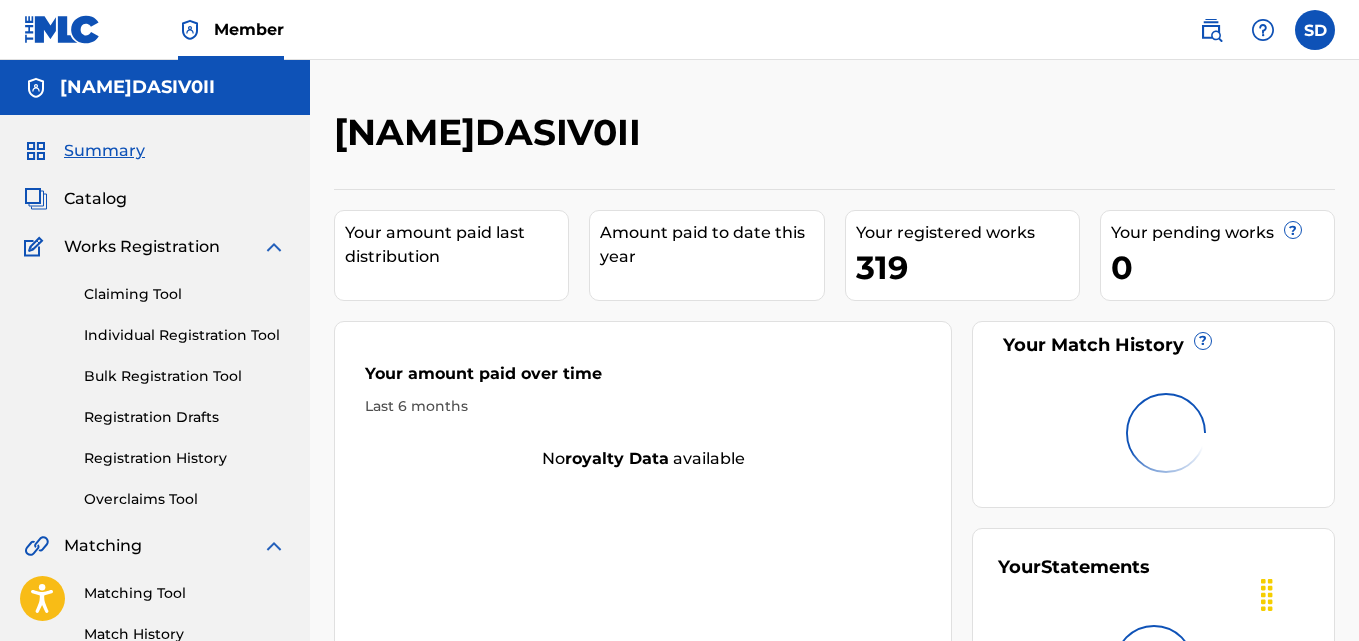 scroll, scrollTop: 0, scrollLeft: 0, axis: both 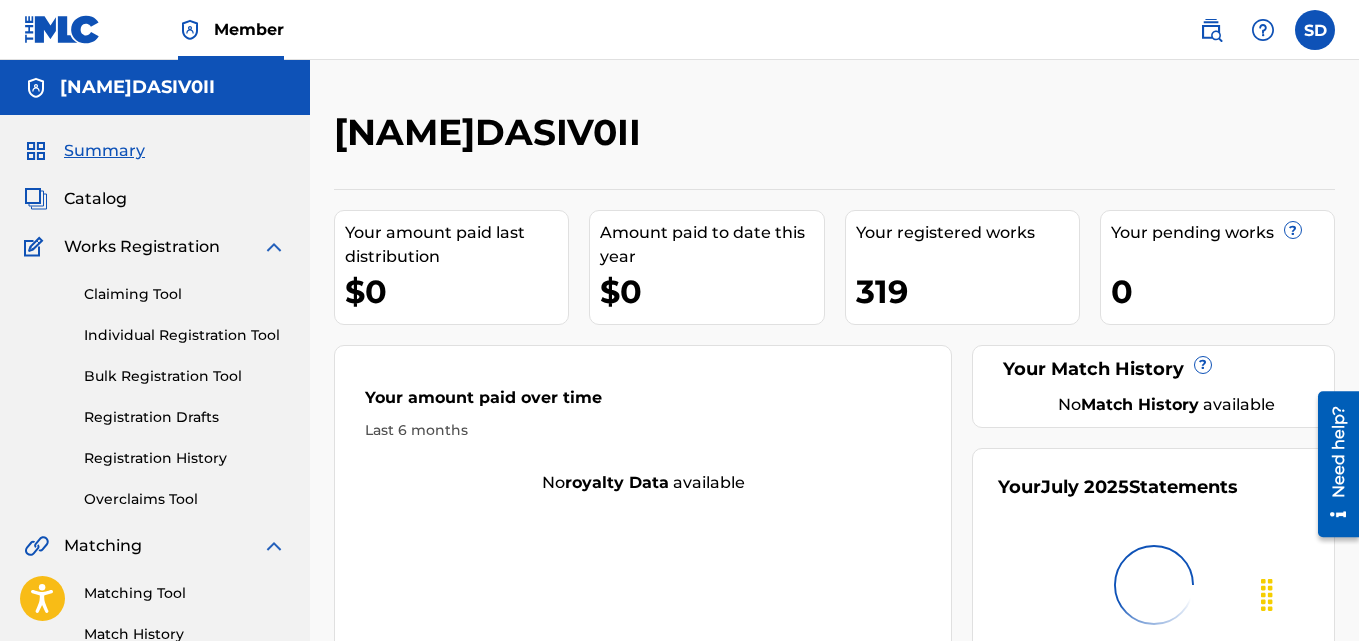 click on "Individual Registration Tool" at bounding box center (185, 335) 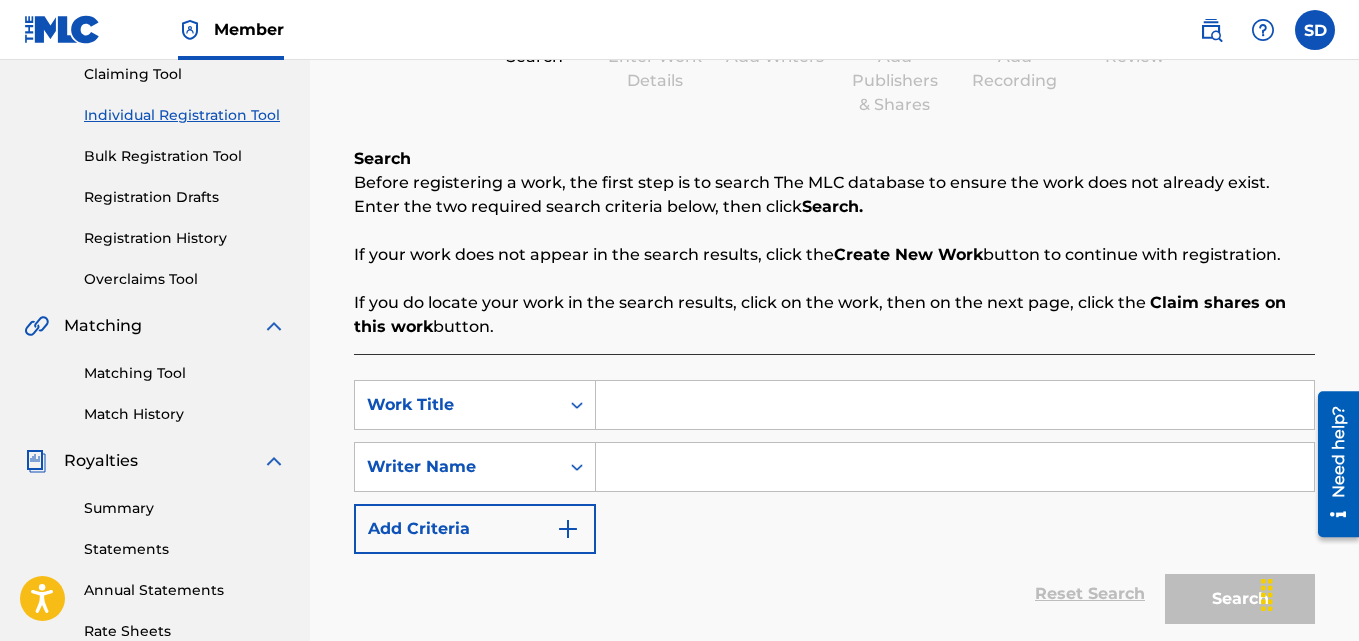 scroll, scrollTop: 224, scrollLeft: 0, axis: vertical 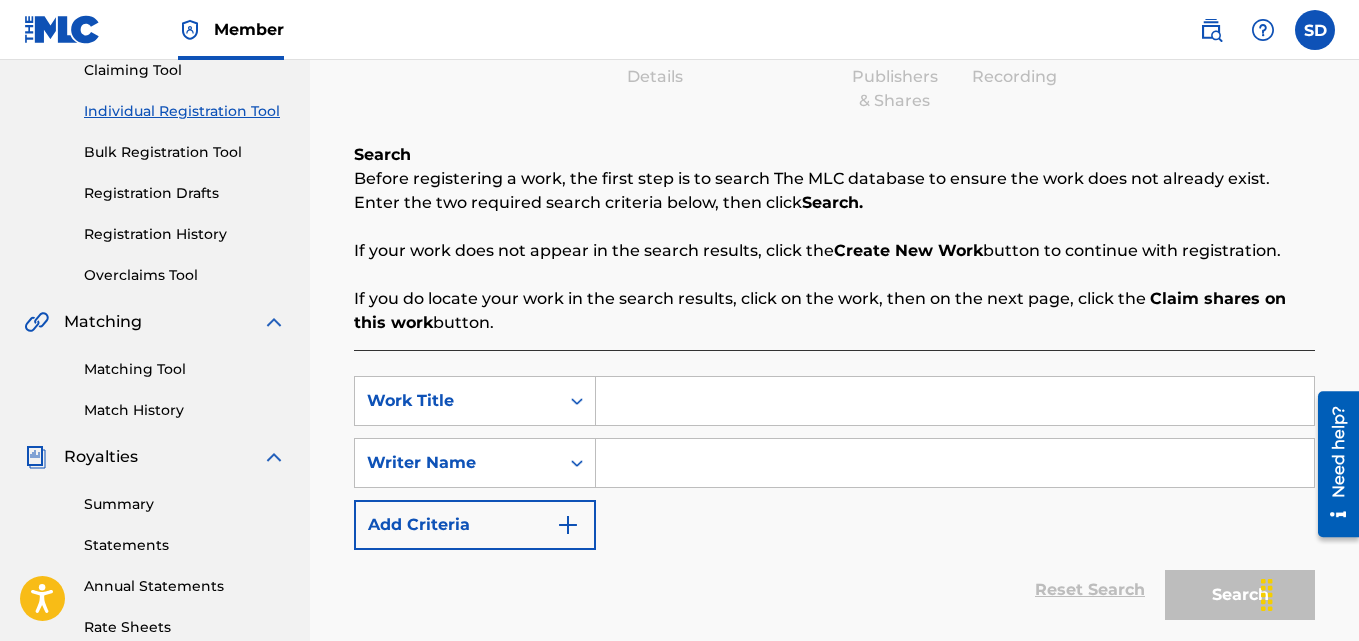 click at bounding box center [955, 401] 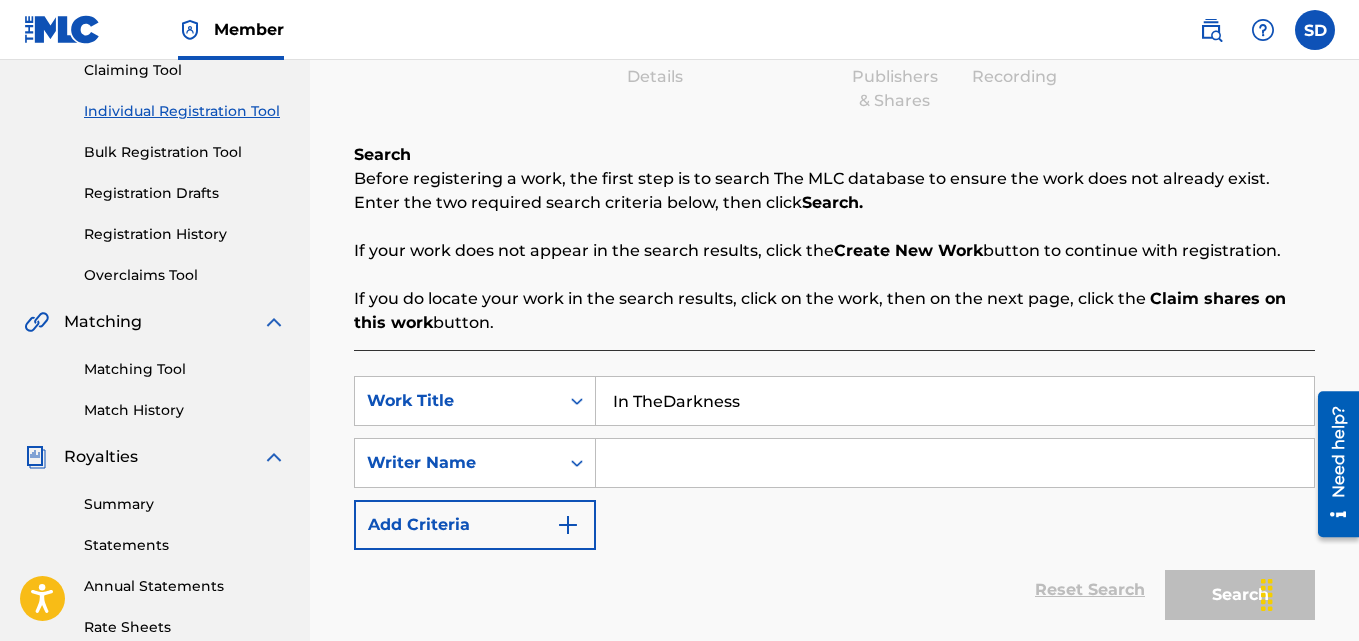 type on "In TheDarkness" 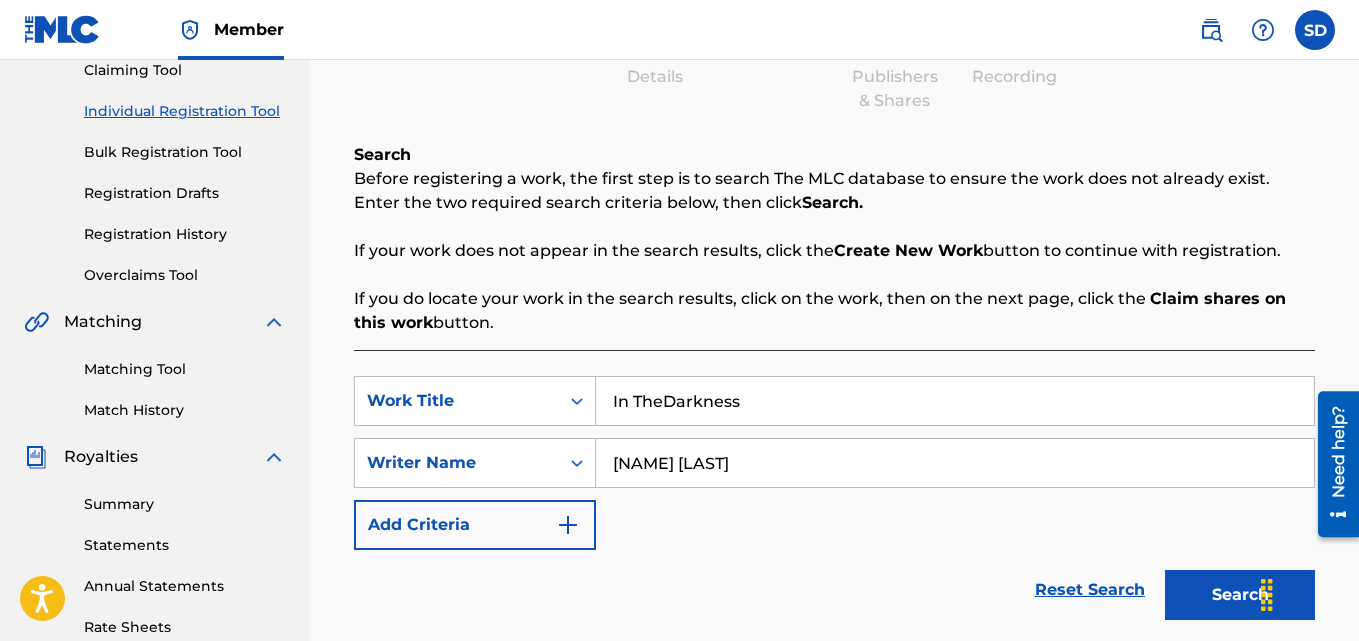 scroll, scrollTop: 325, scrollLeft: 0, axis: vertical 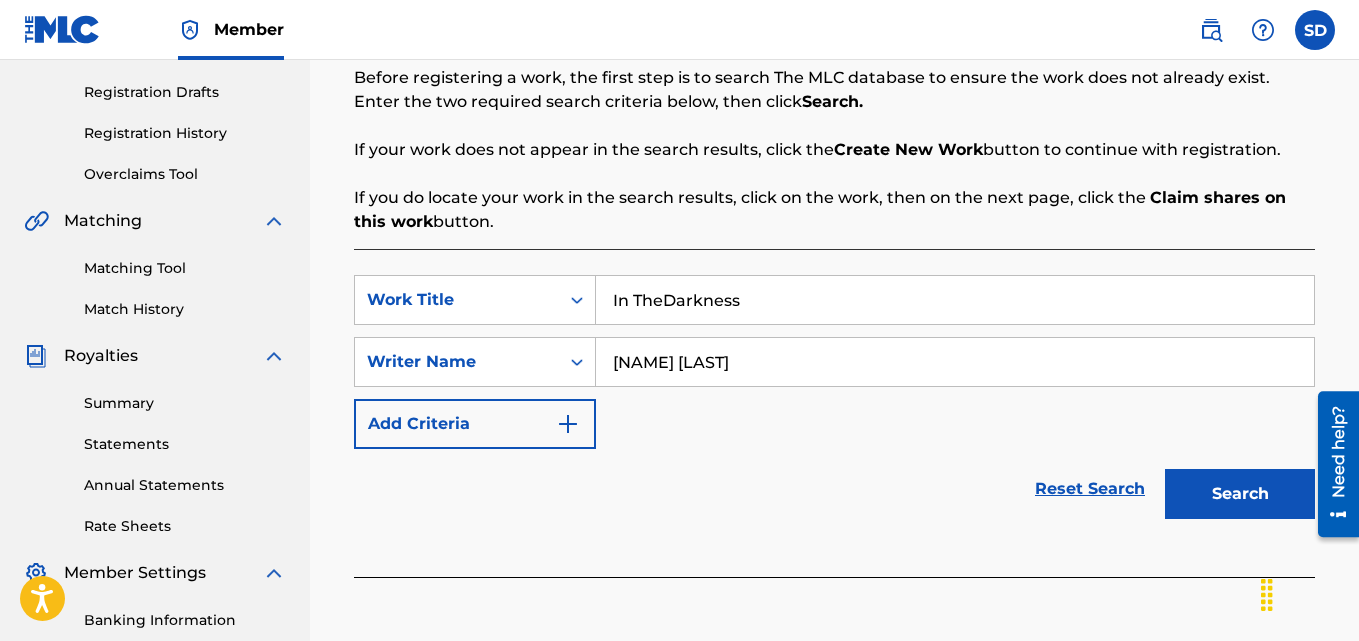 click on "Search" at bounding box center (1240, 494) 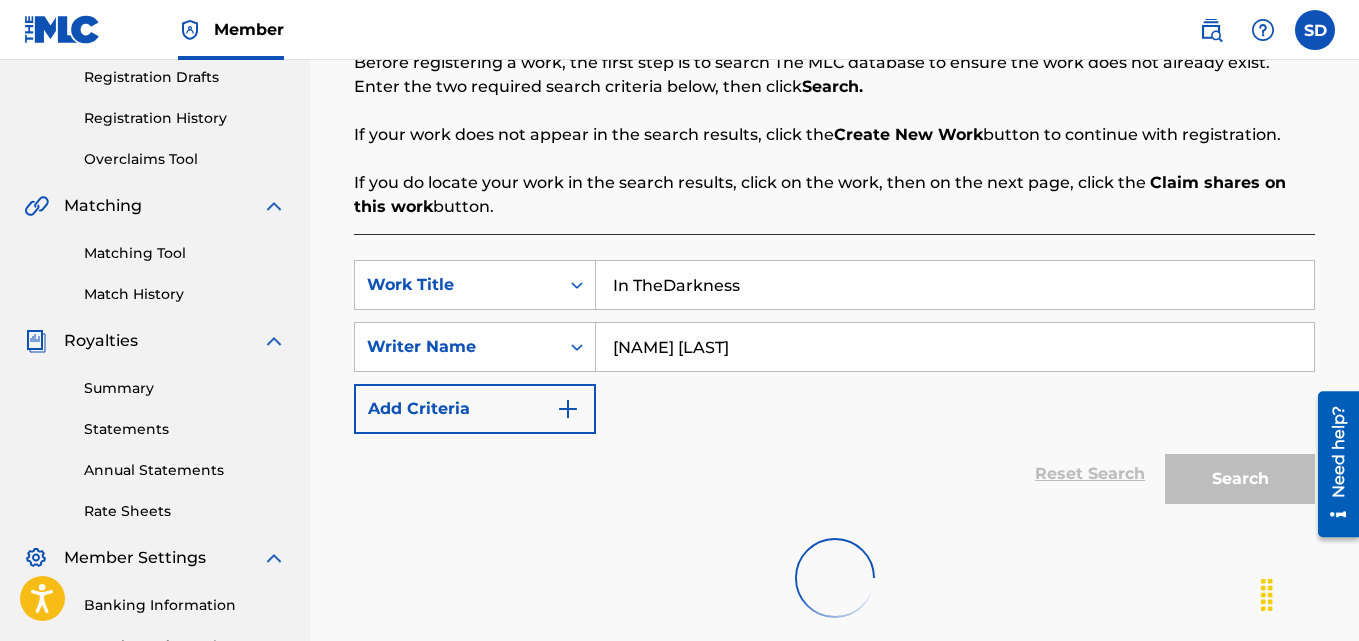 scroll, scrollTop: 348, scrollLeft: 0, axis: vertical 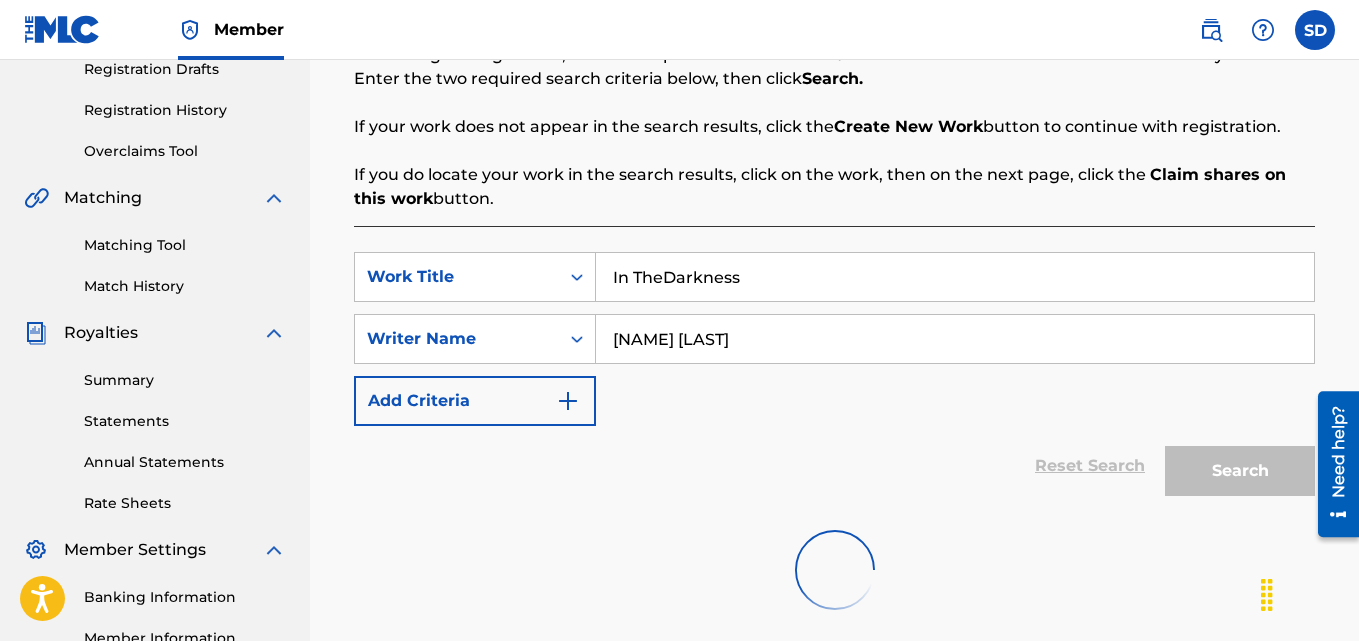 click on "Search" at bounding box center (1235, 466) 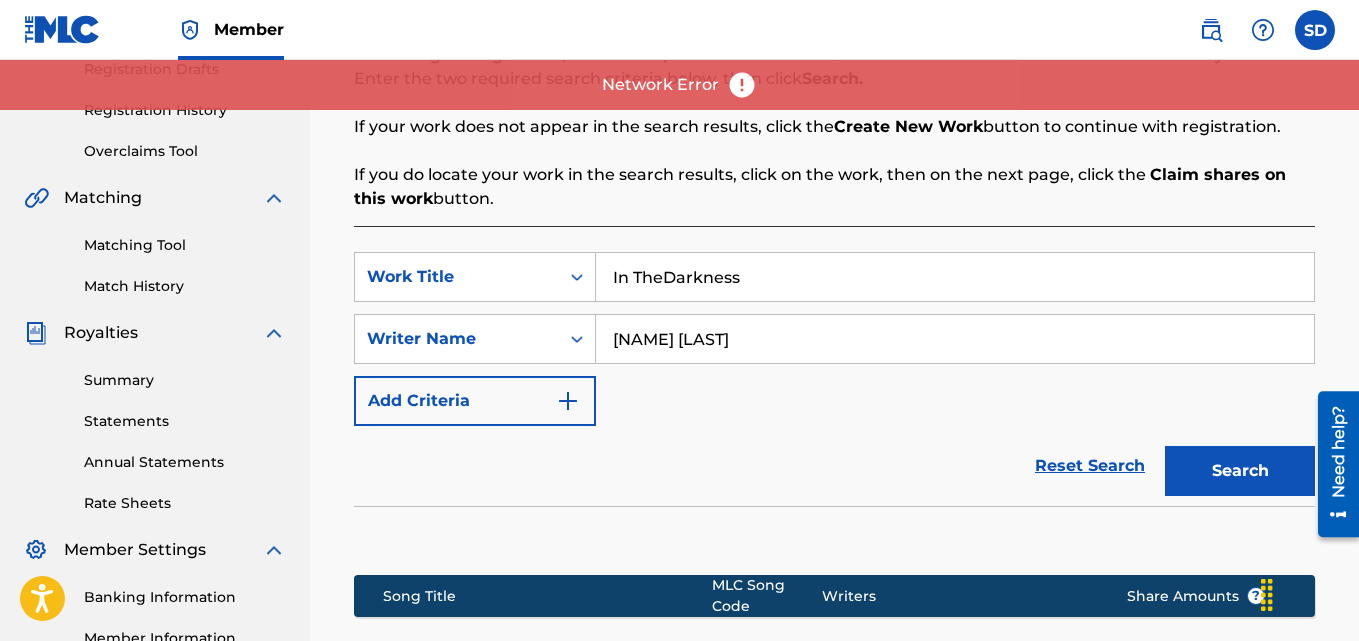 scroll, scrollTop: 599, scrollLeft: 0, axis: vertical 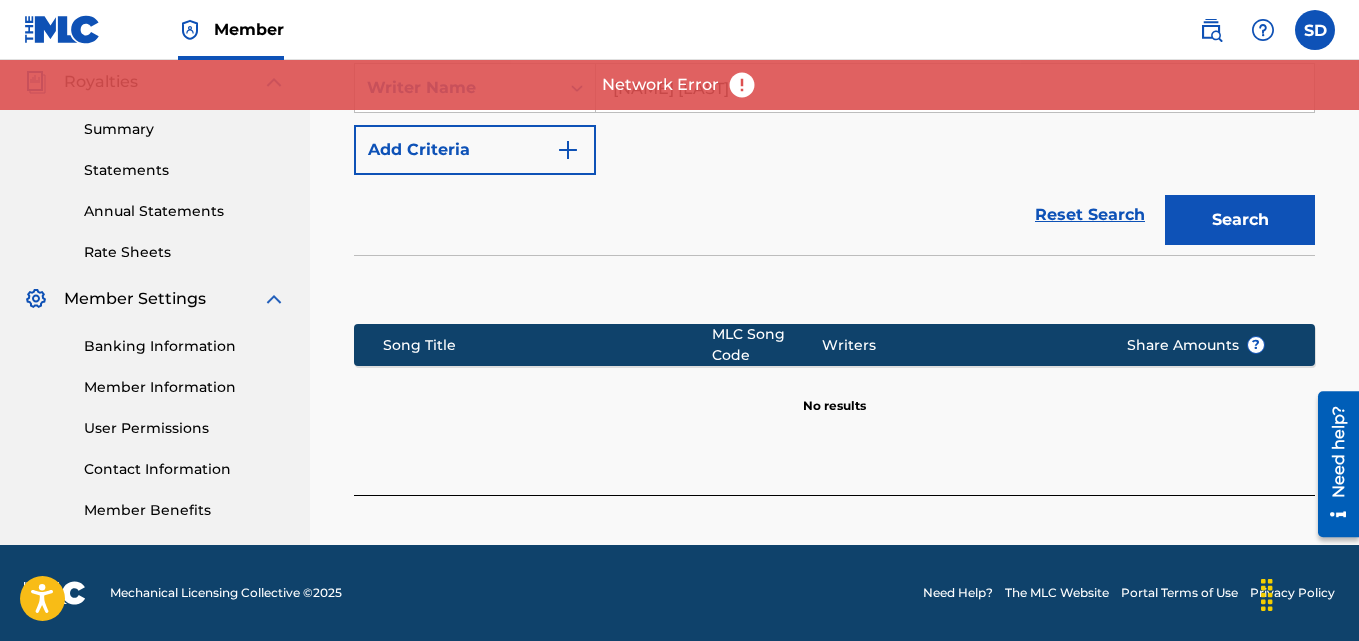 click on "Search" at bounding box center [1240, 220] 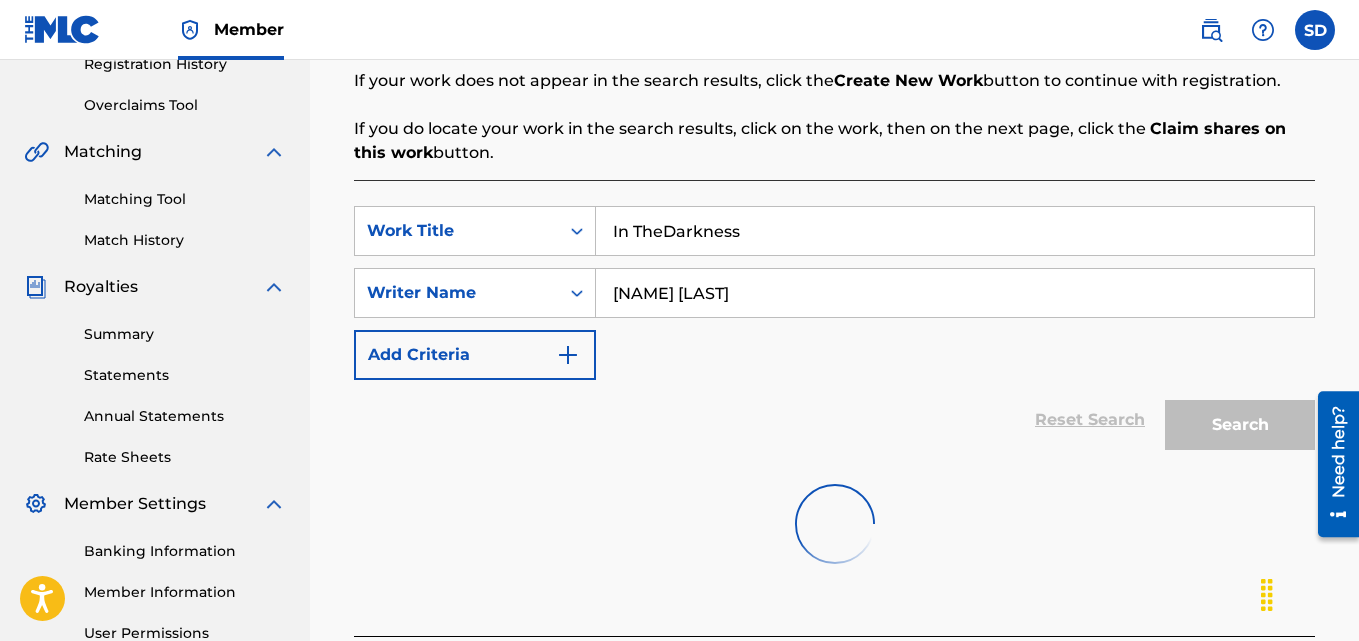 scroll, scrollTop: 391, scrollLeft: 0, axis: vertical 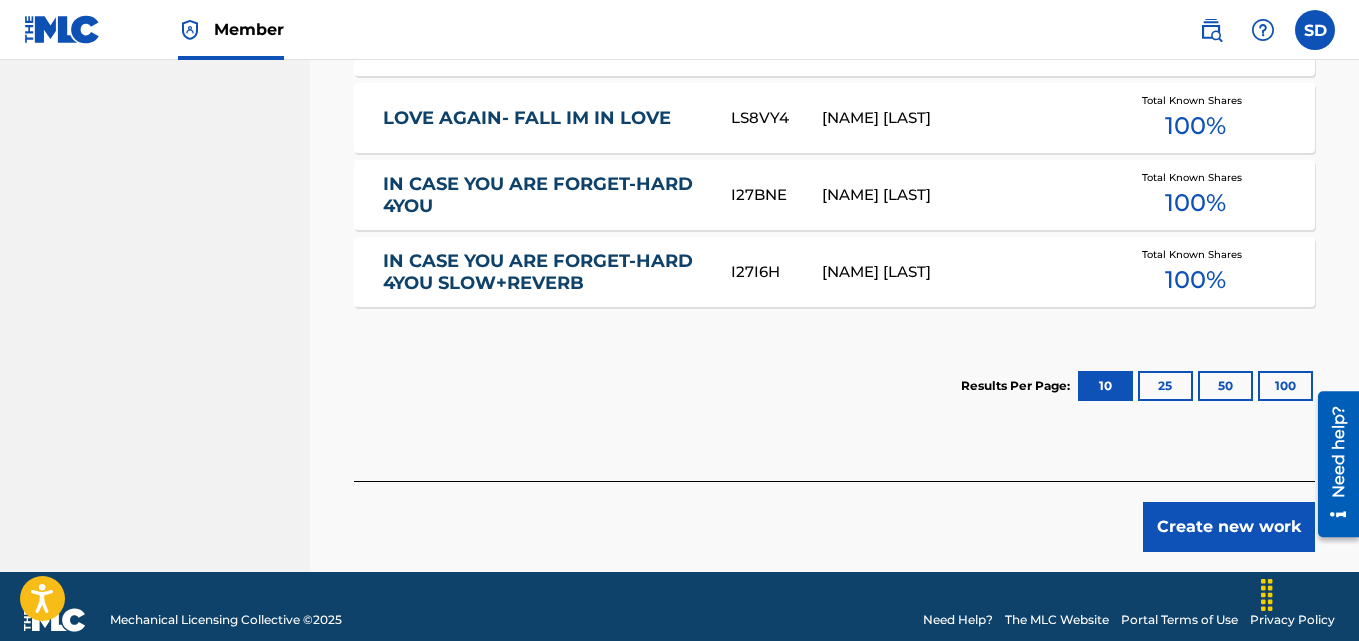 click on "Create new work" at bounding box center (1229, 527) 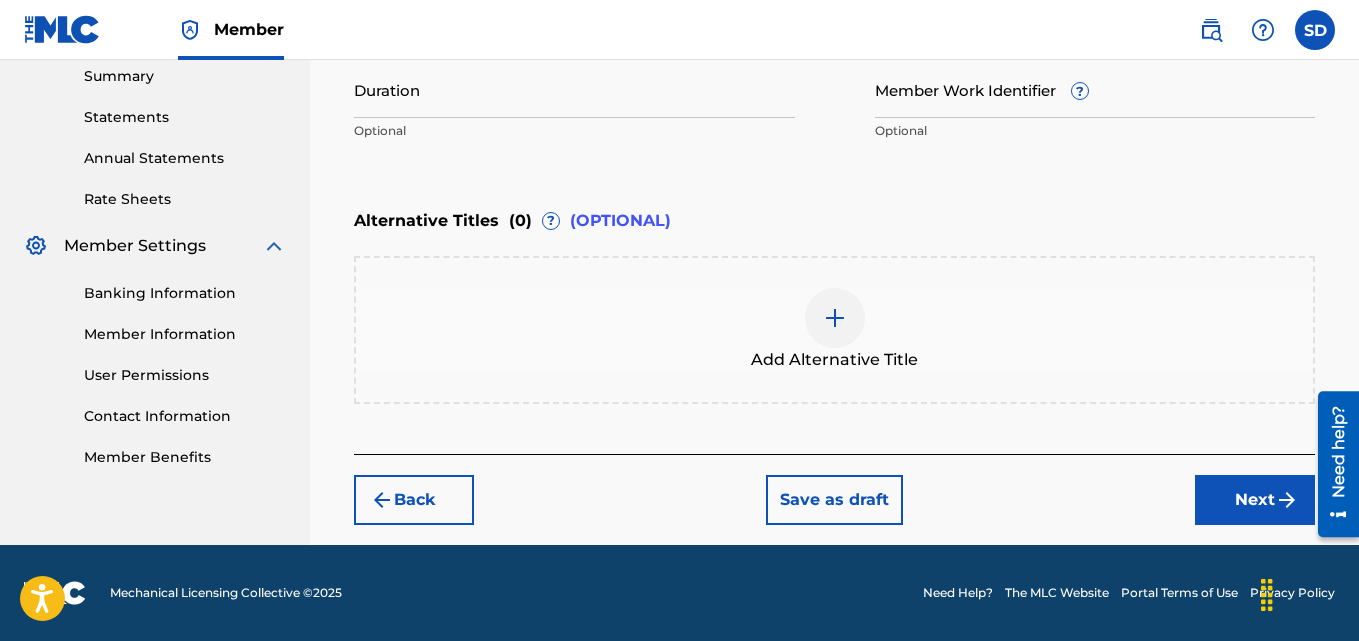 scroll, scrollTop: 652, scrollLeft: 0, axis: vertical 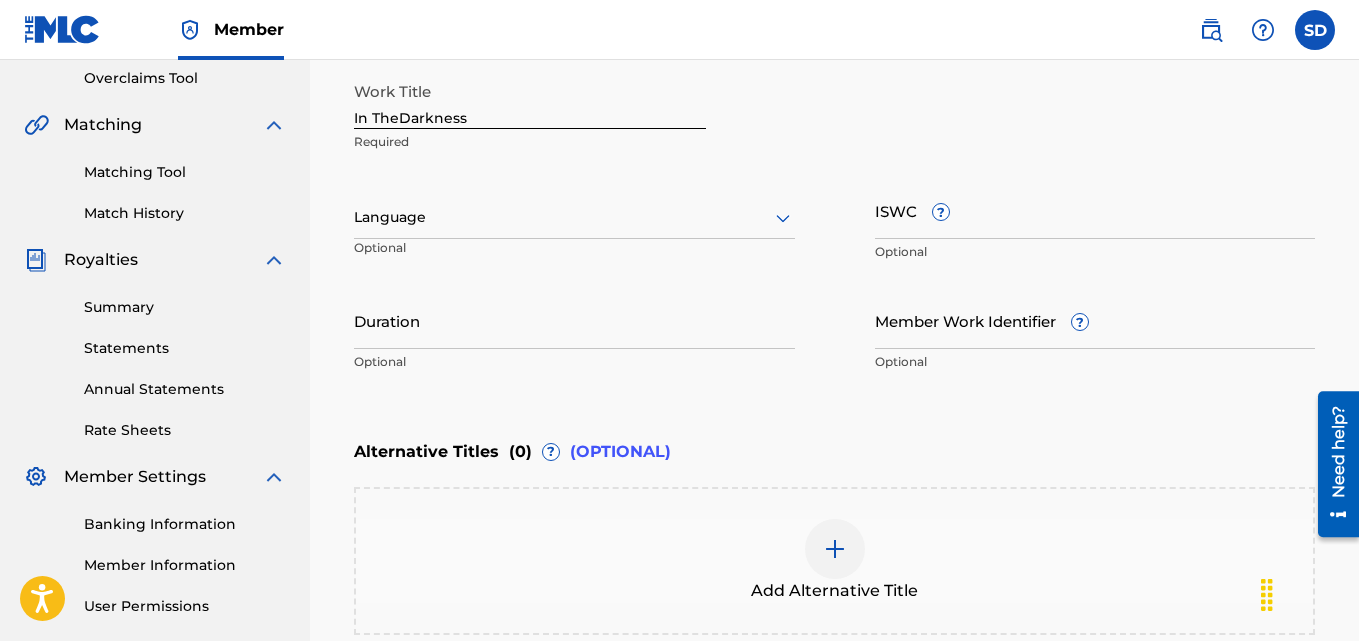 click on "Work Title   In TheDarkness Required Language Optional ISWC   ? Optional Duration   Optional Member Work Identifier   ? Optional" at bounding box center [834, 227] 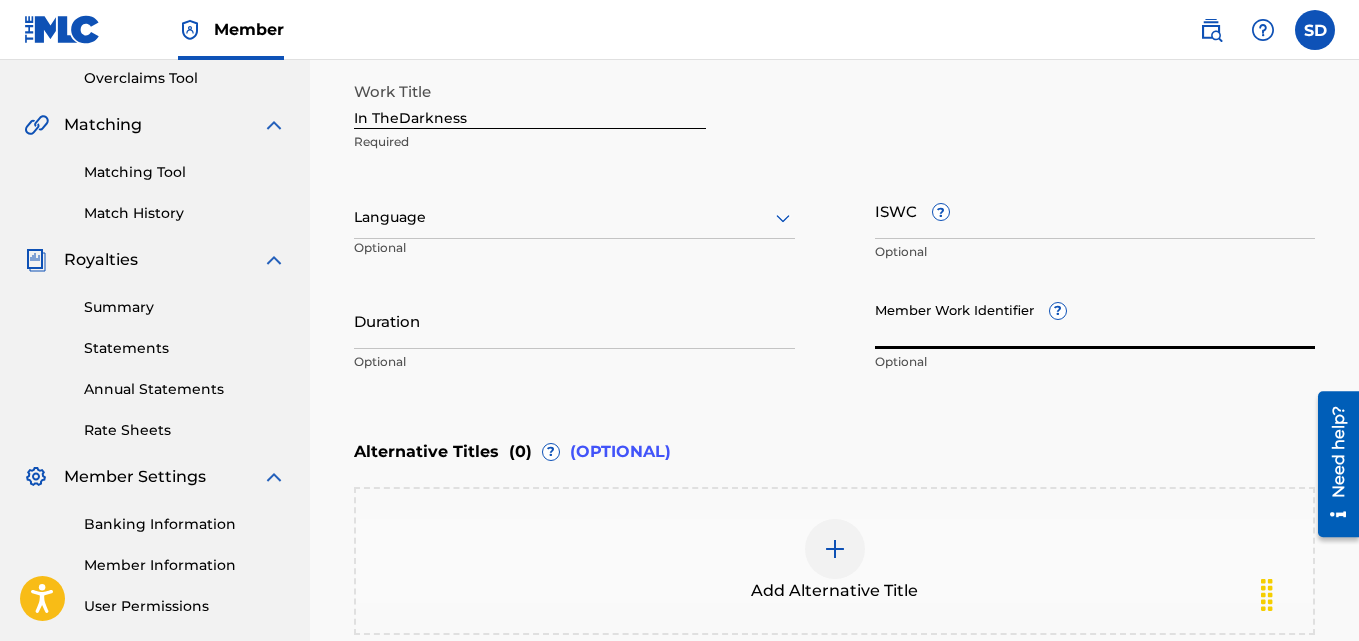 paste on "931324552" 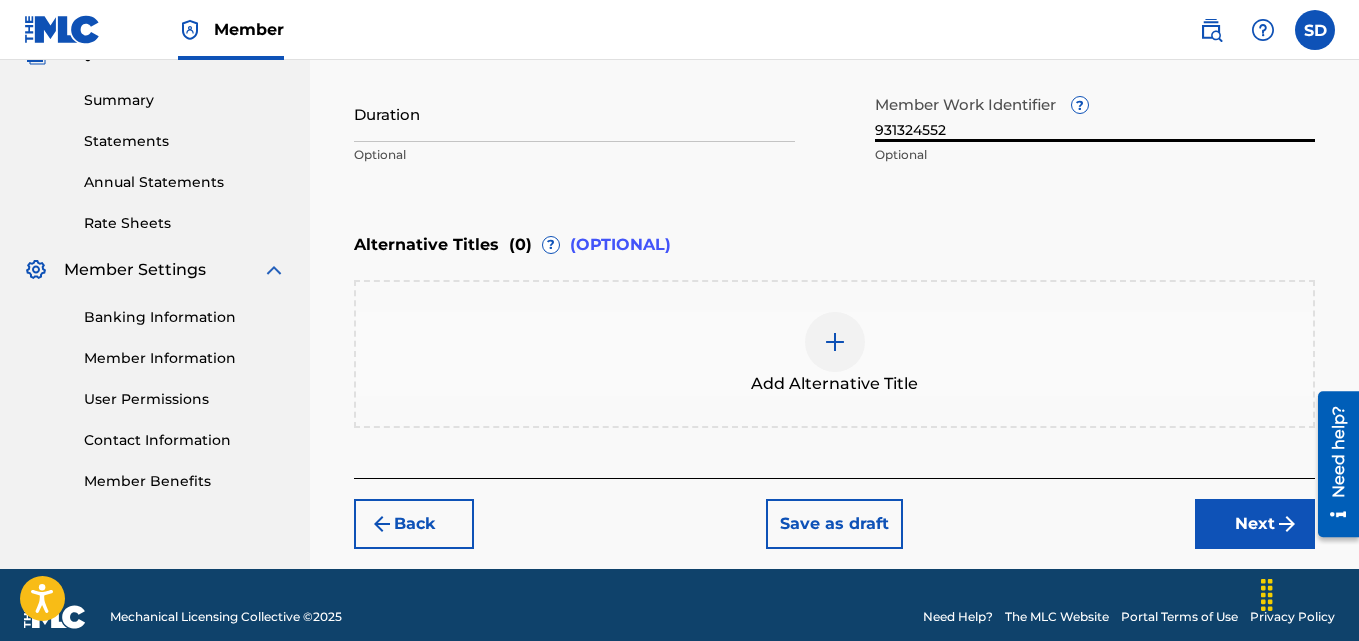 scroll, scrollTop: 652, scrollLeft: 0, axis: vertical 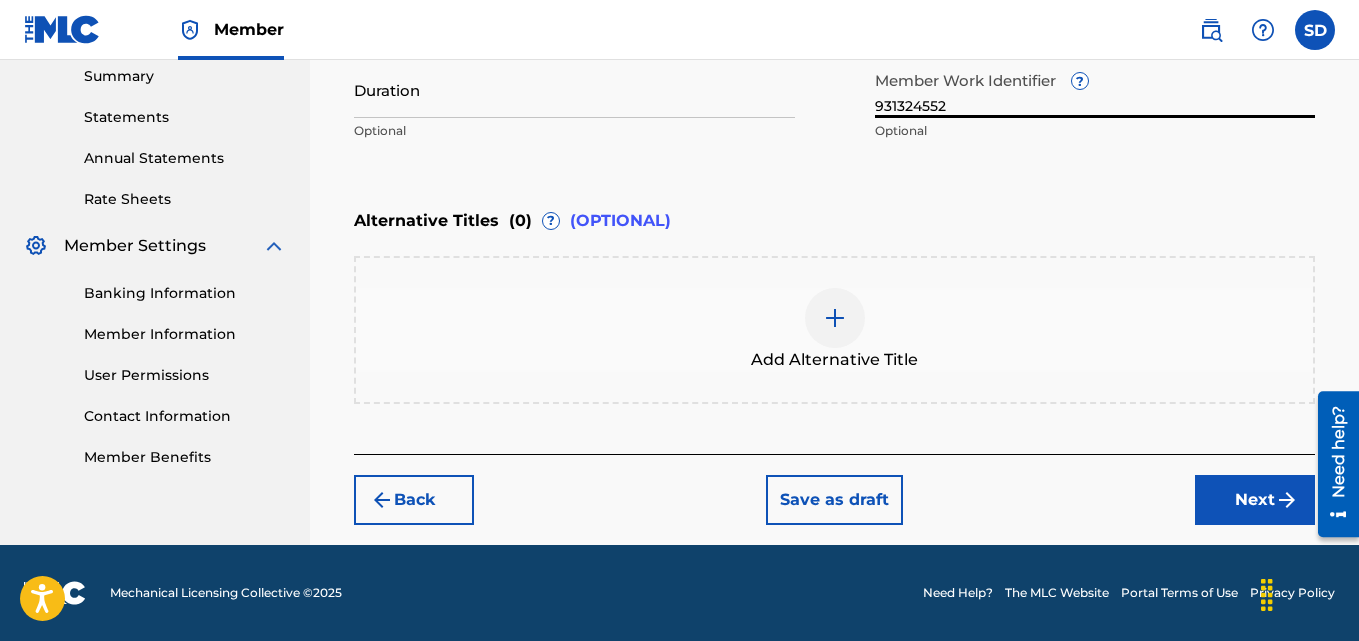 type on "931324552" 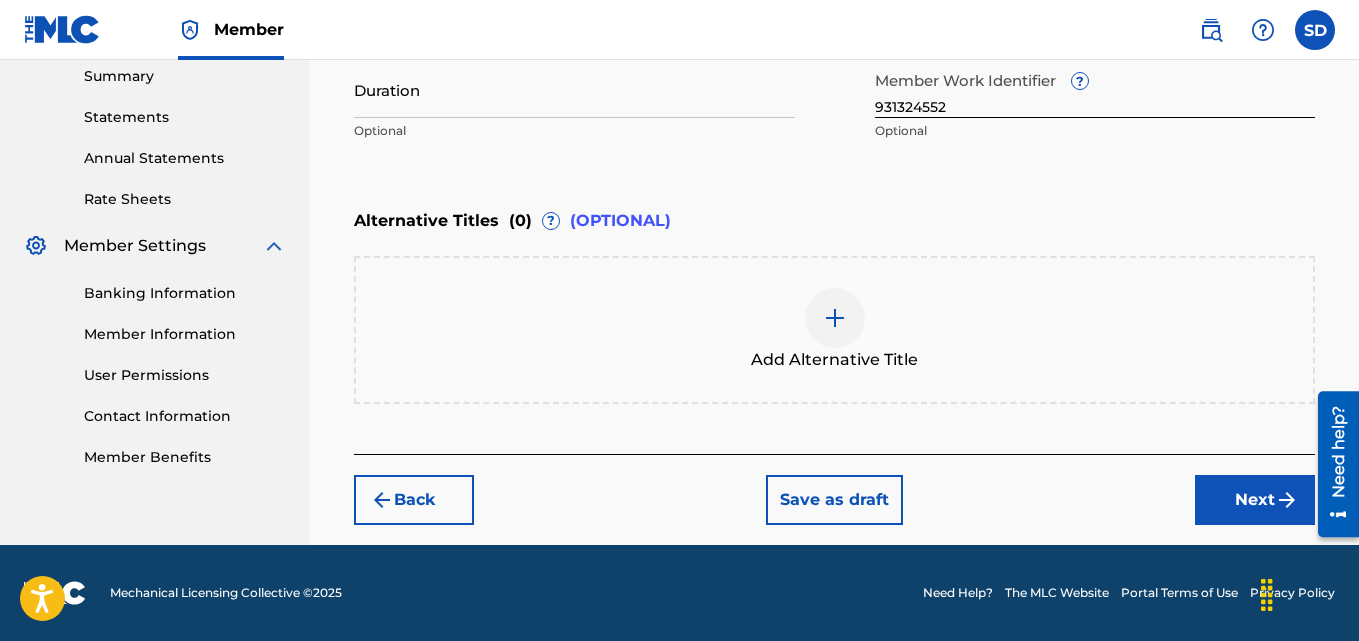click on "Next" at bounding box center (1255, 500) 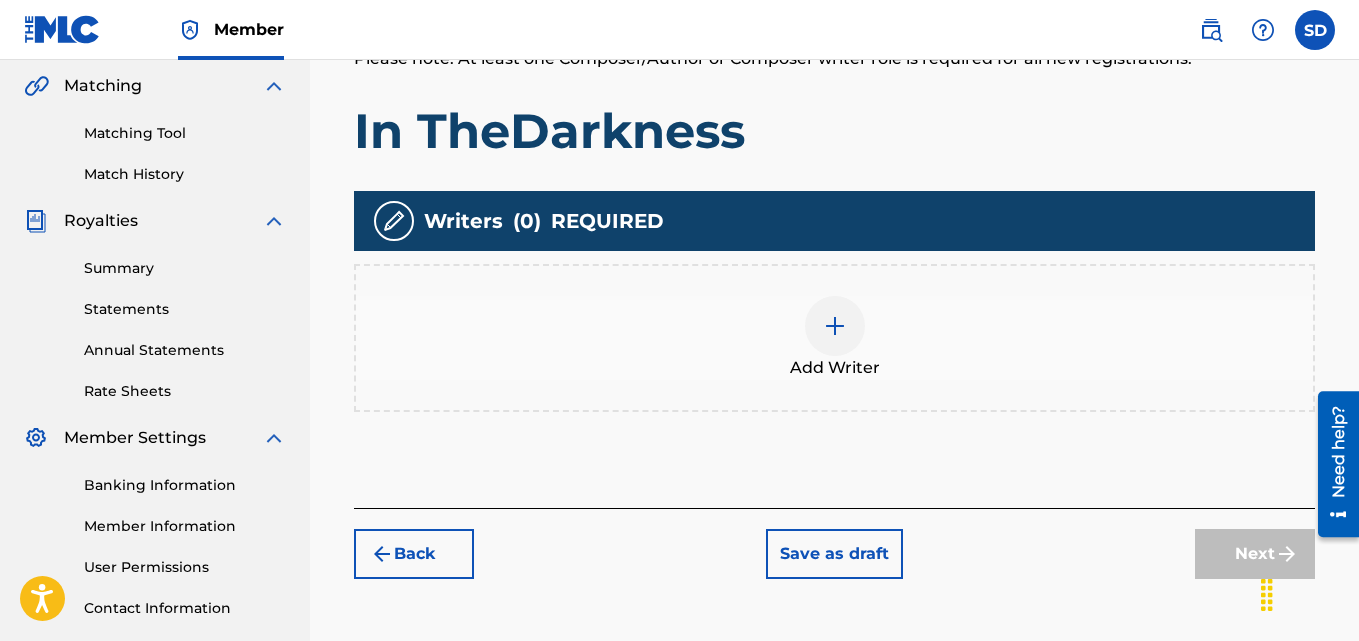 scroll, scrollTop: 466, scrollLeft: 0, axis: vertical 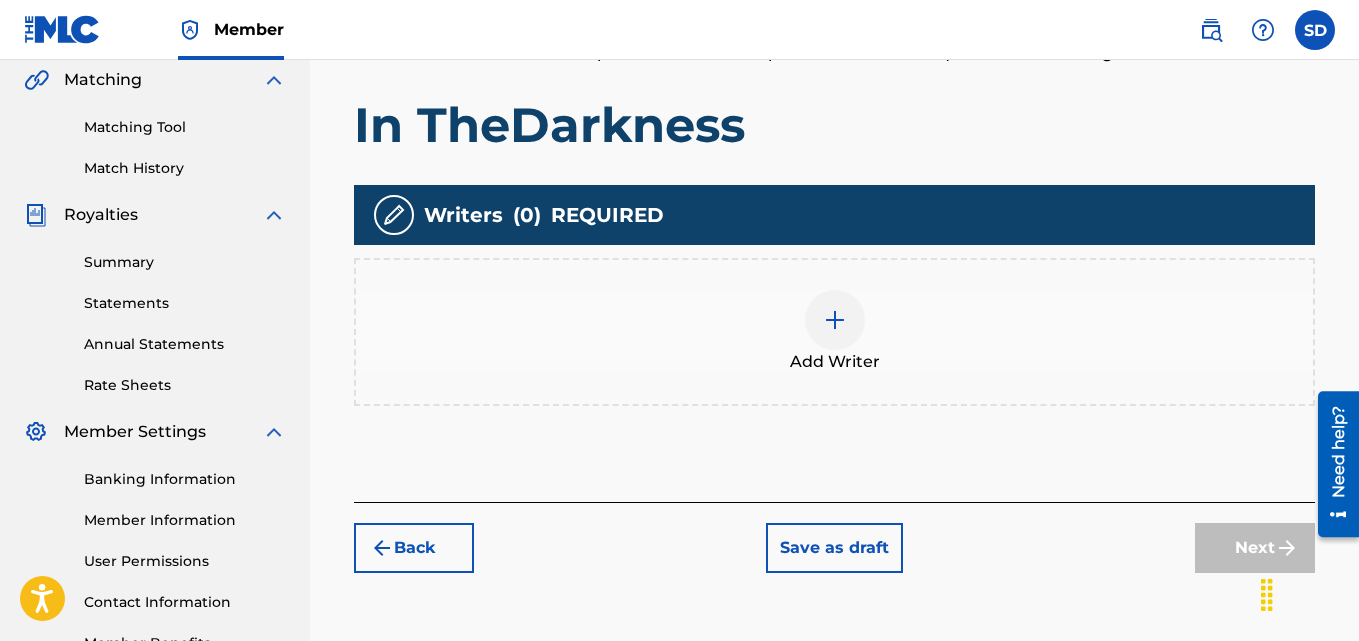 click at bounding box center (835, 320) 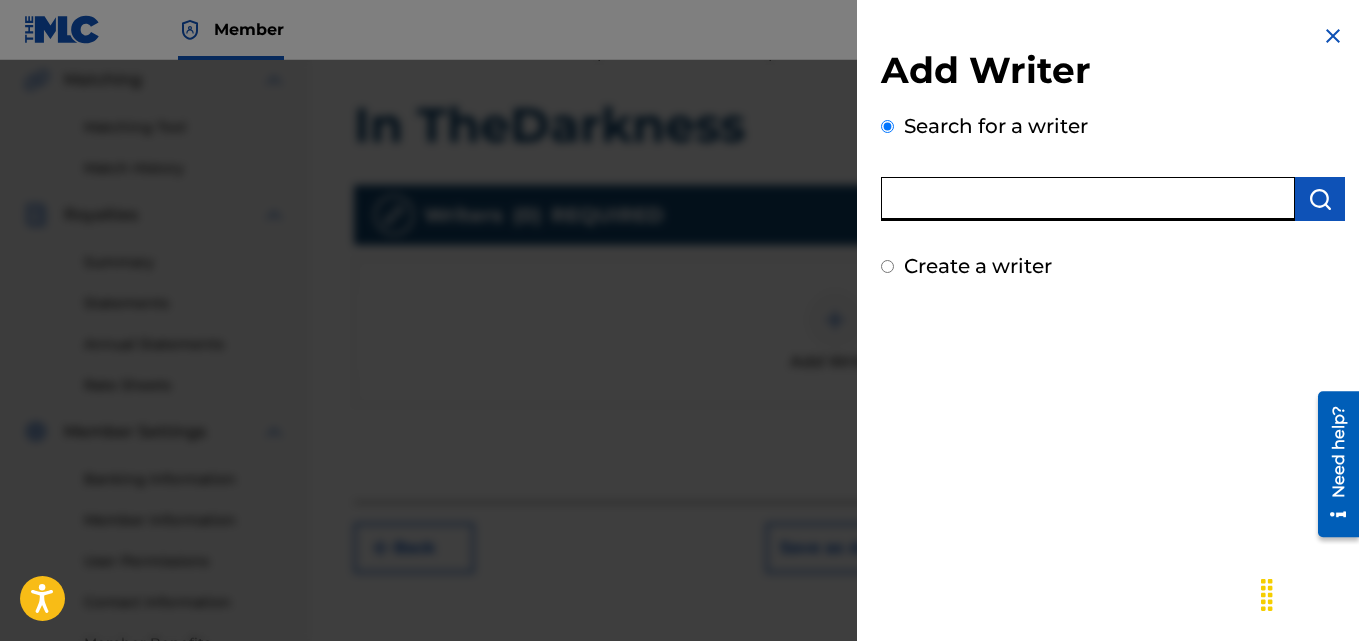 click at bounding box center (1088, 199) 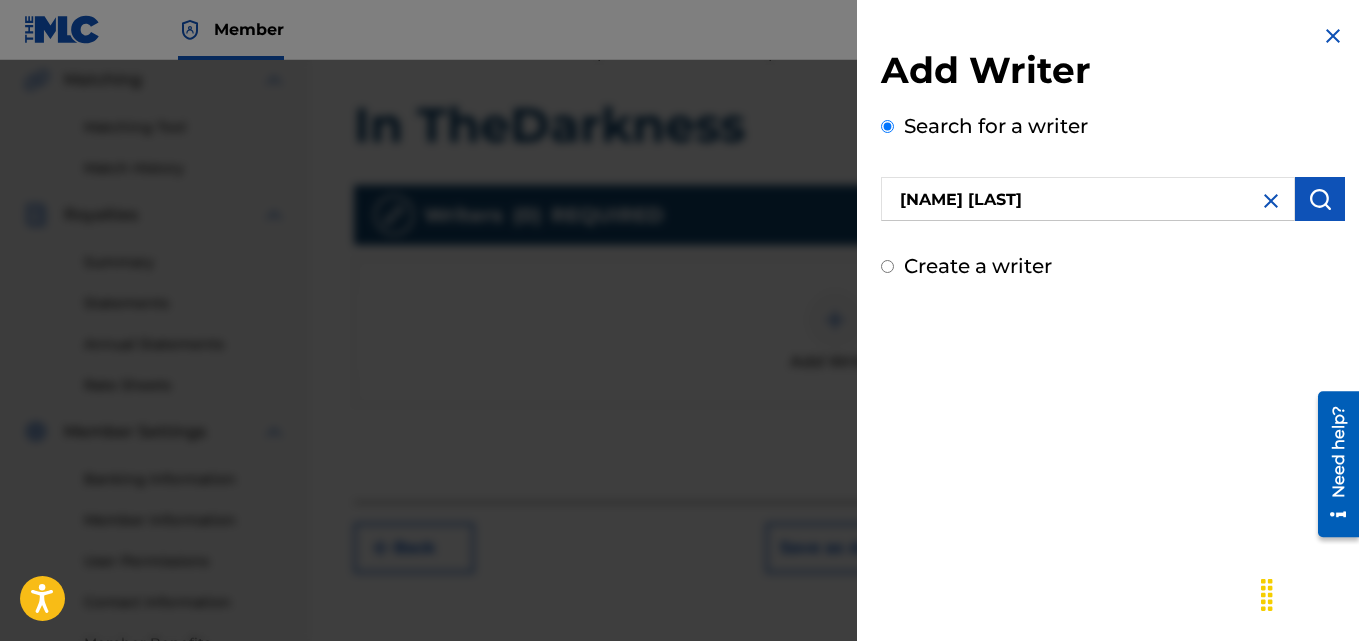 click at bounding box center (1320, 199) 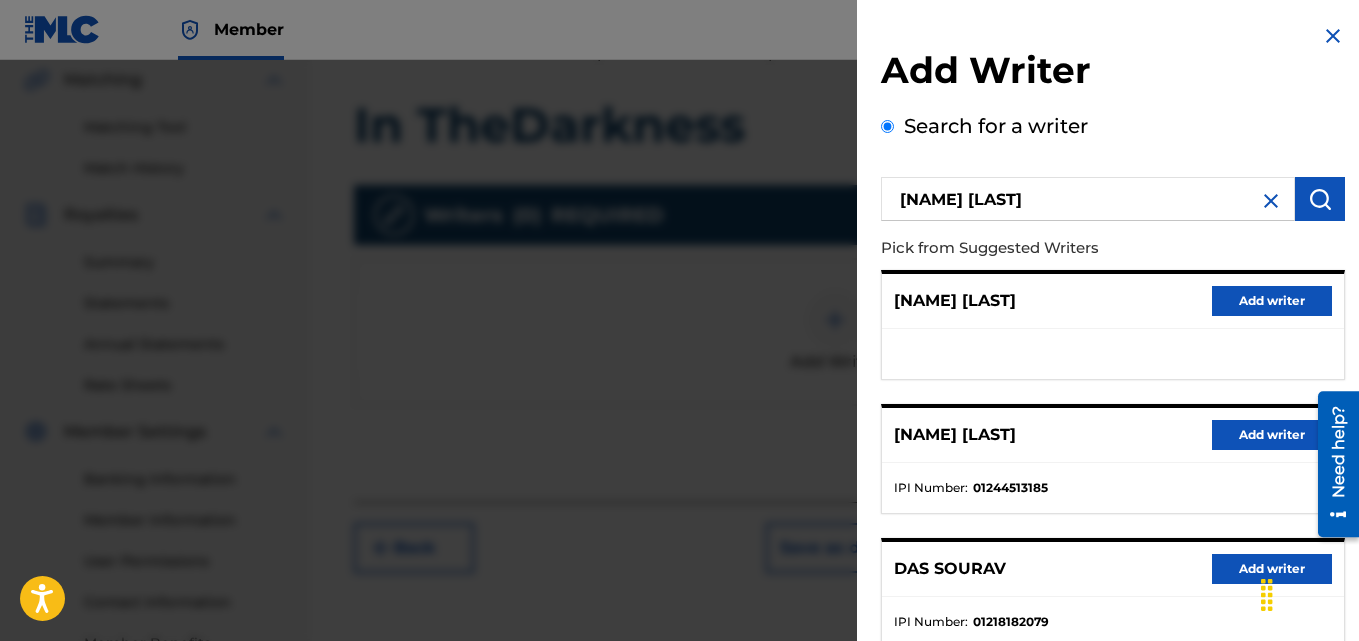 click on "Add writer" at bounding box center [1272, 435] 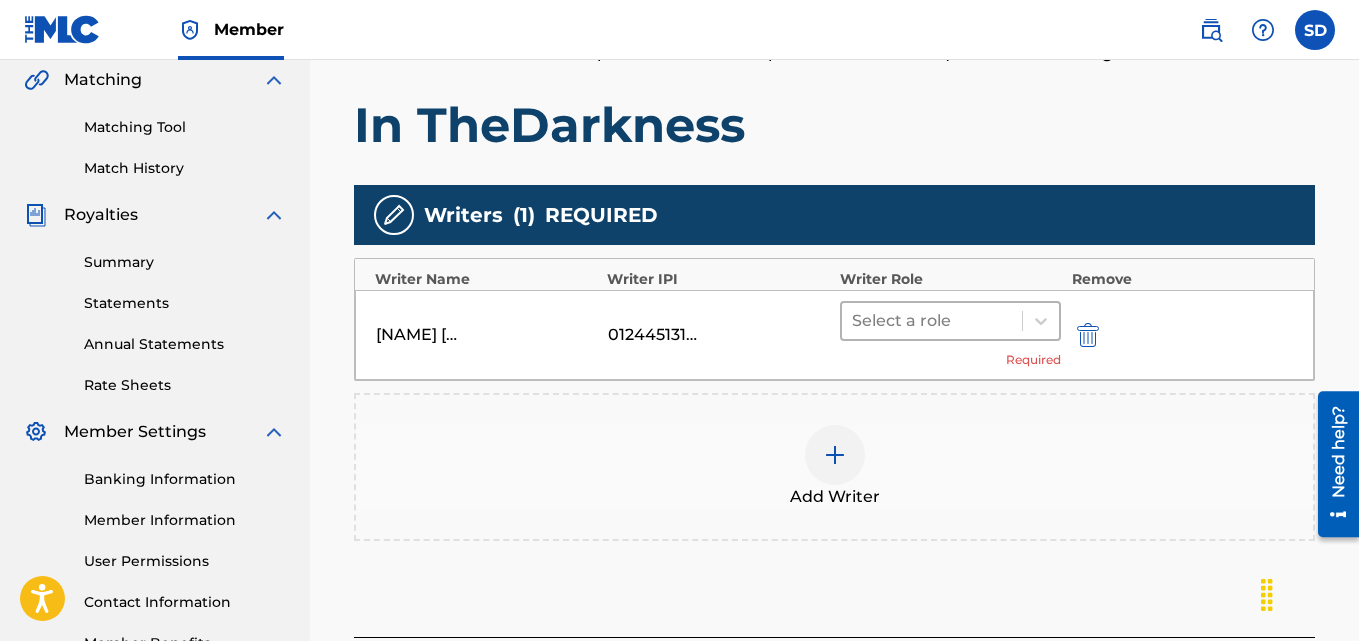 click at bounding box center [932, 321] 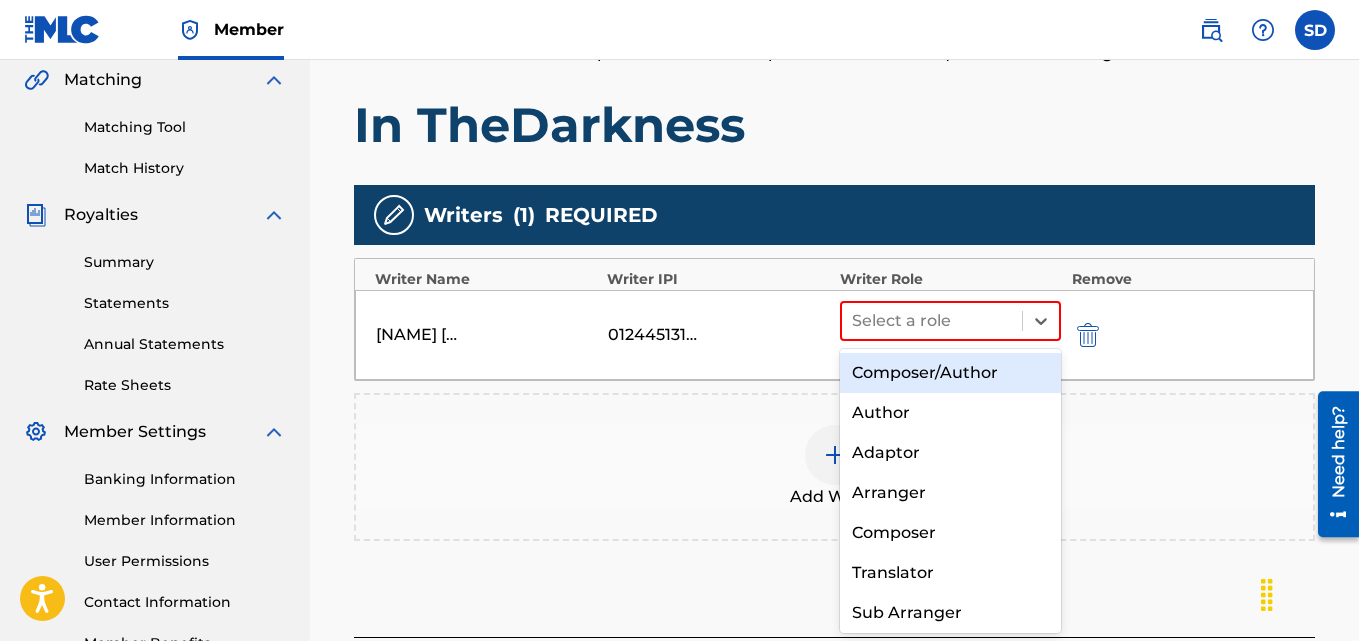 click on "Composer/Author" at bounding box center (951, 373) 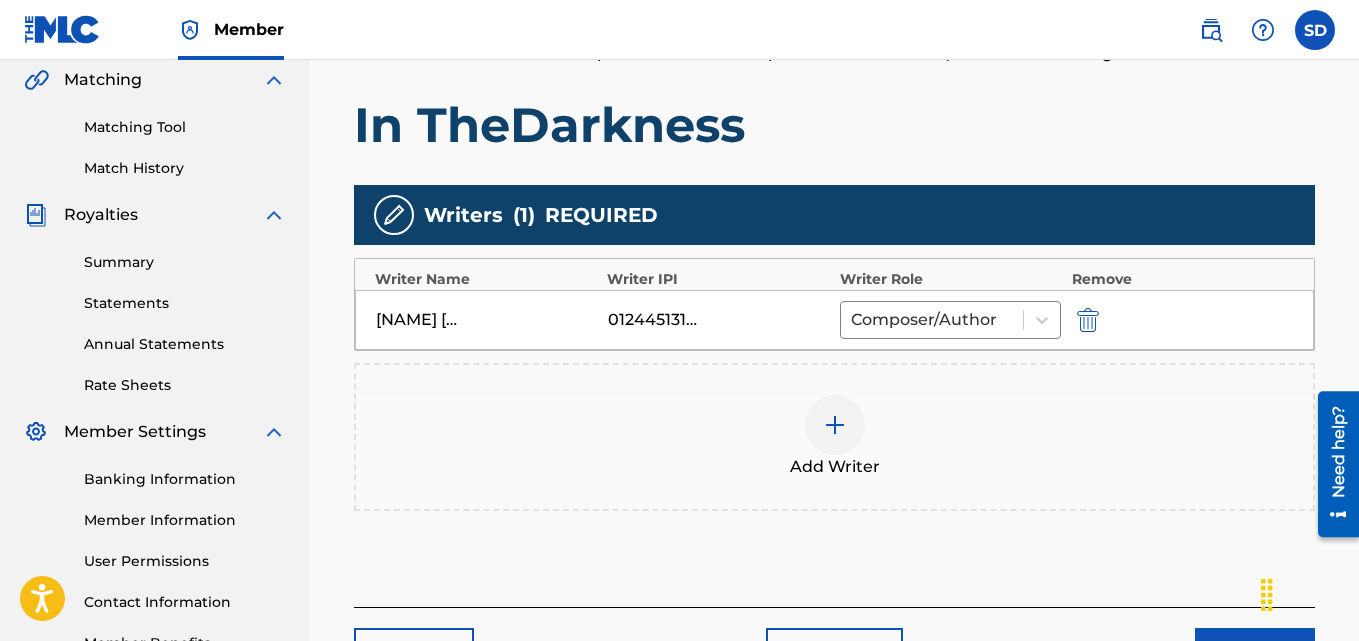 scroll, scrollTop: 619, scrollLeft: 0, axis: vertical 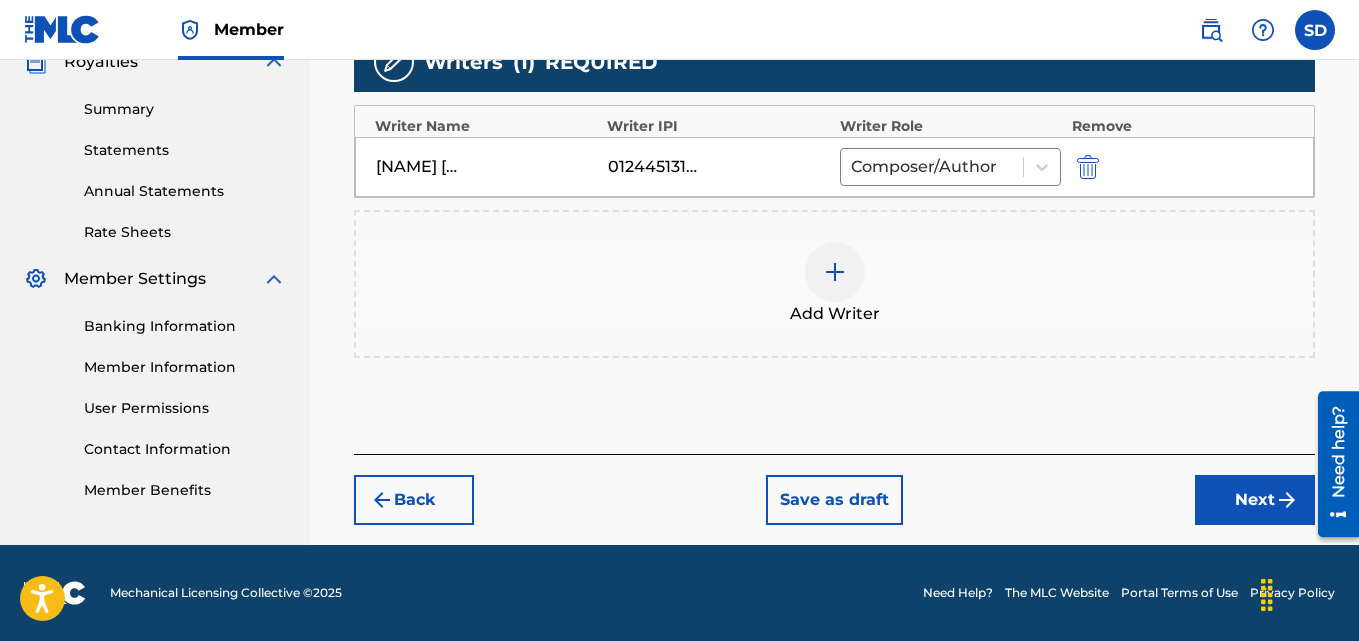 click on "Back Save as draft Next" at bounding box center [834, 489] 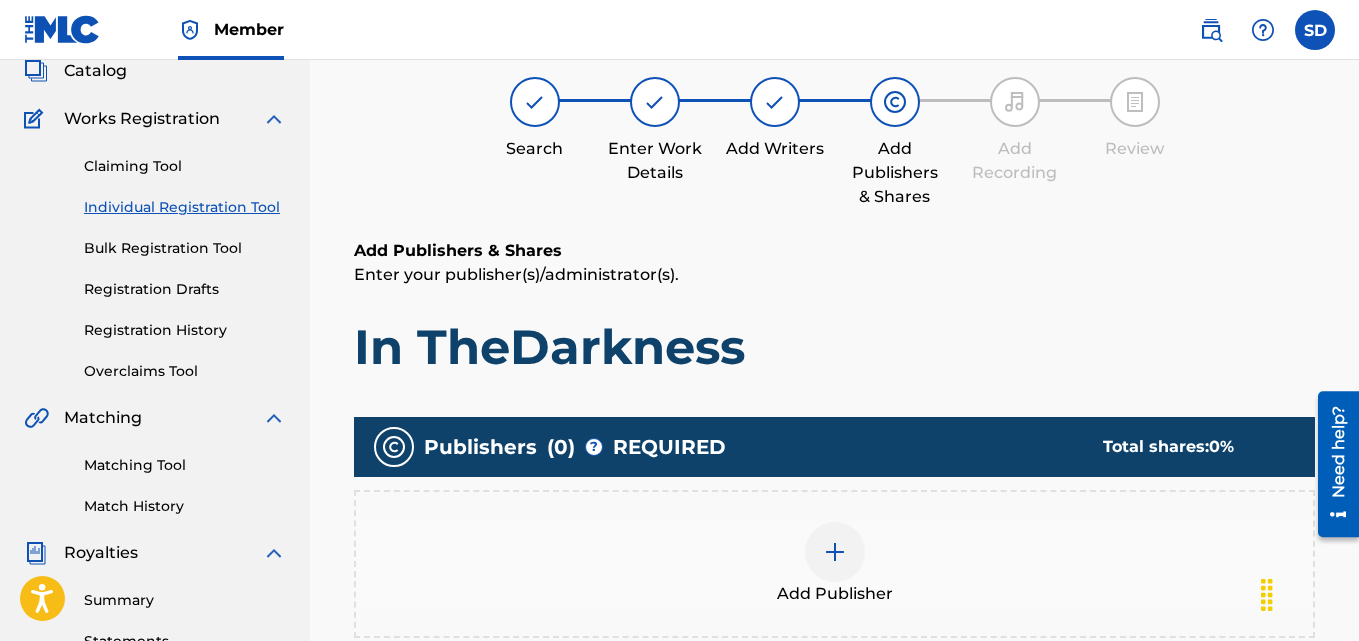 scroll, scrollTop: 89, scrollLeft: 0, axis: vertical 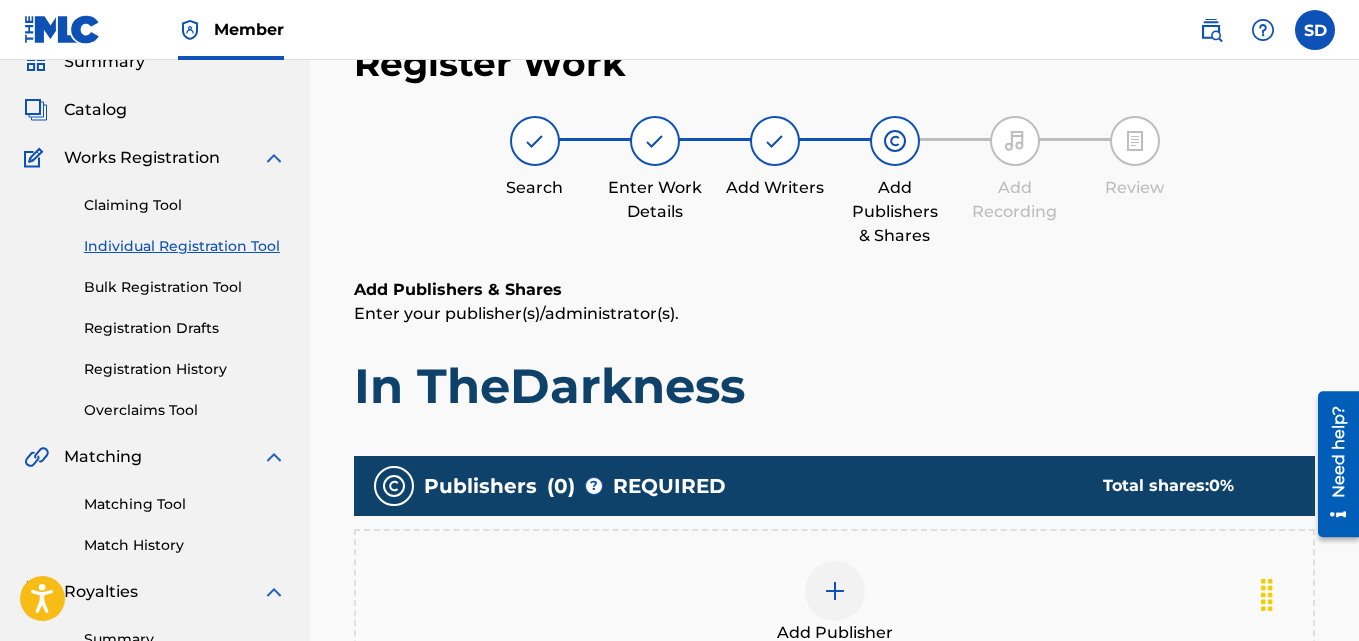 click at bounding box center [835, 591] 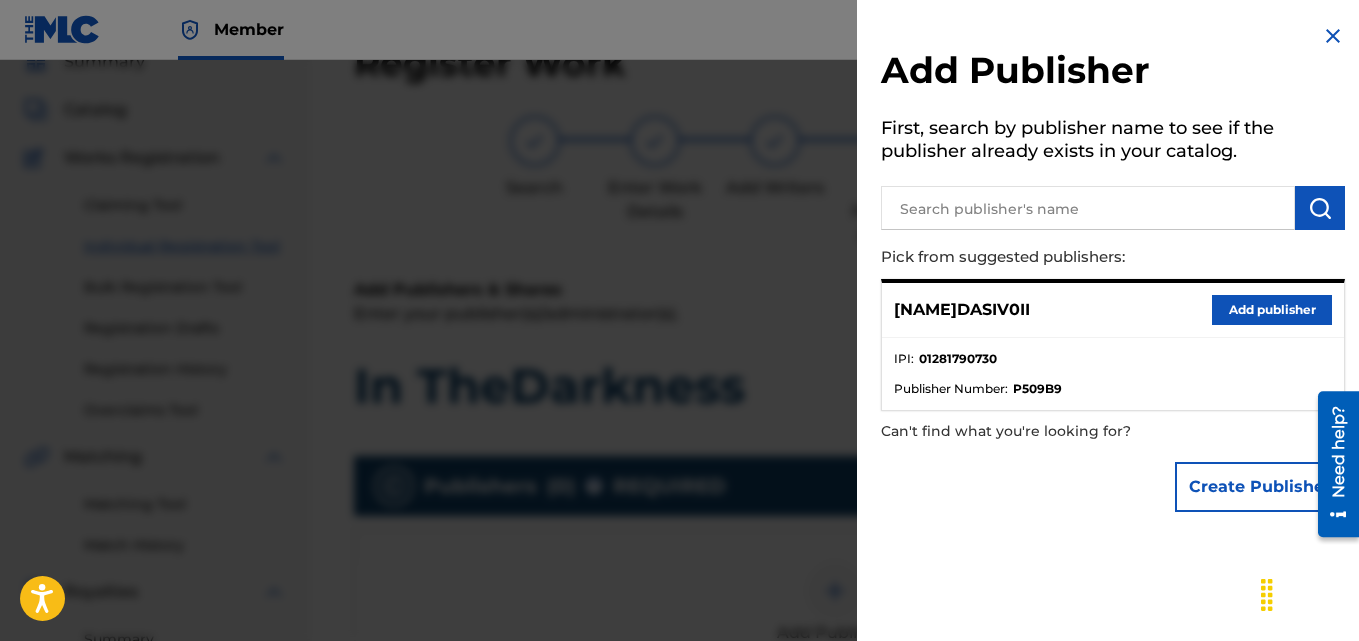 click on "Add publisher" at bounding box center [1272, 310] 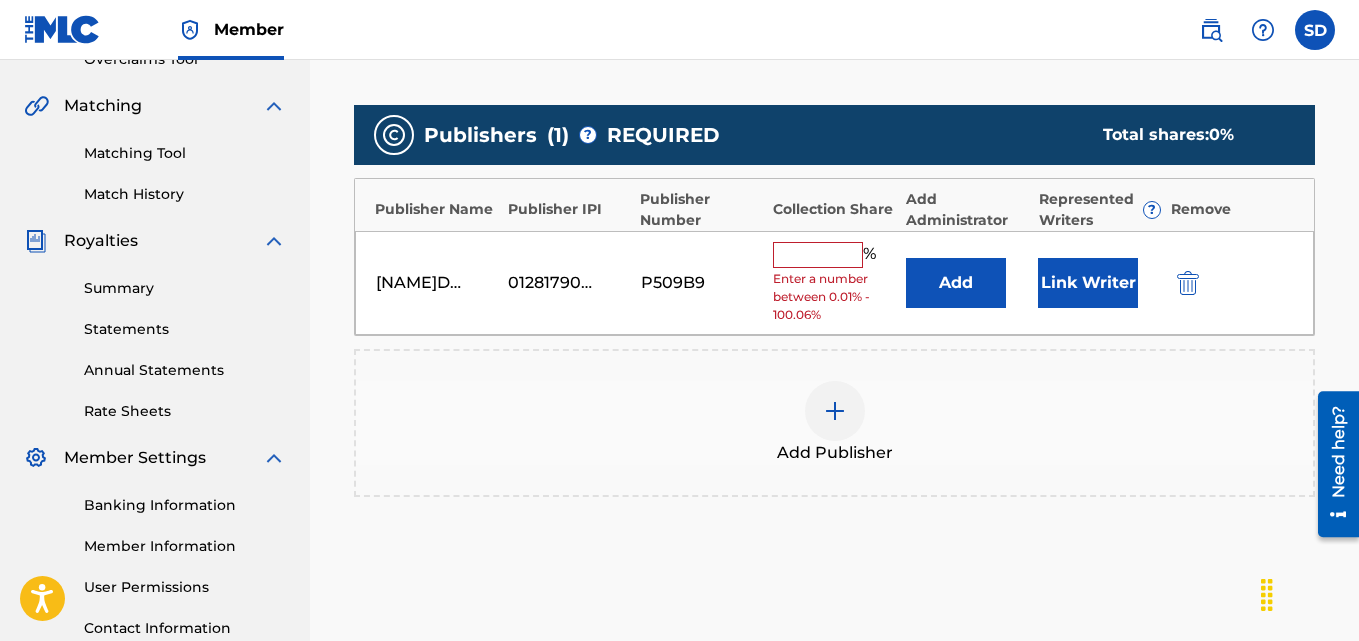 scroll, scrollTop: 541, scrollLeft: 0, axis: vertical 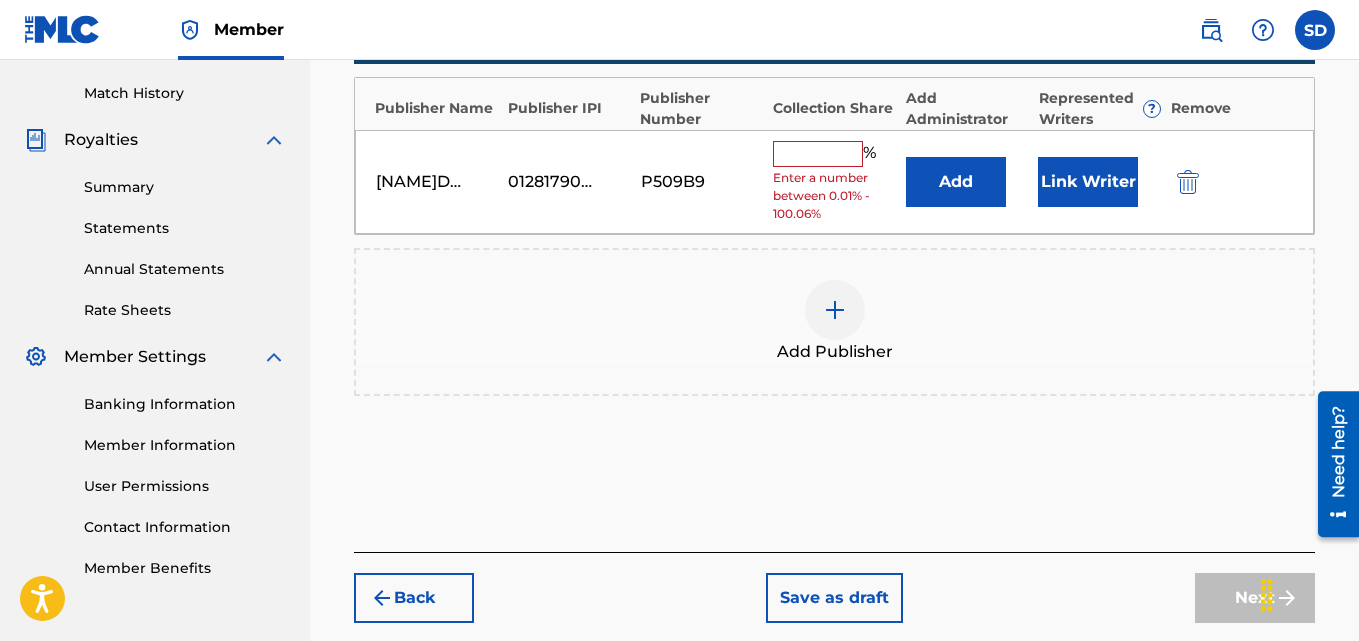 click on "% Enter a number between 0.01% - 100.06%" at bounding box center (834, 182) 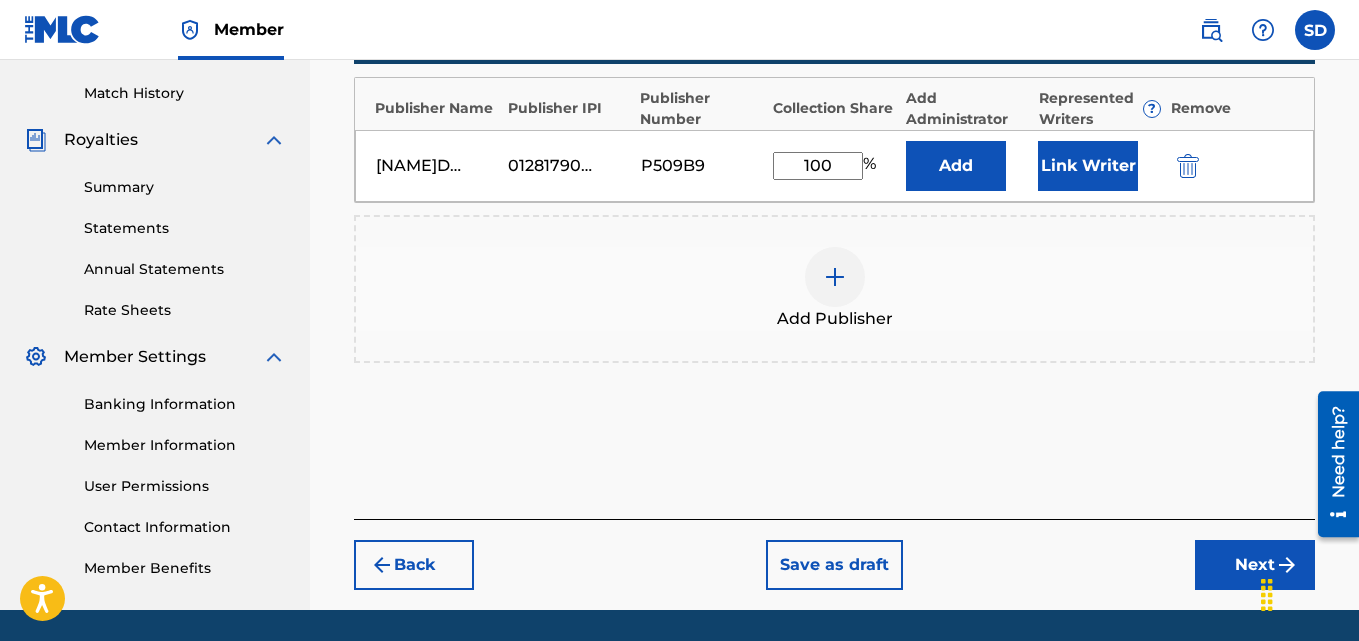 click on "Link Writer" at bounding box center (1088, 166) 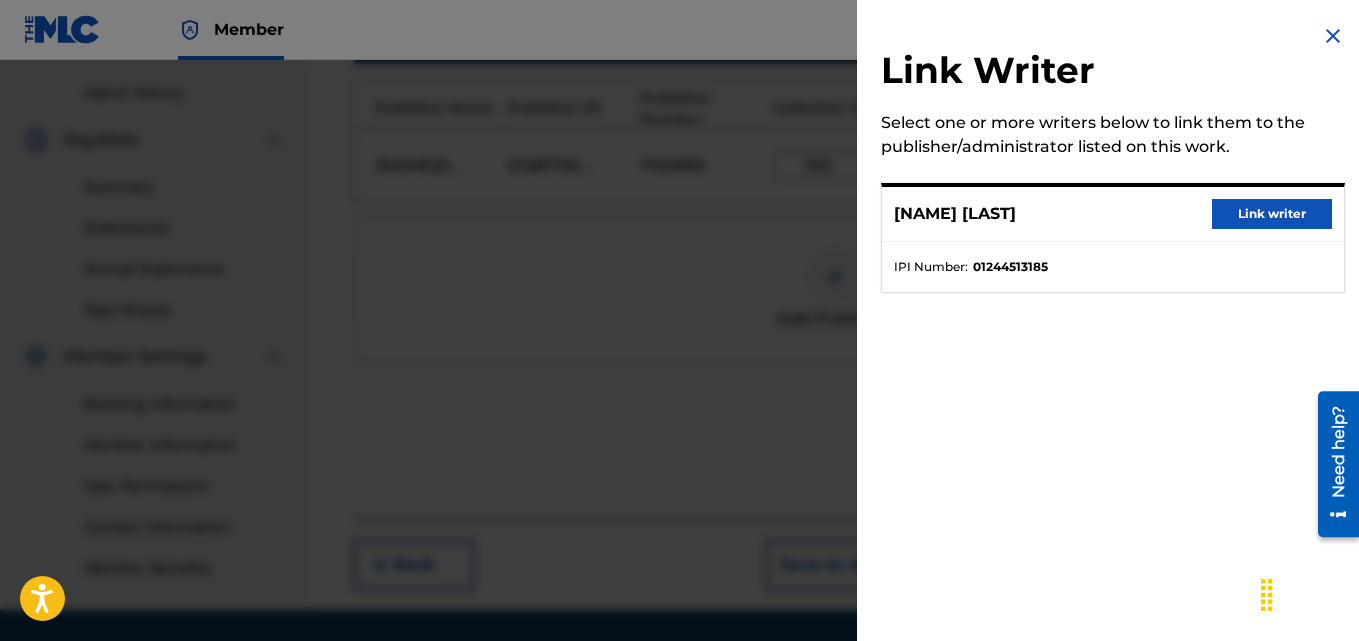 click on "Link writer" at bounding box center (1272, 214) 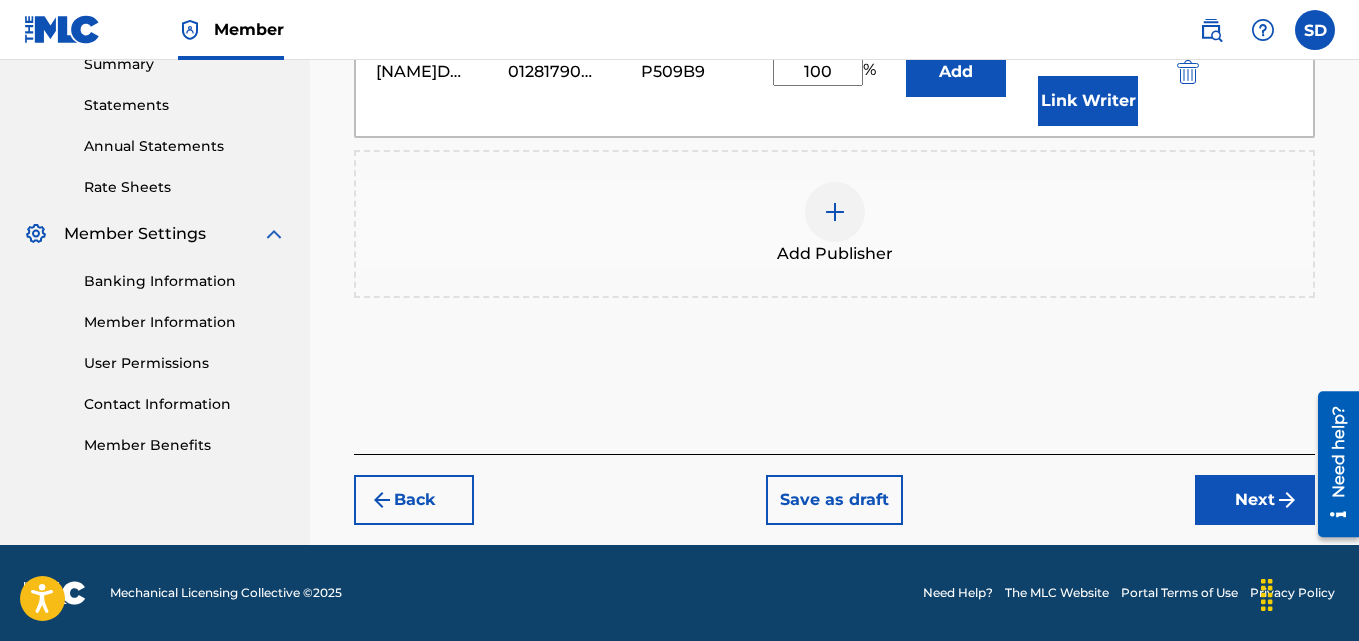 click on "Next" at bounding box center [1255, 500] 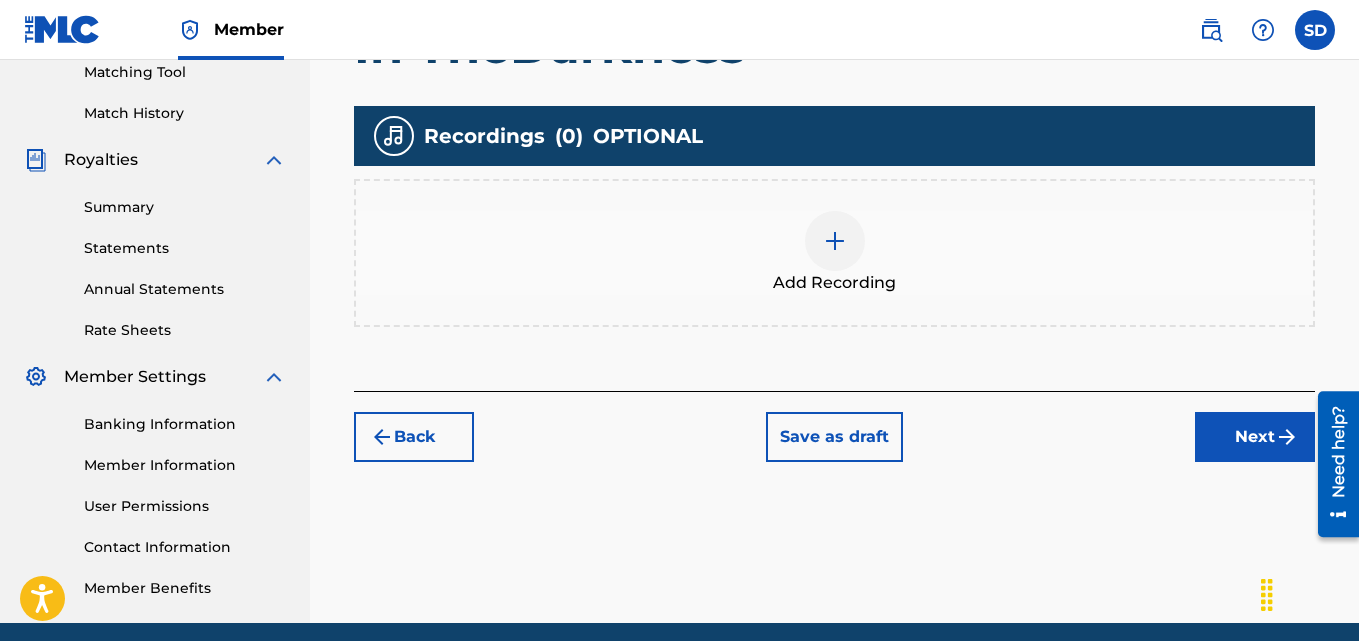 scroll, scrollTop: 556, scrollLeft: 0, axis: vertical 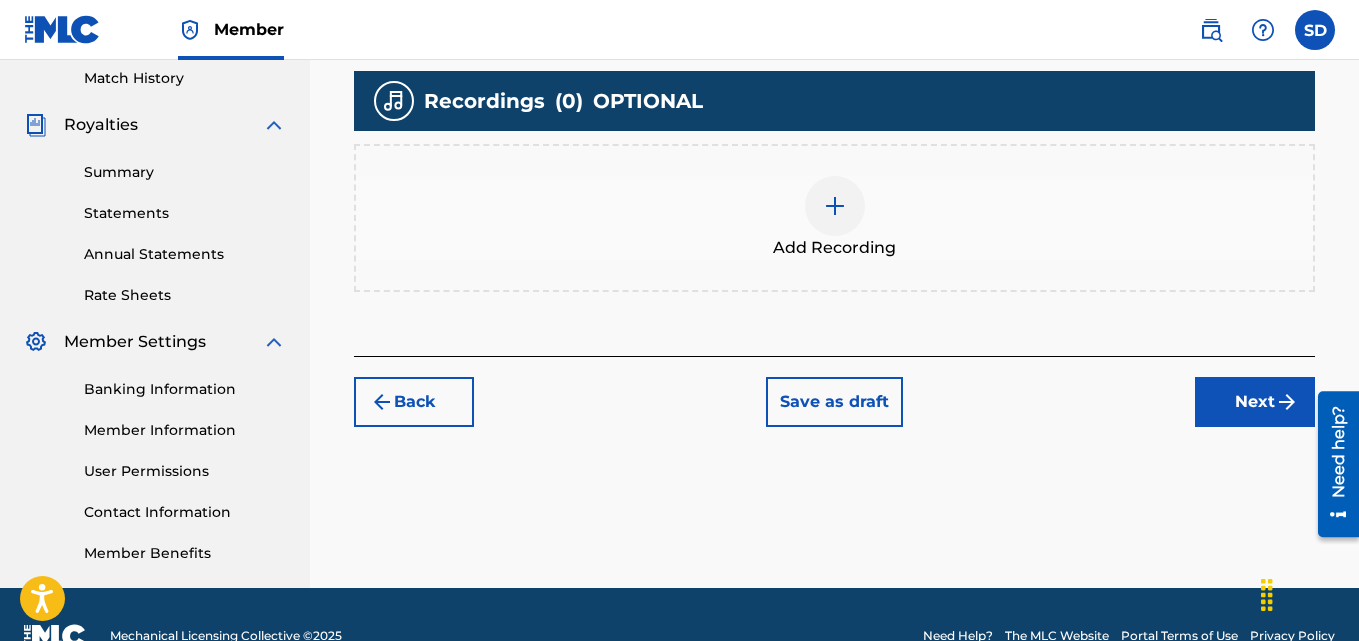 click at bounding box center (835, 206) 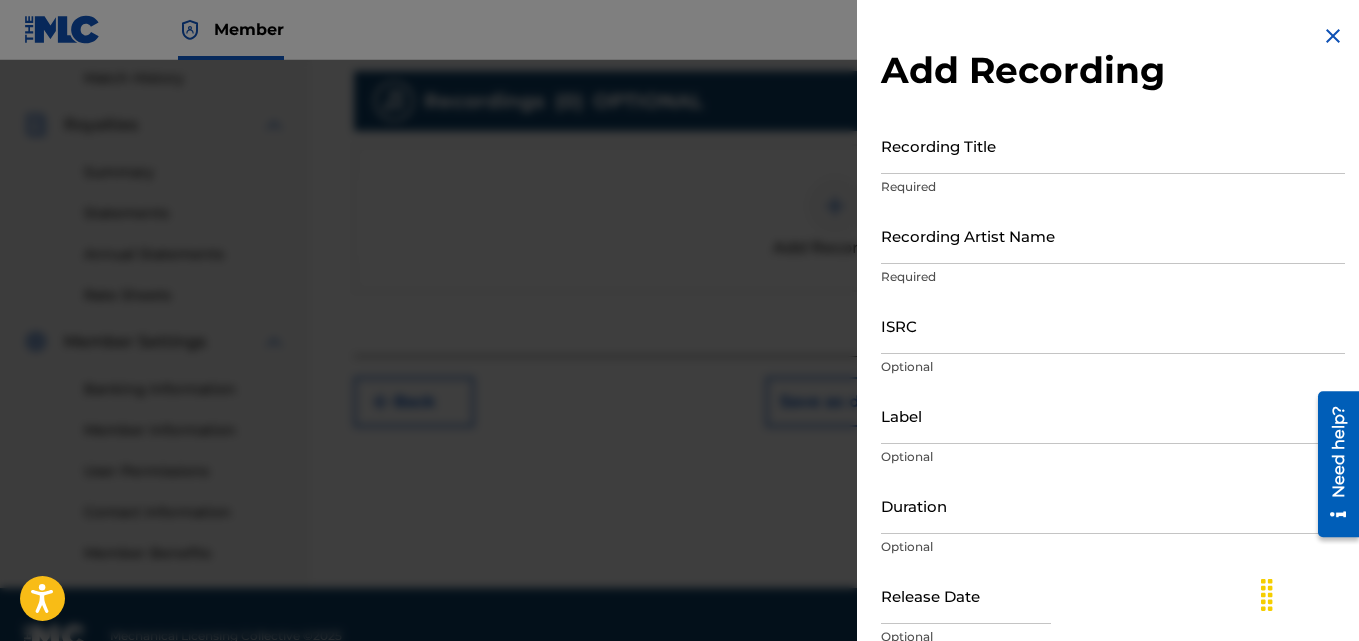 click on "Recording Title" at bounding box center (1113, 145) 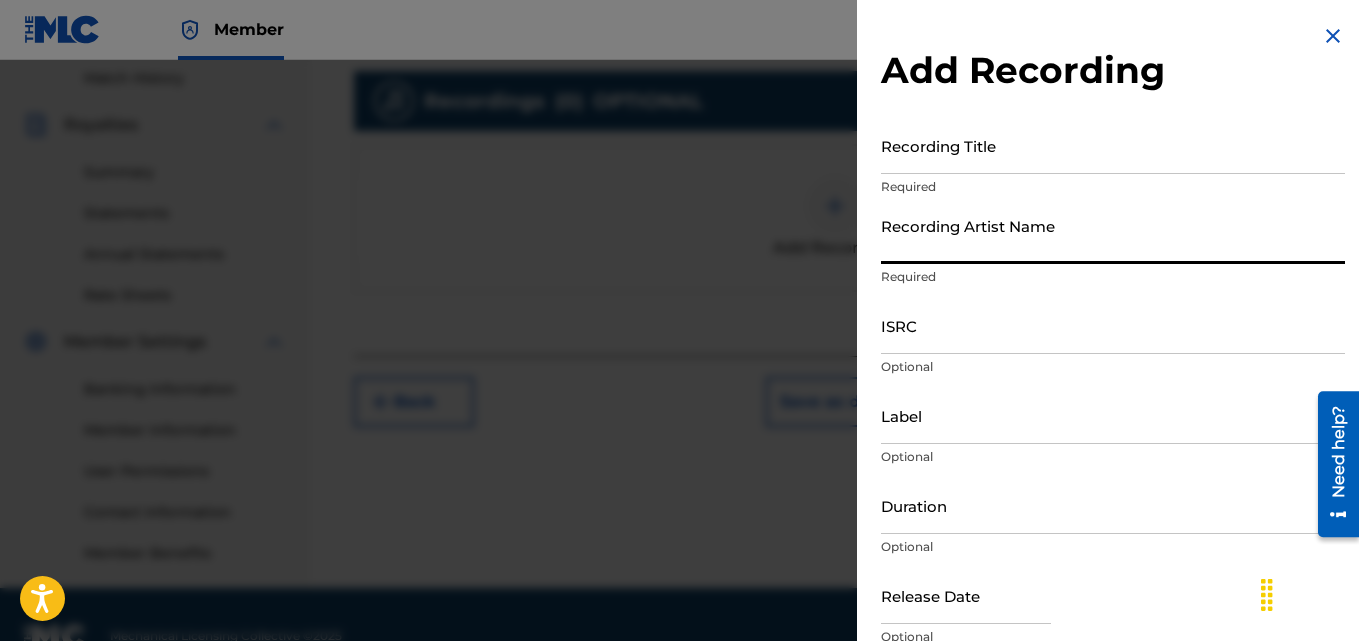 click on "Recording Artist Name" at bounding box center (1113, 235) 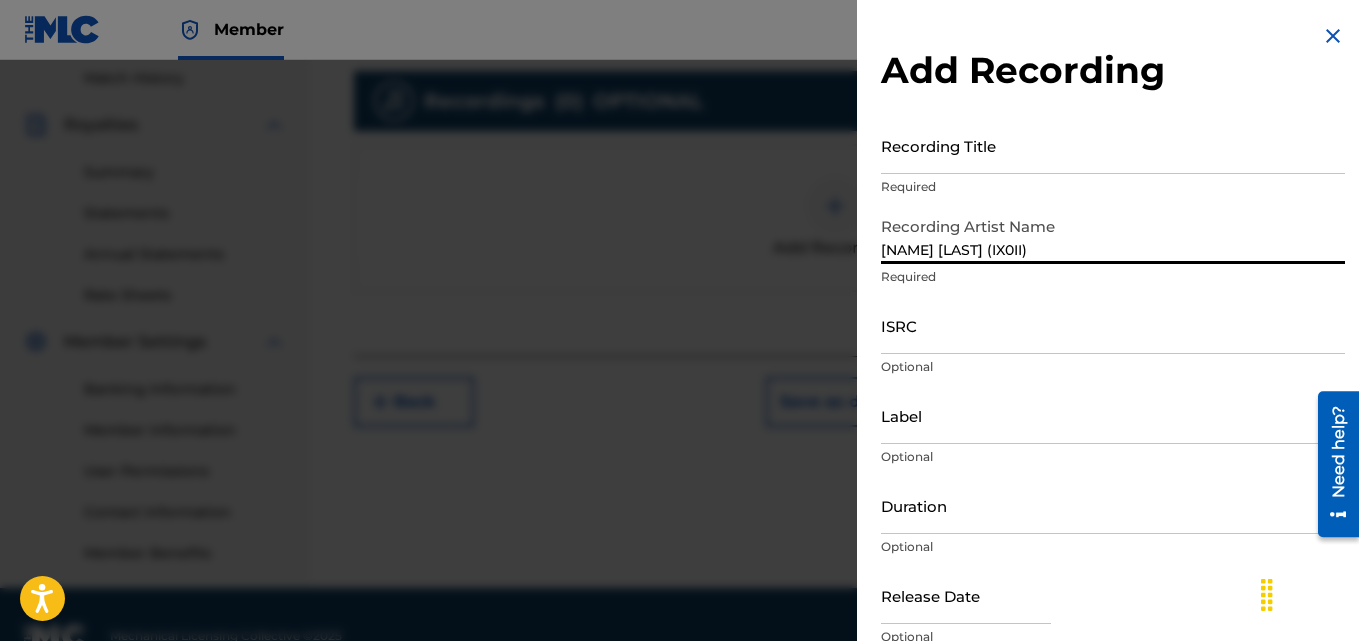 click on "Label" at bounding box center (1113, 415) 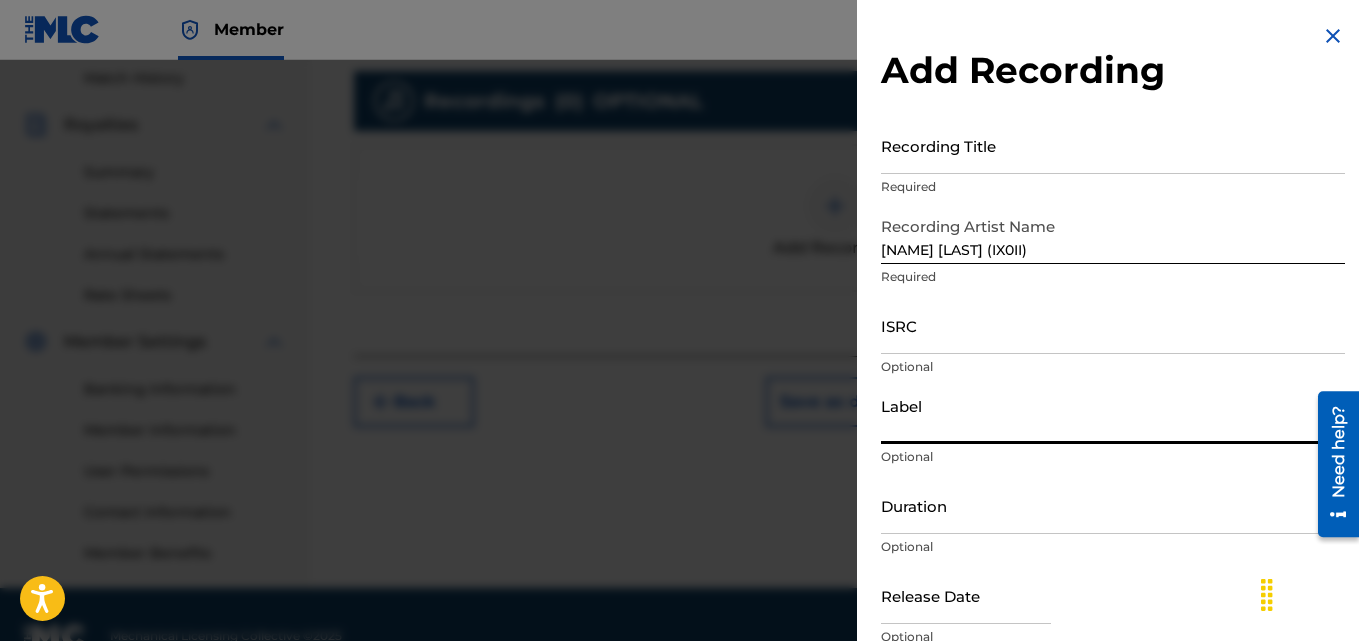 type on "IX0II" 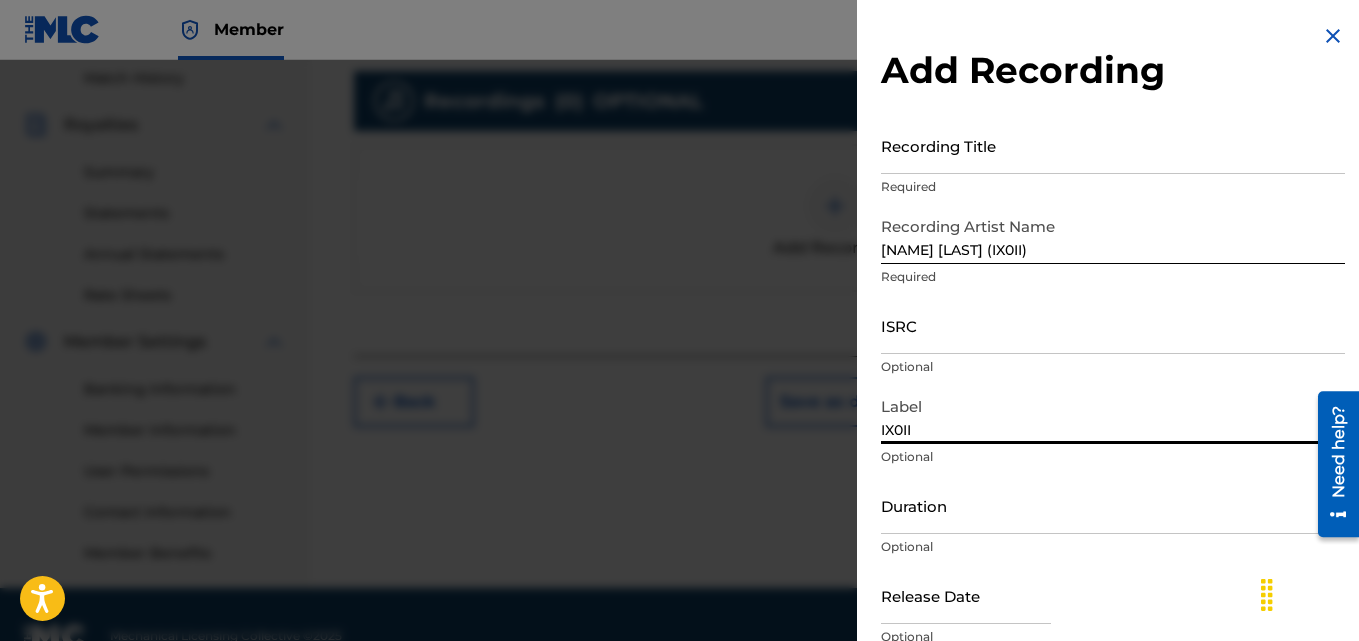 click on "ISRC" at bounding box center [1113, 325] 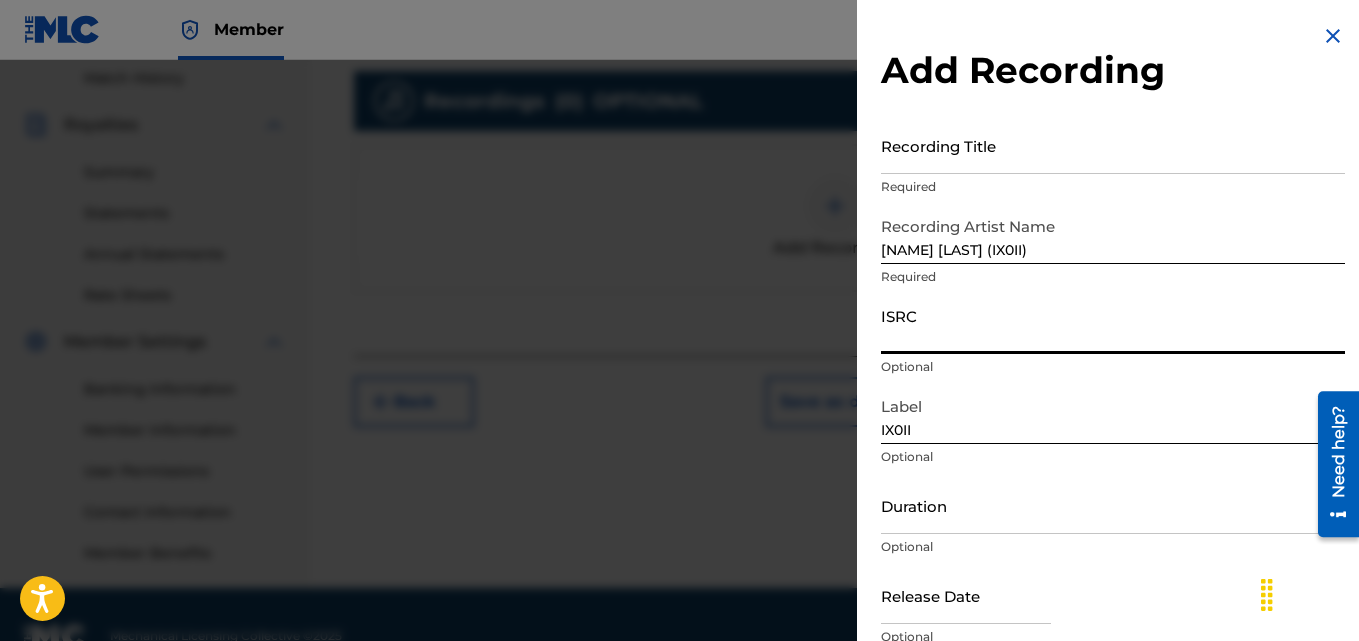 paste on "INI802559142" 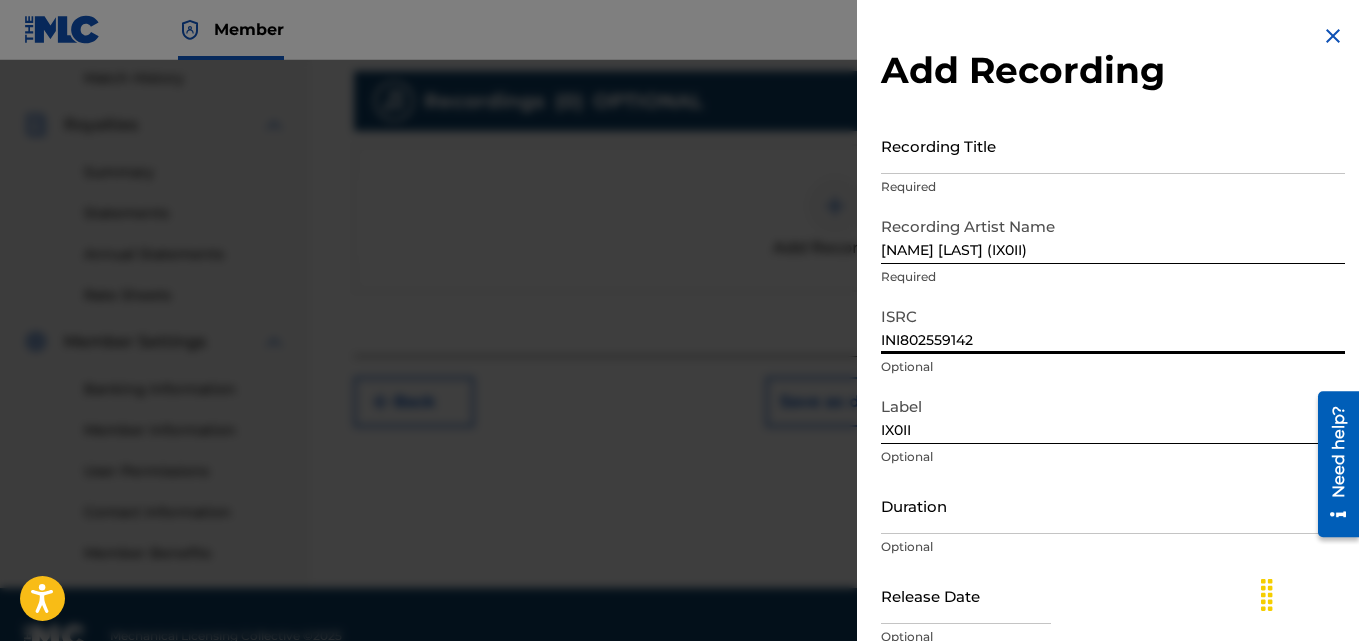 type on "INI802559142" 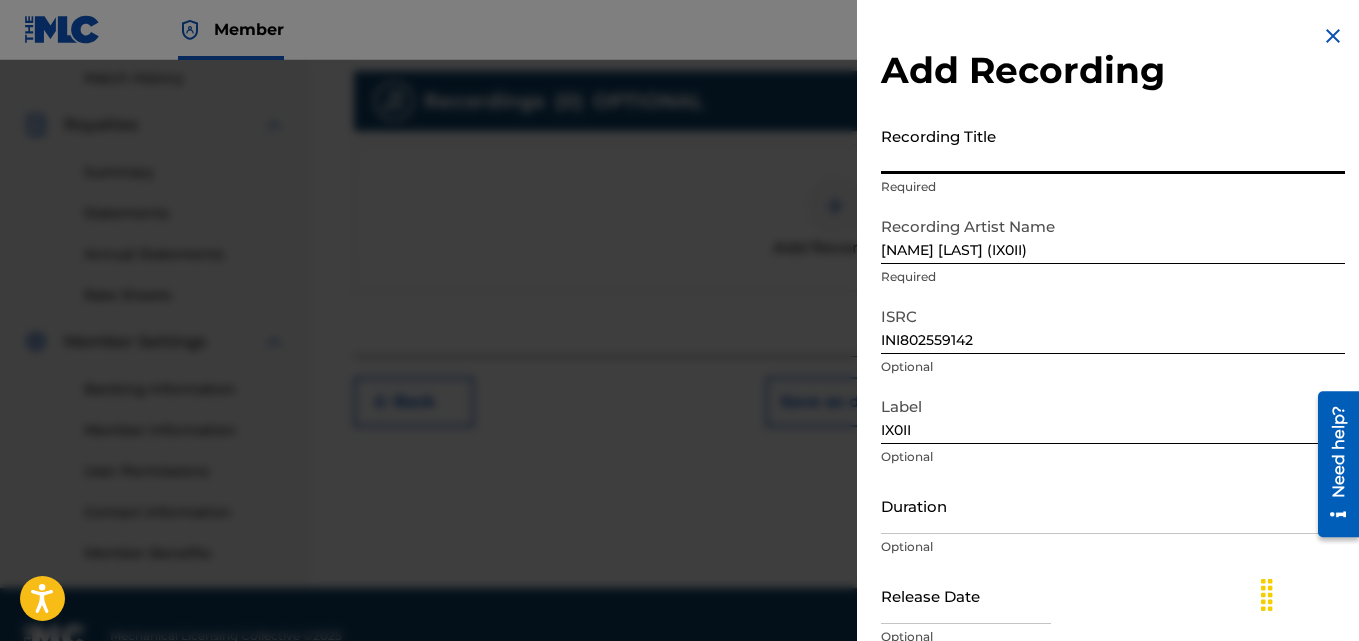 click on "Recording Title" at bounding box center (1113, 145) 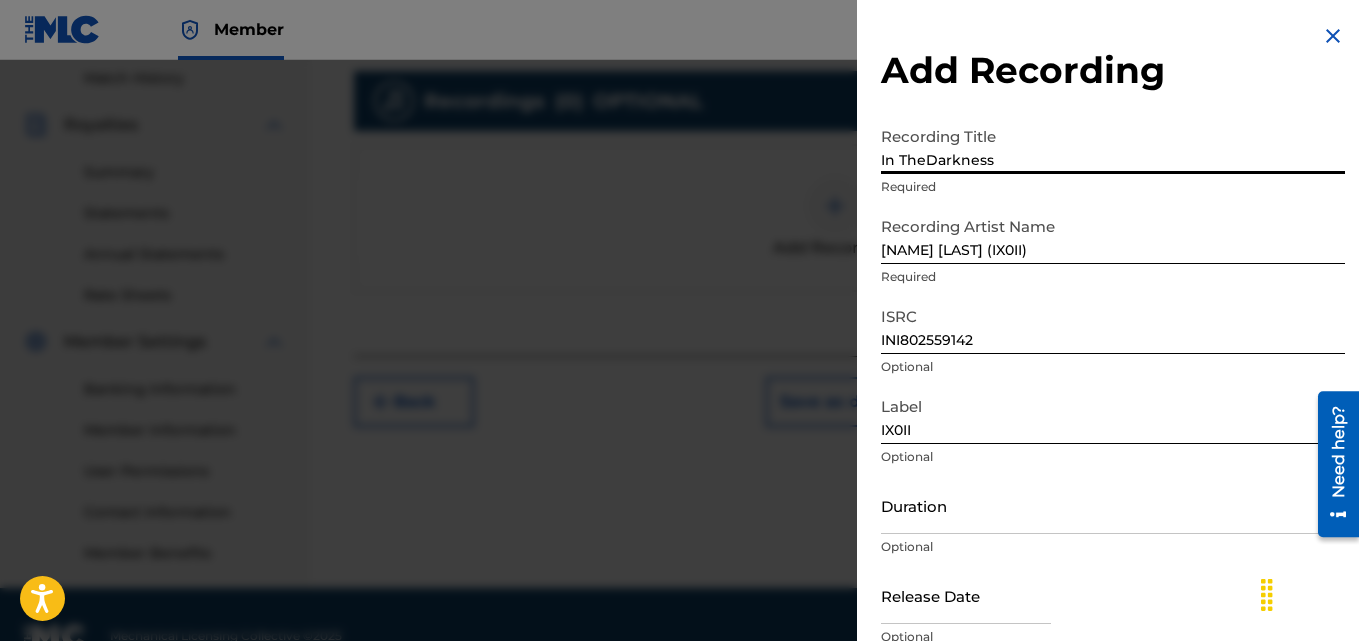 scroll, scrollTop: 599, scrollLeft: 0, axis: vertical 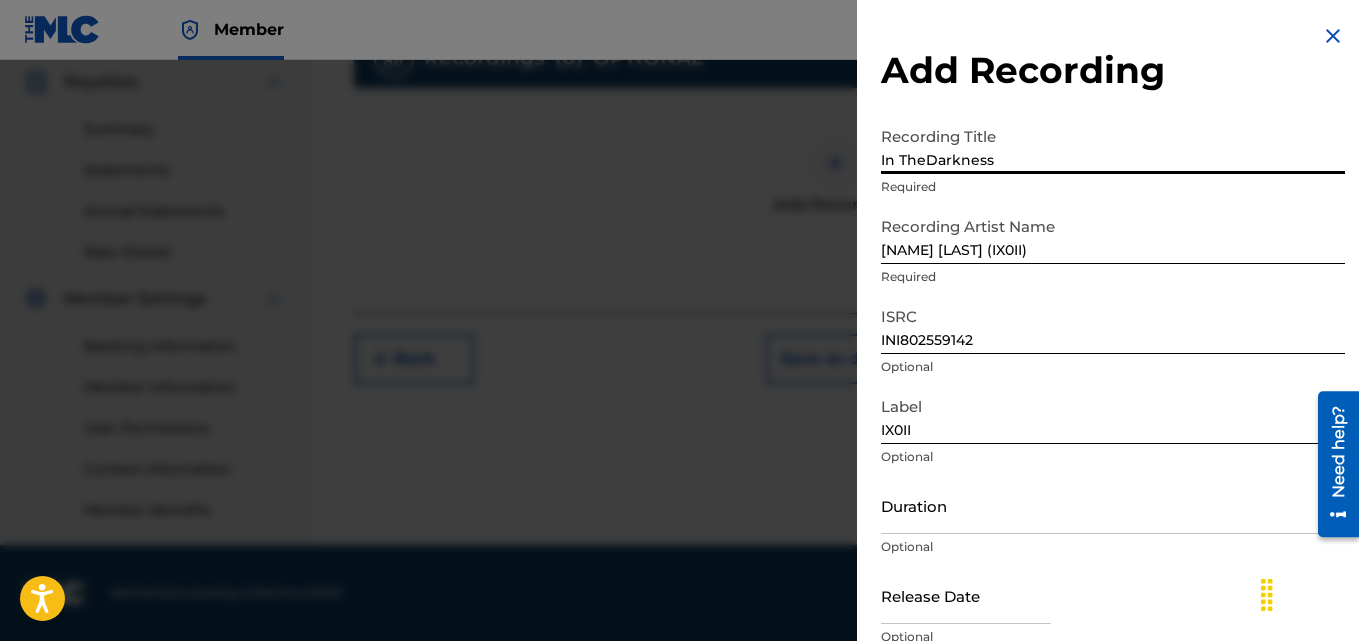 type on "In TheDarkness" 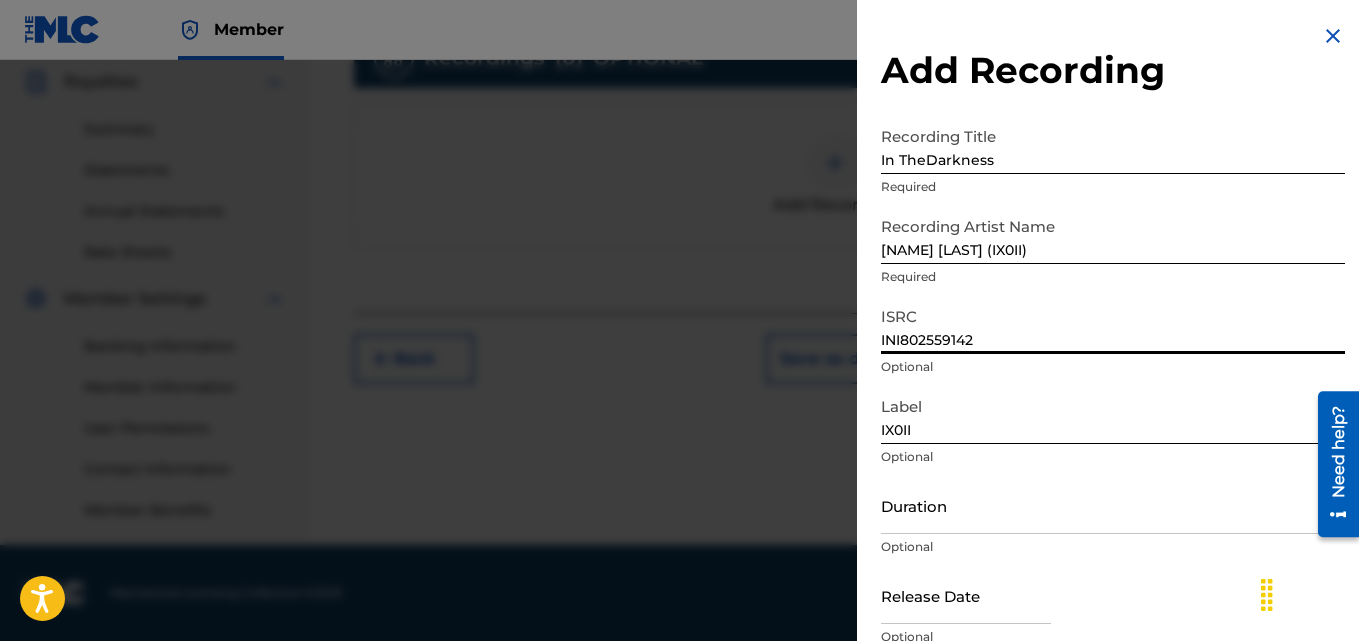 scroll, scrollTop: 90, scrollLeft: 0, axis: vertical 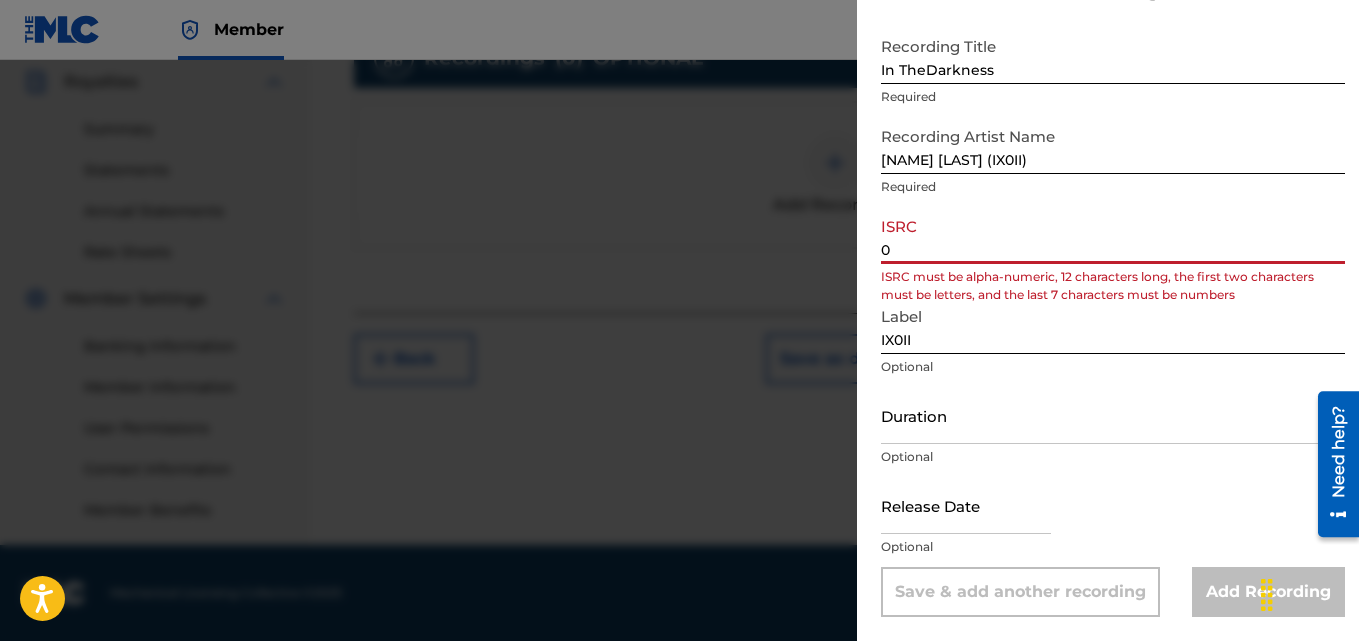 drag, startPoint x: 882, startPoint y: 339, endPoint x: 1072, endPoint y: 744, distance: 447.35333 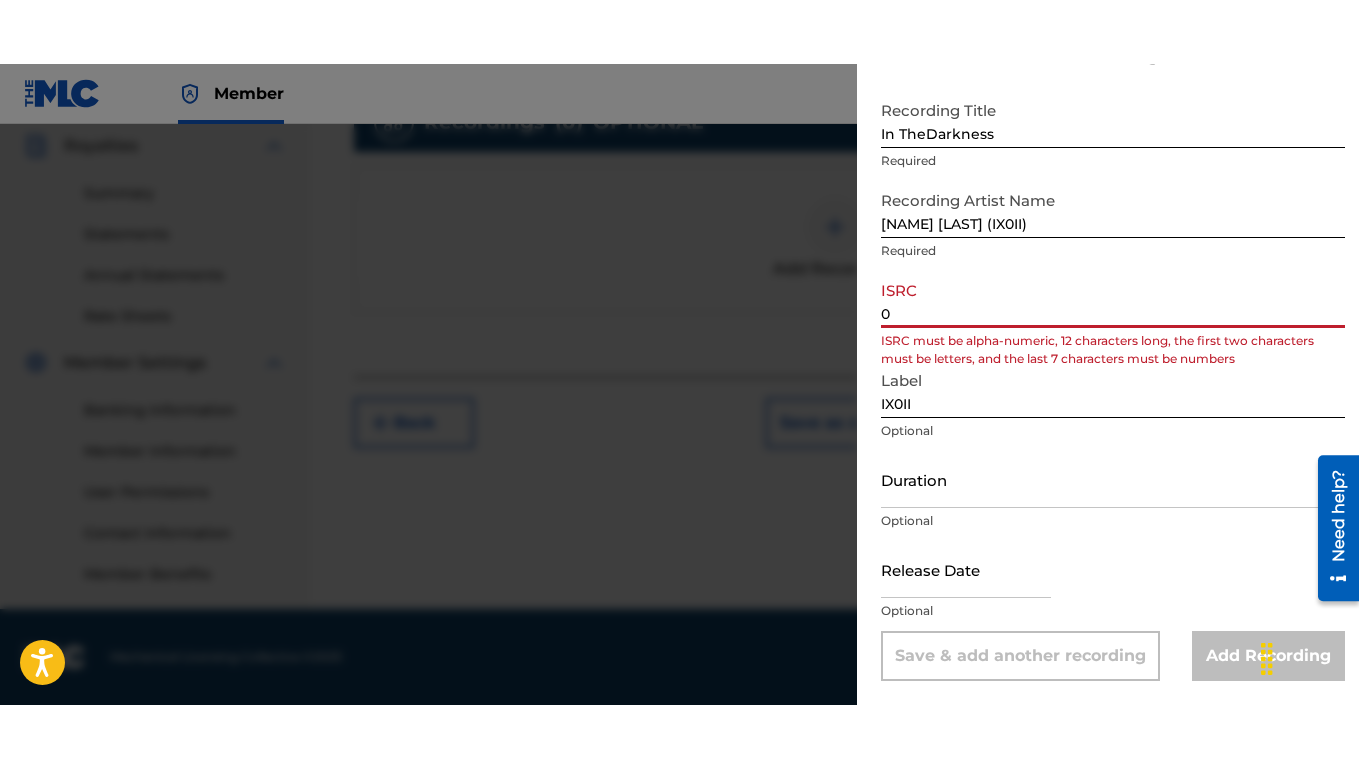 scroll, scrollTop: 472, scrollLeft: 0, axis: vertical 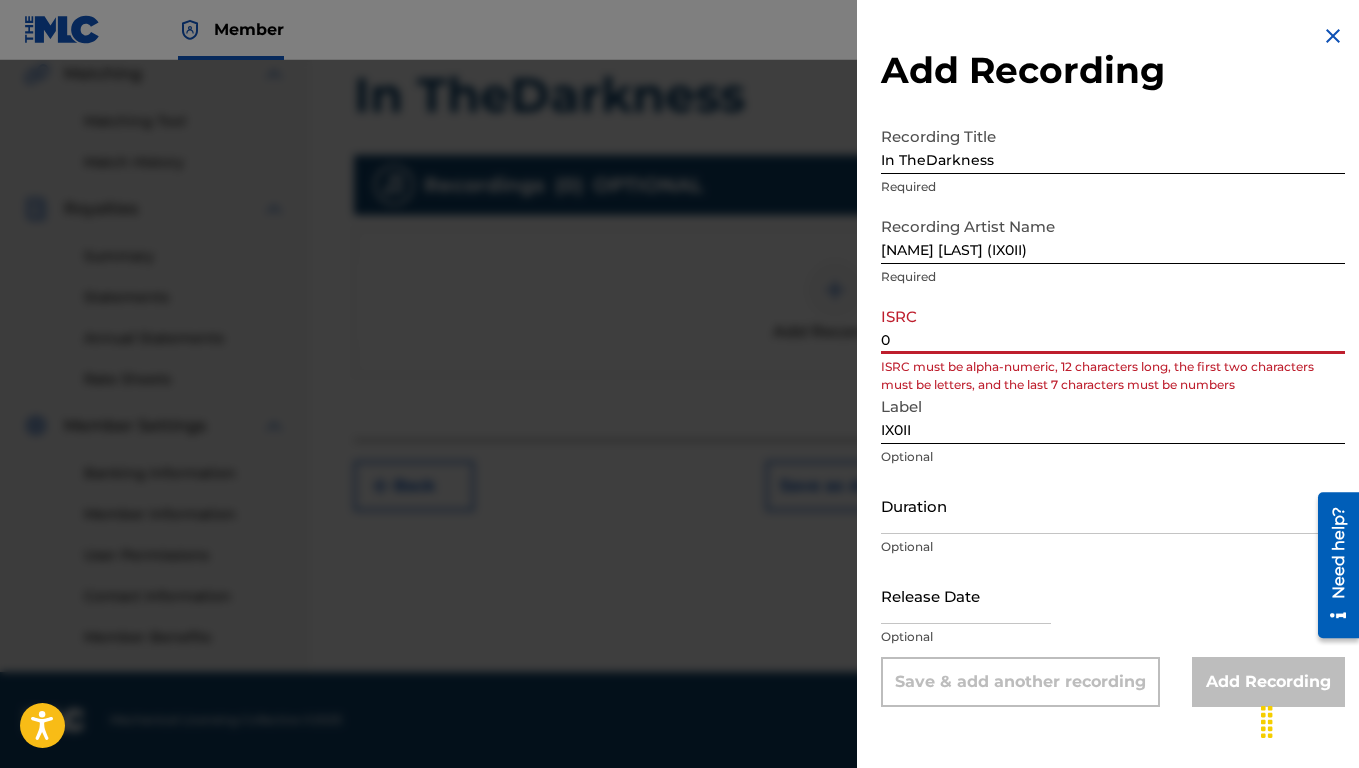 type on "INI802559142" 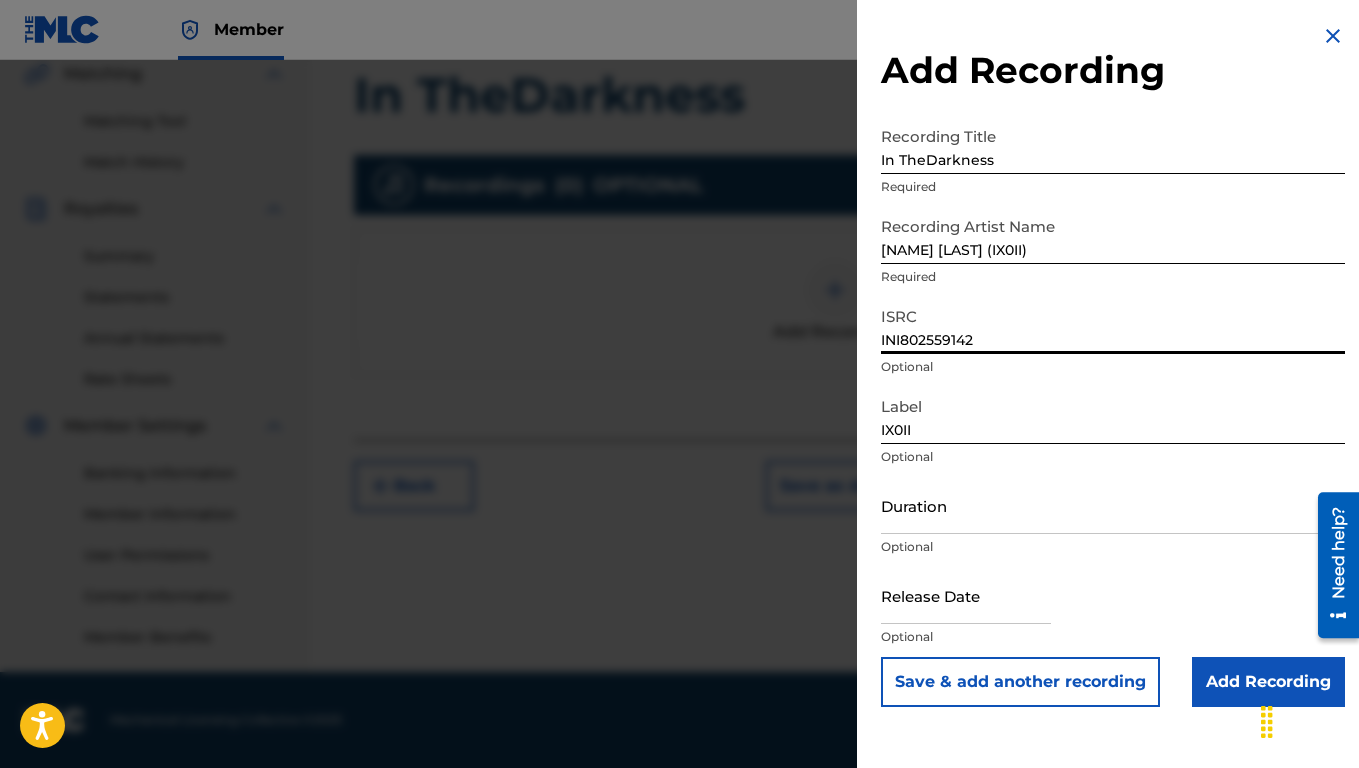 click on "Add Recording" at bounding box center (1268, 682) 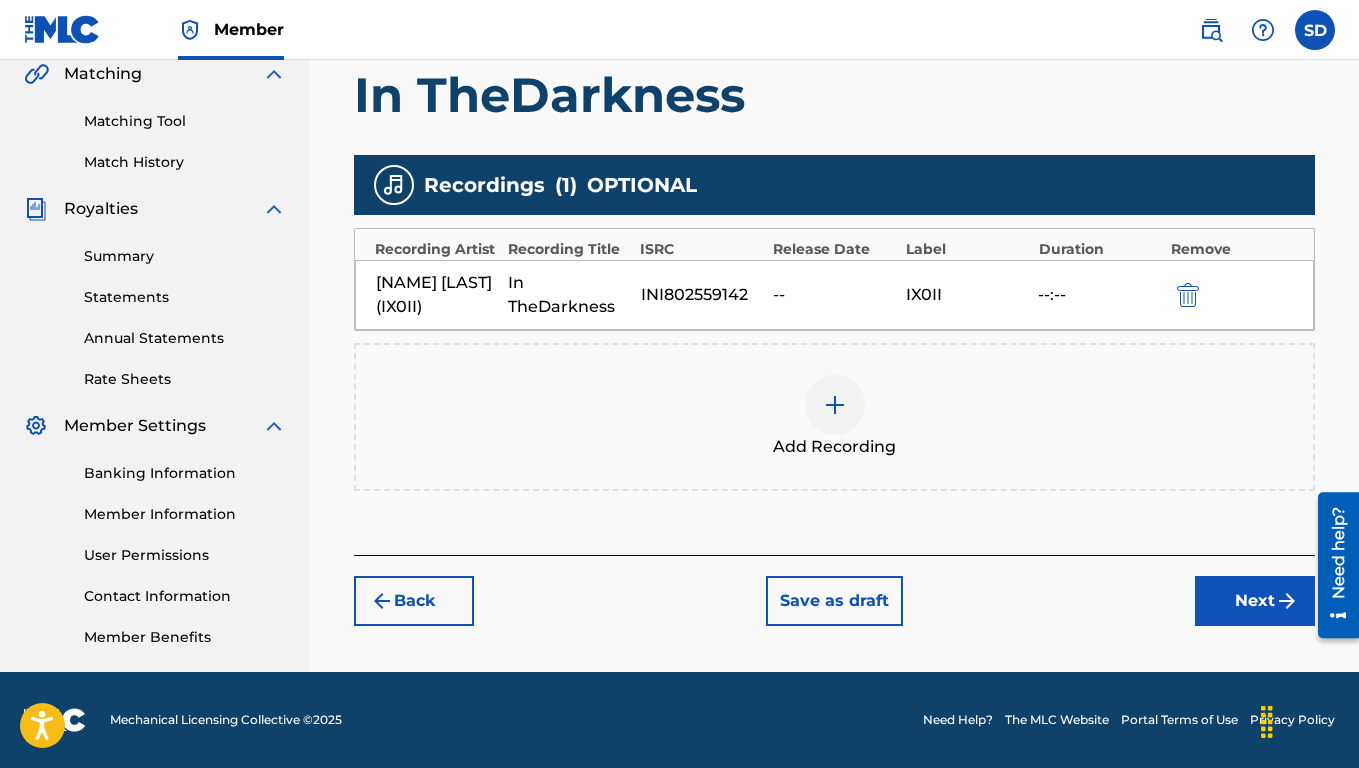 click on "Next" at bounding box center [1255, 601] 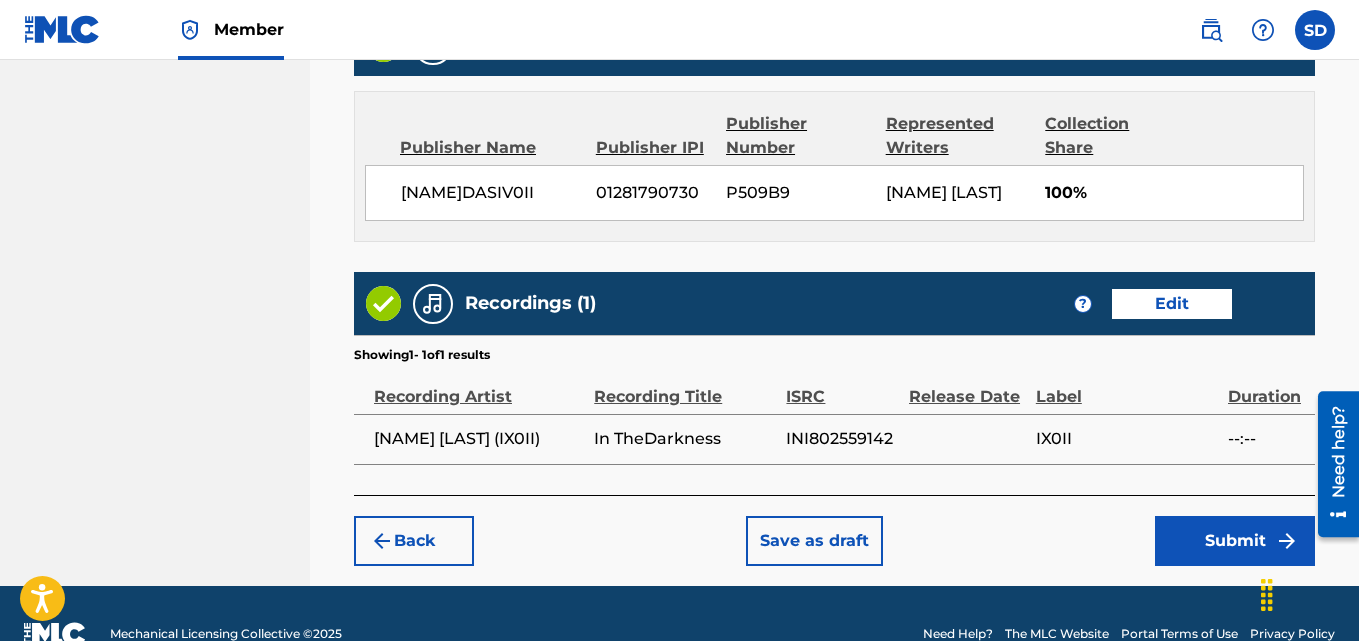 scroll, scrollTop: 1079, scrollLeft: 0, axis: vertical 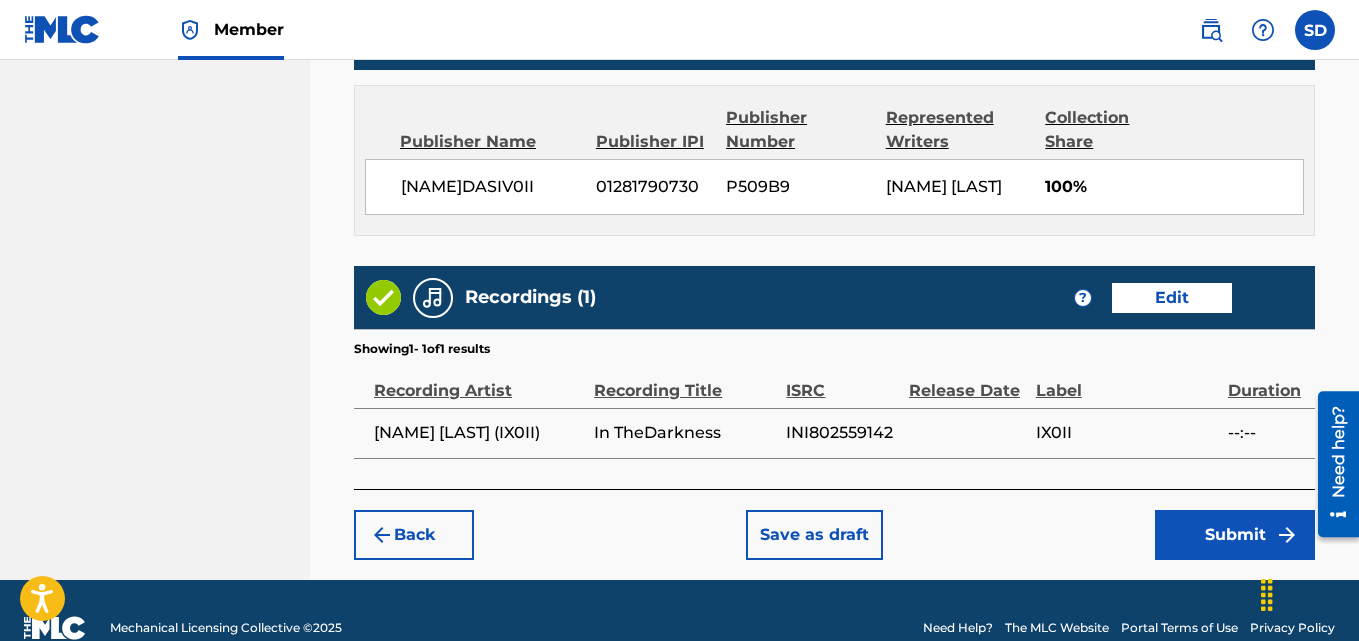 click on "Submit" at bounding box center [1235, 535] 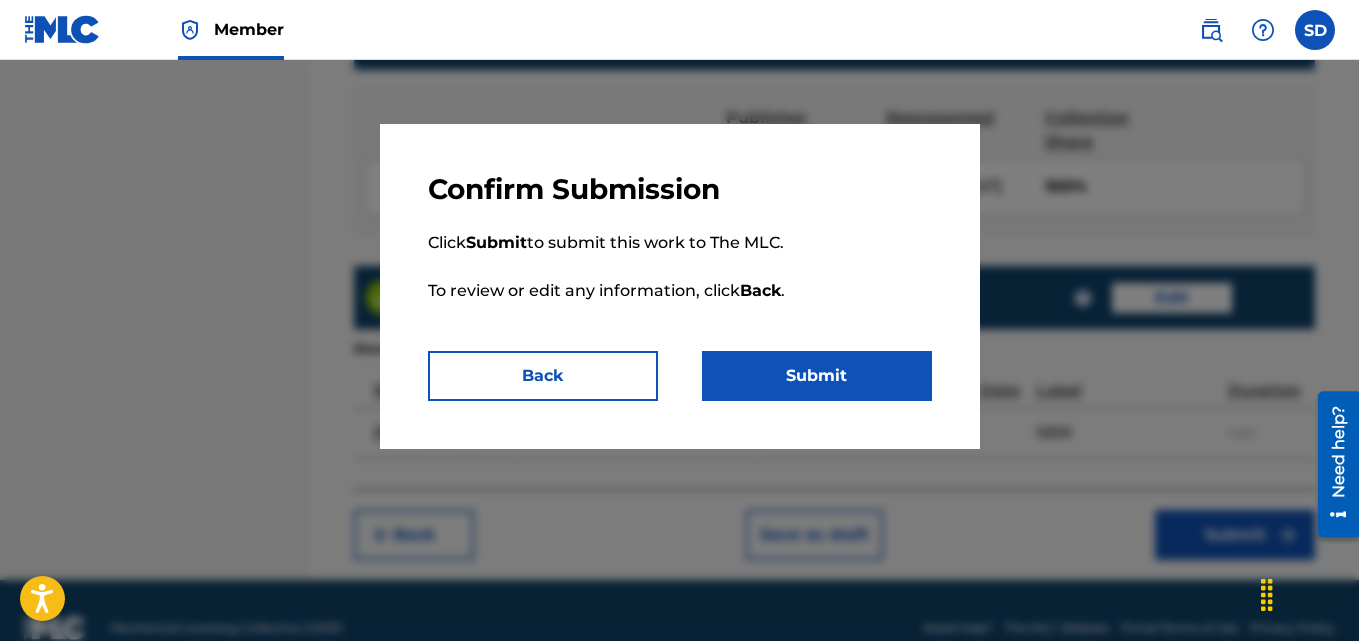 click on "Submit" at bounding box center [817, 376] 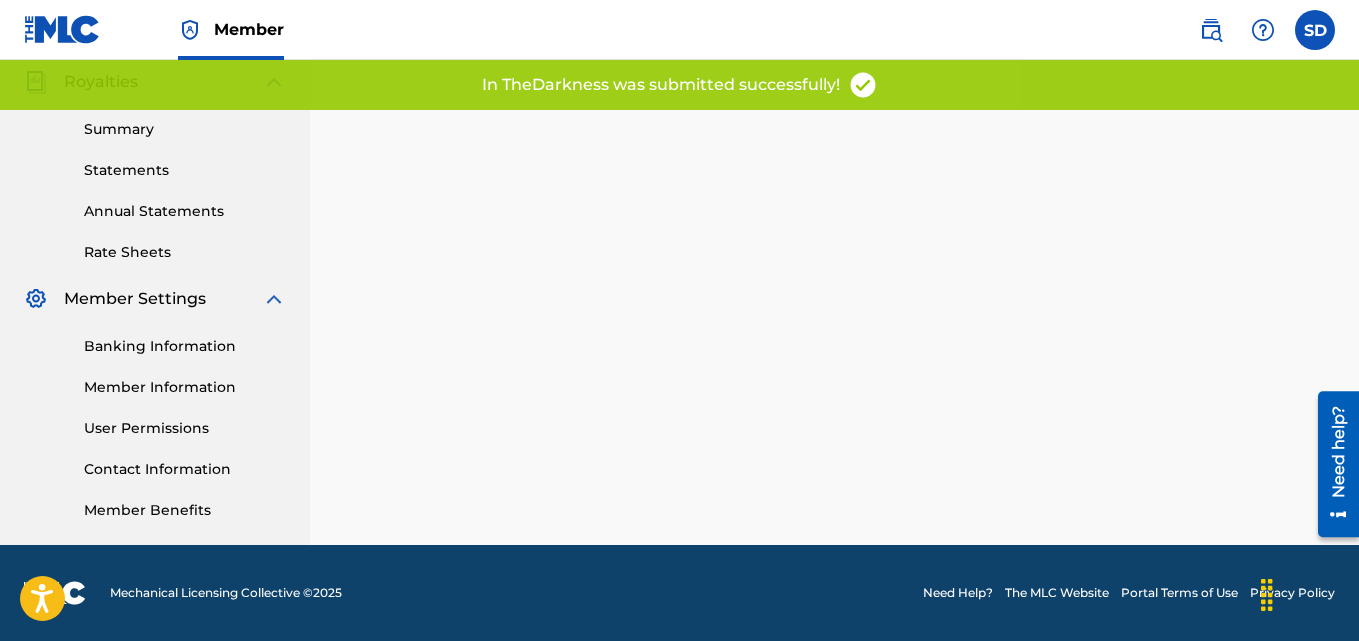 scroll, scrollTop: 0, scrollLeft: 0, axis: both 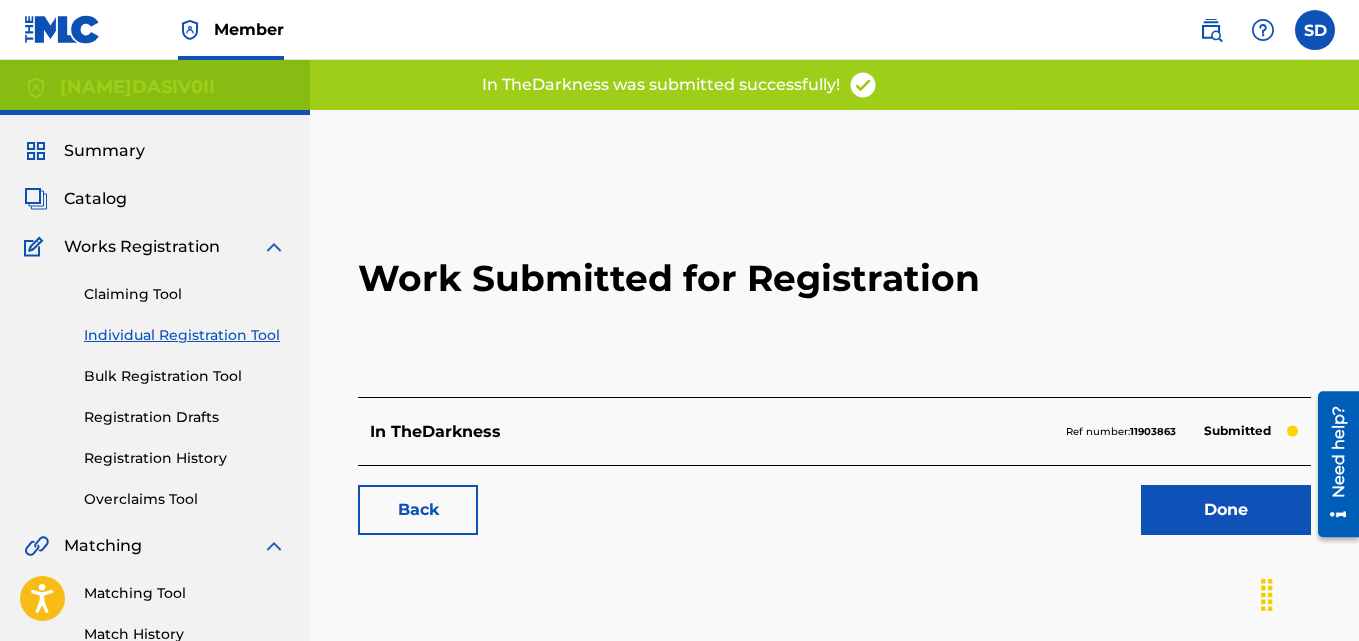 click on "Registration History" at bounding box center [185, 458] 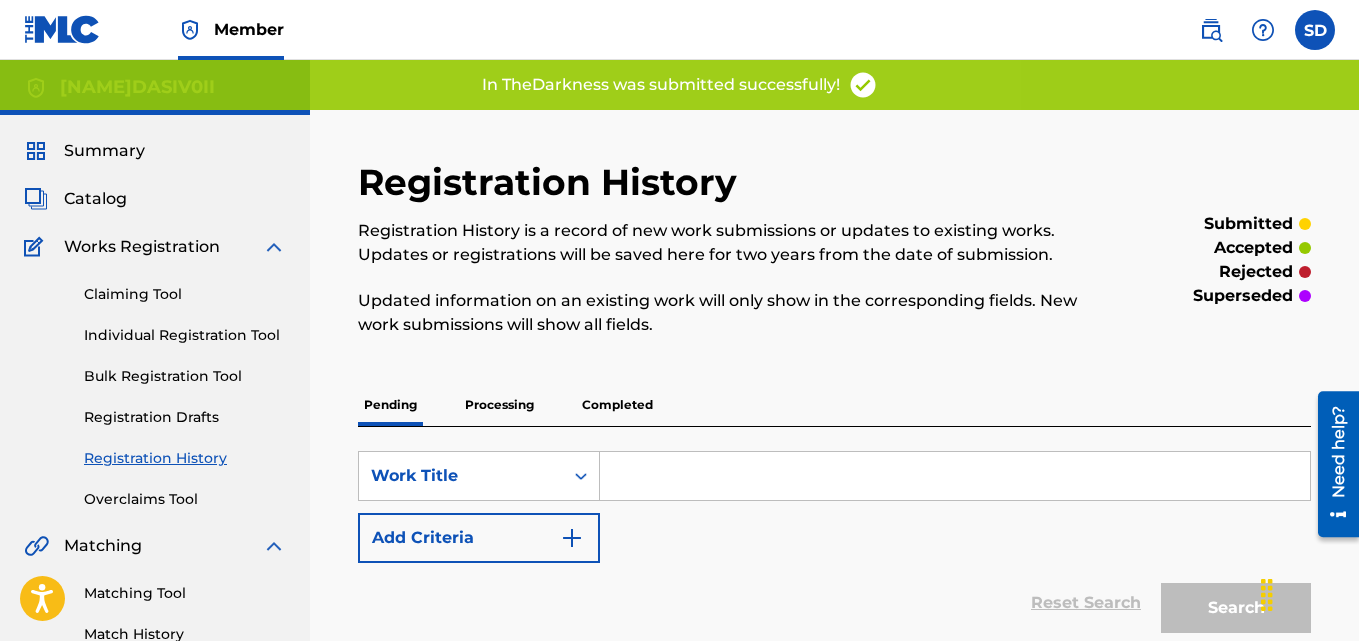 click on "Processing" at bounding box center [499, 405] 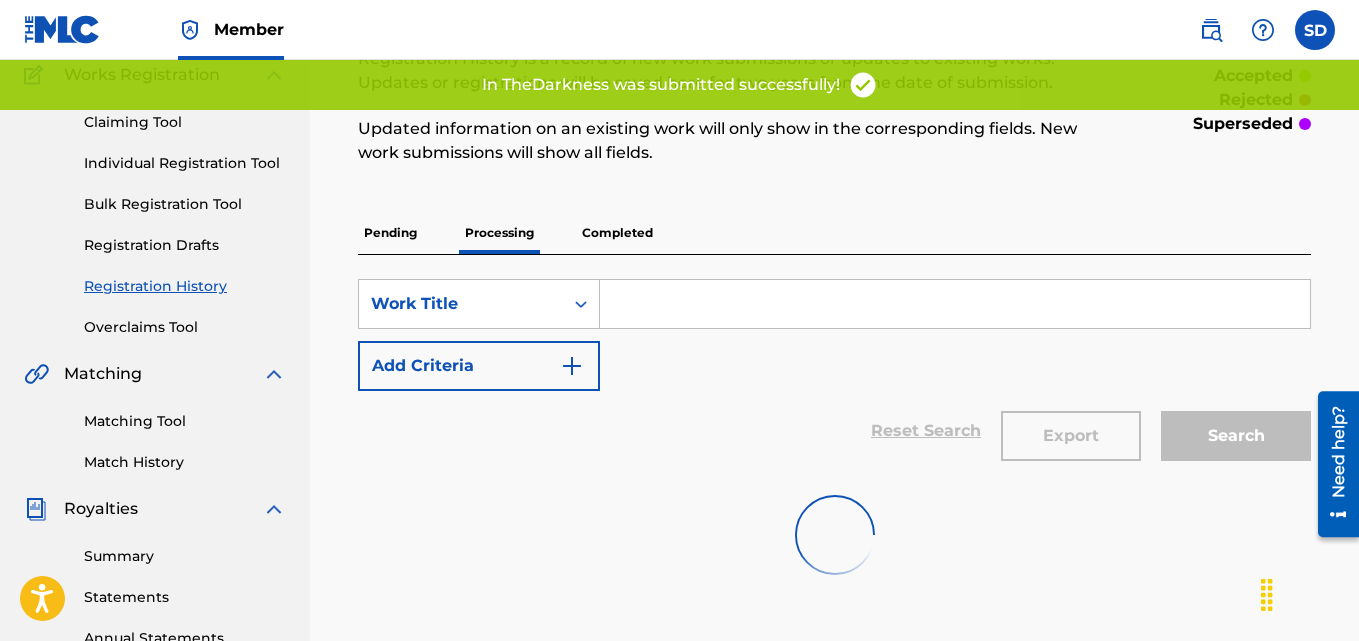 scroll, scrollTop: 178, scrollLeft: 0, axis: vertical 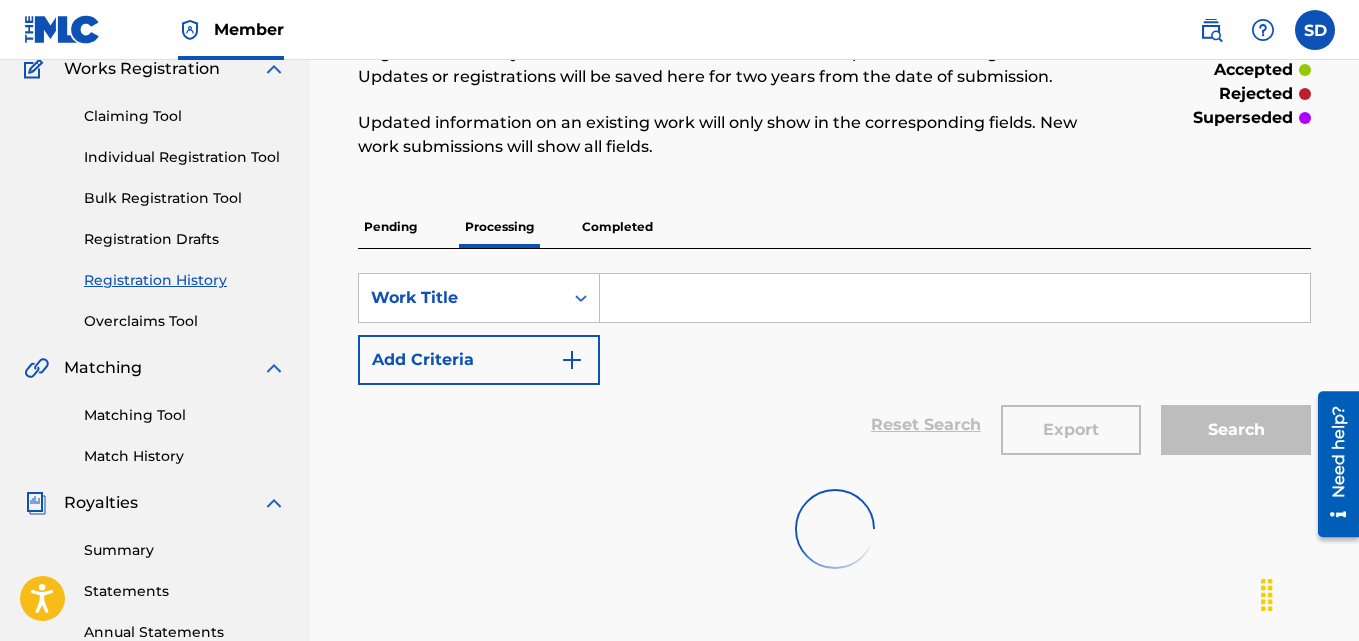 click on "Completed" at bounding box center [617, 227] 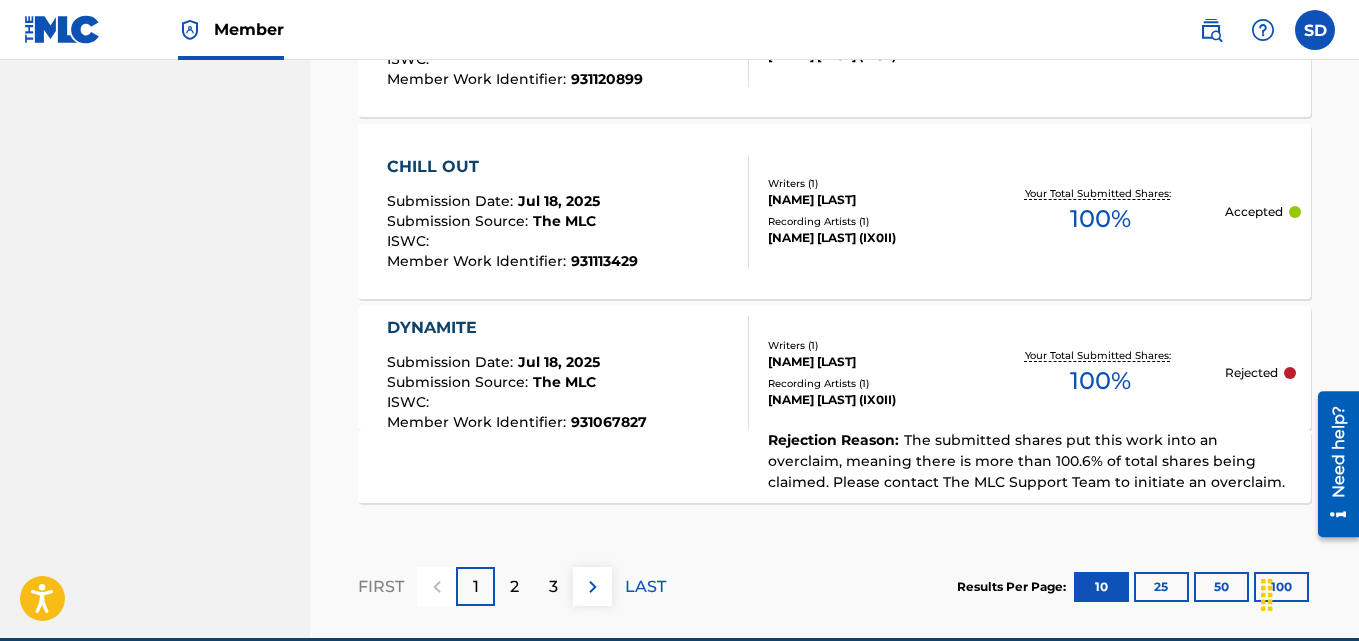 scroll, scrollTop: 2113, scrollLeft: 0, axis: vertical 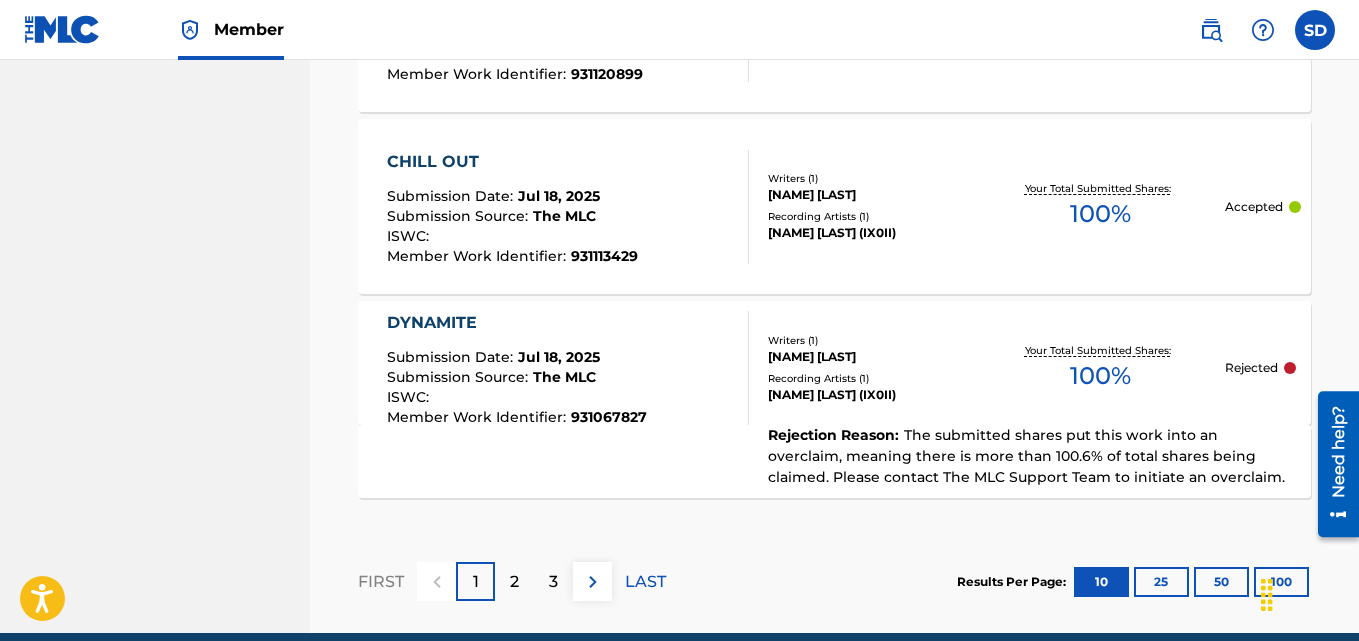 click on "LAST" at bounding box center [645, 582] 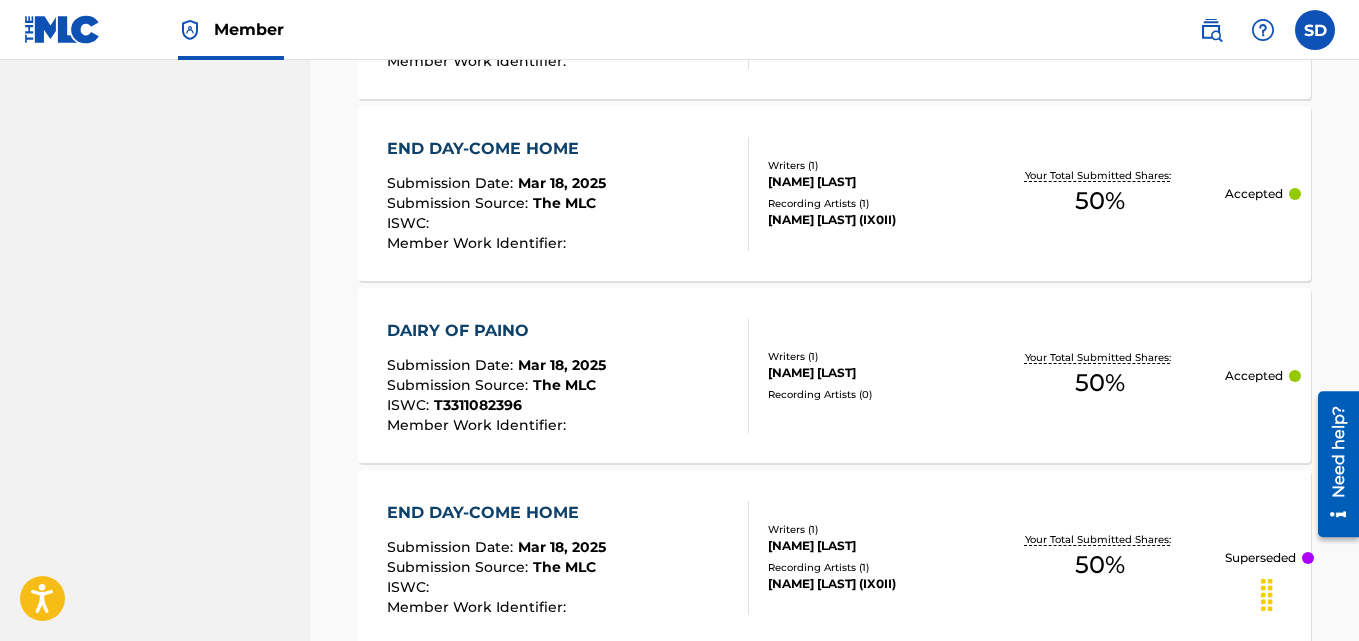 scroll, scrollTop: 1402, scrollLeft: 0, axis: vertical 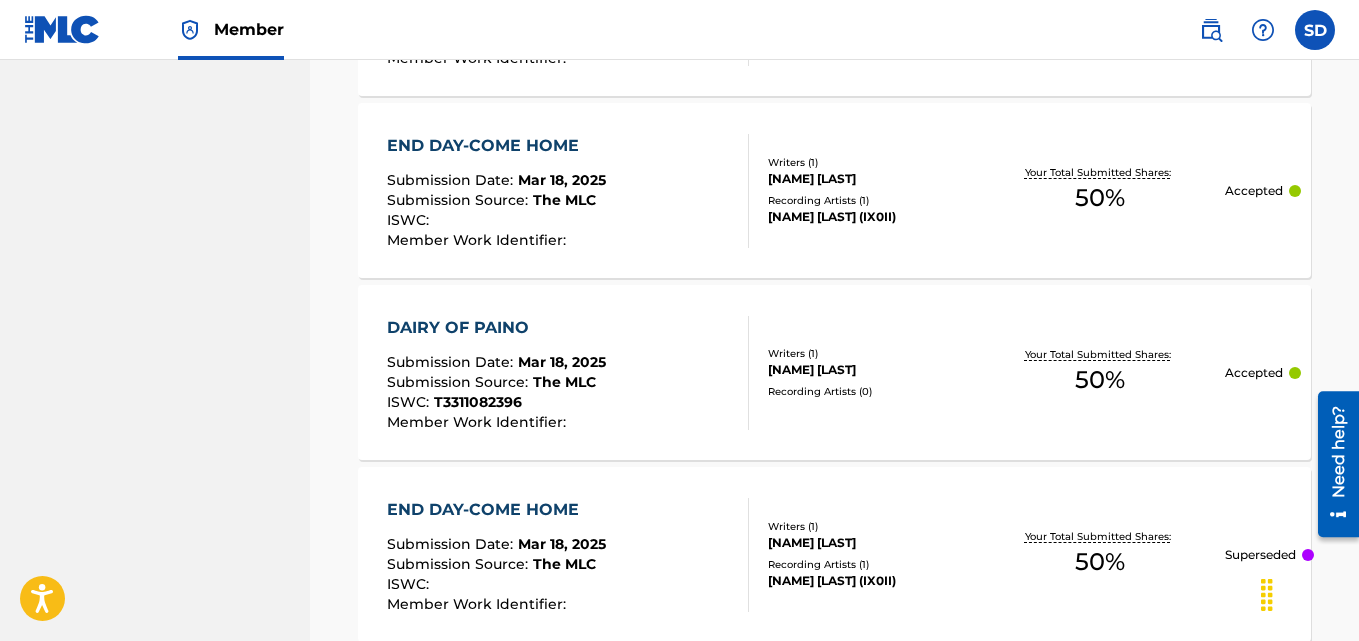 click on "DAIRY OF PAINO" at bounding box center (496, 328) 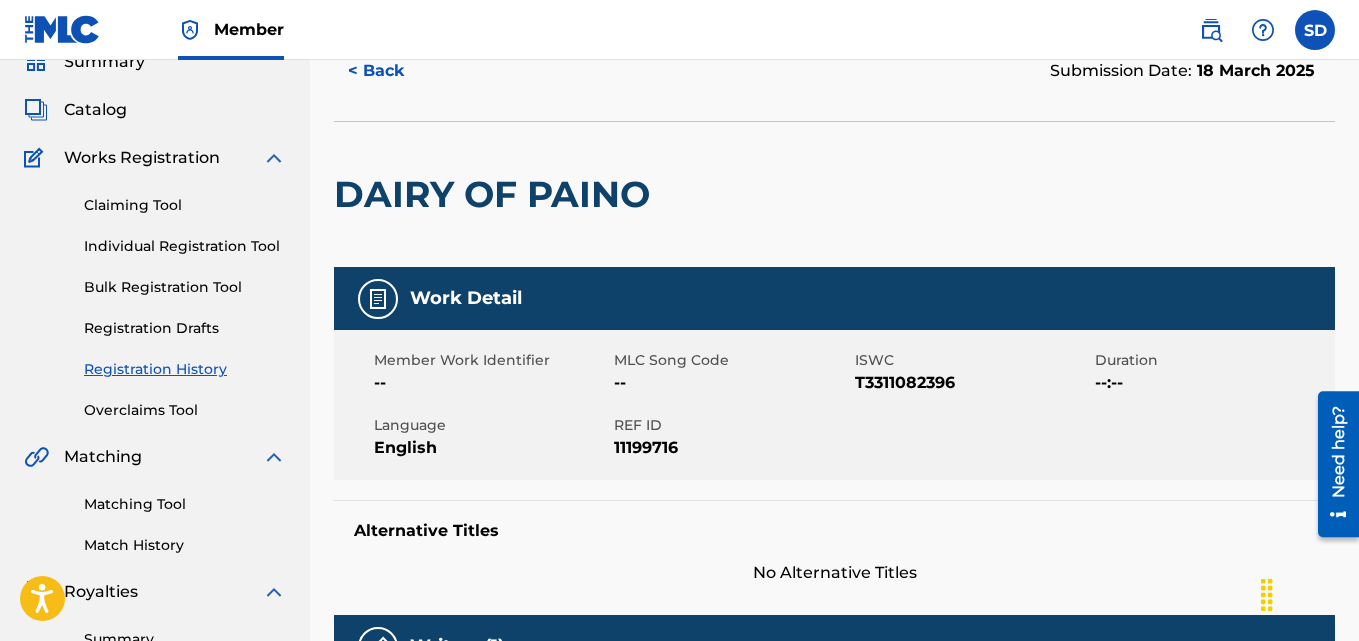 scroll, scrollTop: 86, scrollLeft: 0, axis: vertical 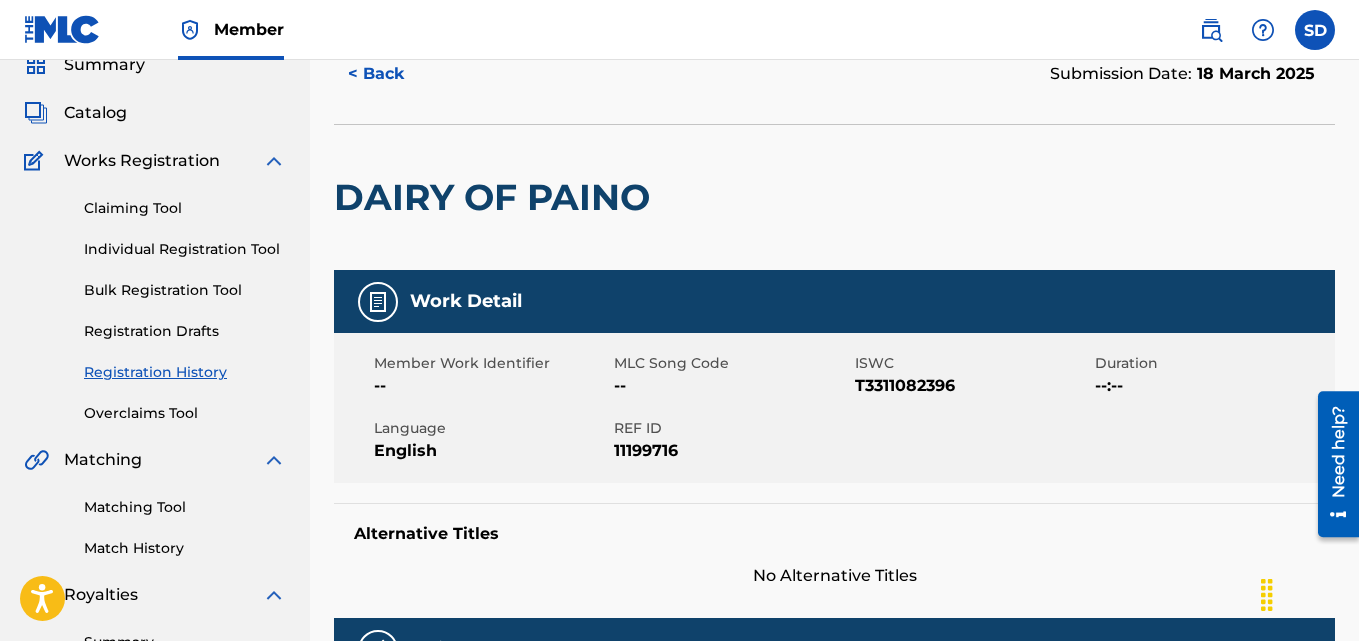 click on "Submission Date: [DATE] DAIRY OF PAINO     Work Detail   Member Work Identifier -- MLC Song Code -- ISWC [ISWC] Duration --:-- Language English REF ID [REF_ID] Alternative Titles No Alternative Titles Writers   (1) Writer Name Writer IPI Writer Role [NAME] [IPI] Composer/Author Publishers   (1) Total shares:  50 % Publisher Name Publisher IPI Publisher Number Represented Writers Collection Share [NAME]IV0II [IPI] -- [NAME] 50% Total shares:  50 % Recordings   (0) ? No recordings found" at bounding box center [834, 668] 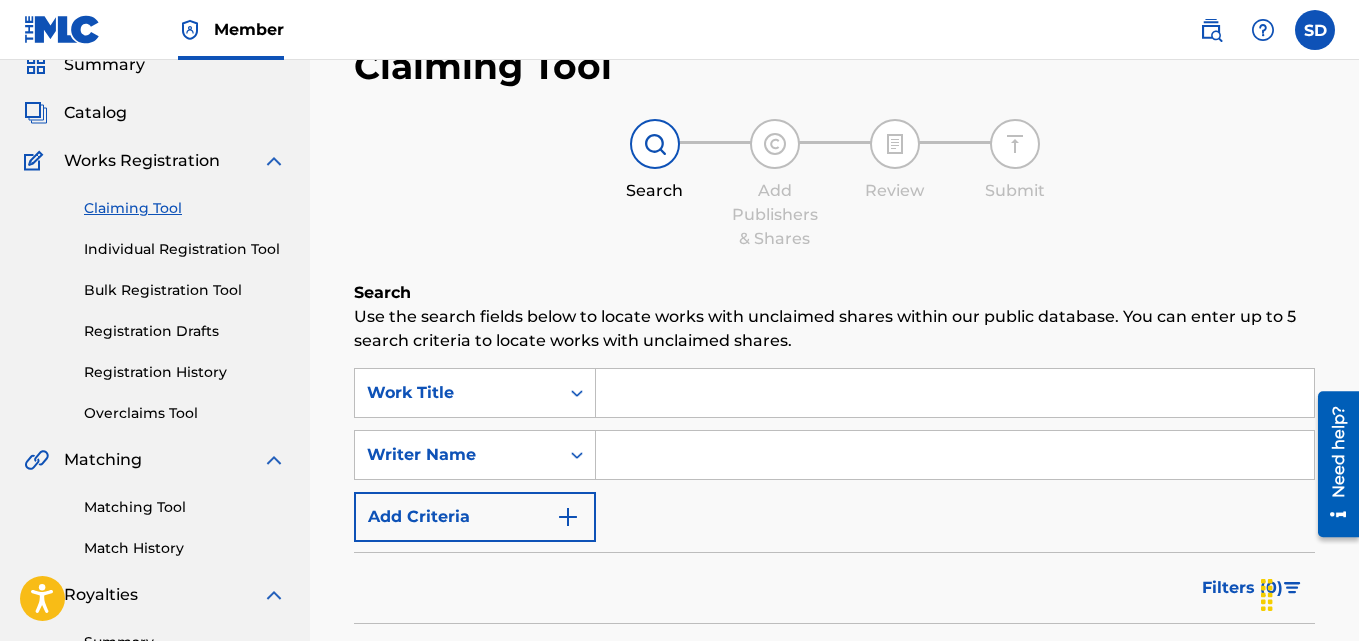 scroll, scrollTop: 0, scrollLeft: 0, axis: both 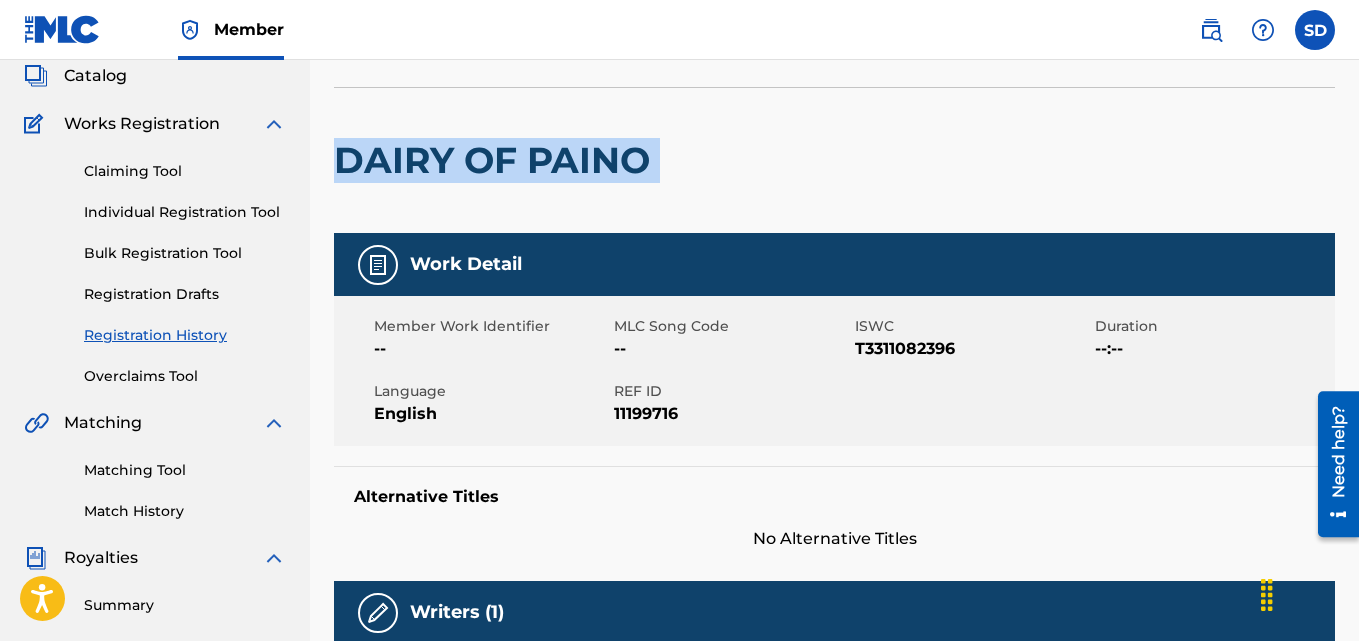drag, startPoint x: 677, startPoint y: 153, endPoint x: 322, endPoint y: 166, distance: 355.23795 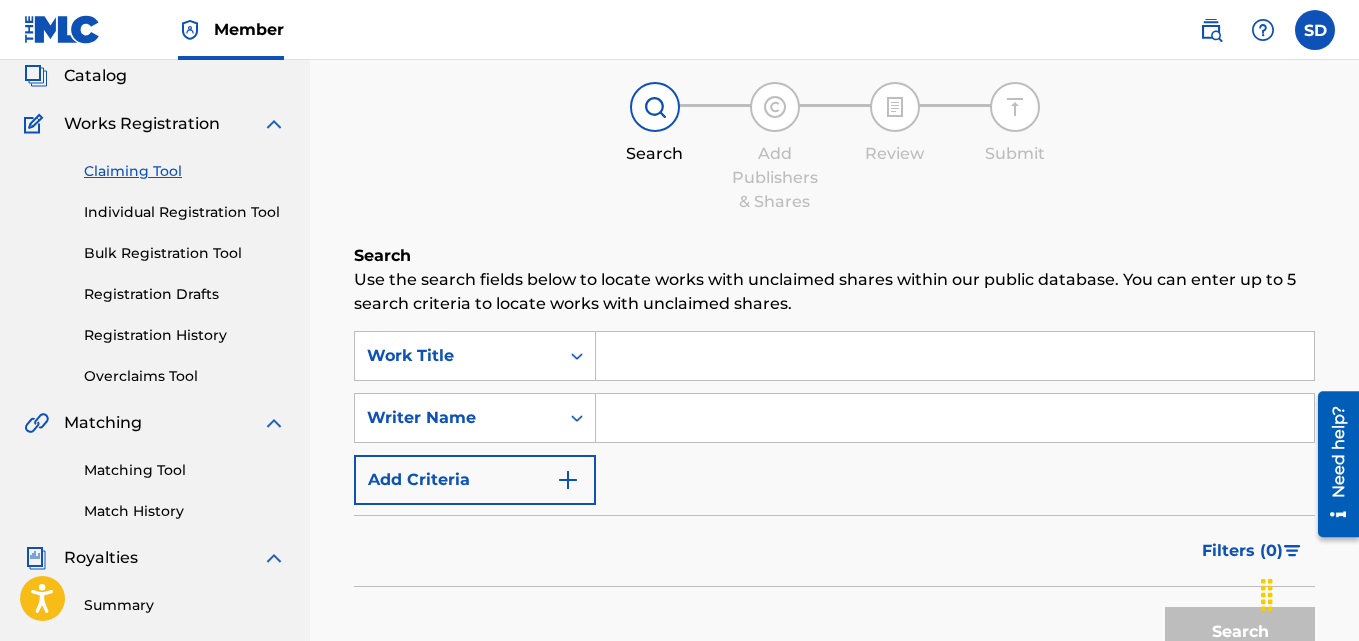 scroll, scrollTop: 0, scrollLeft: 0, axis: both 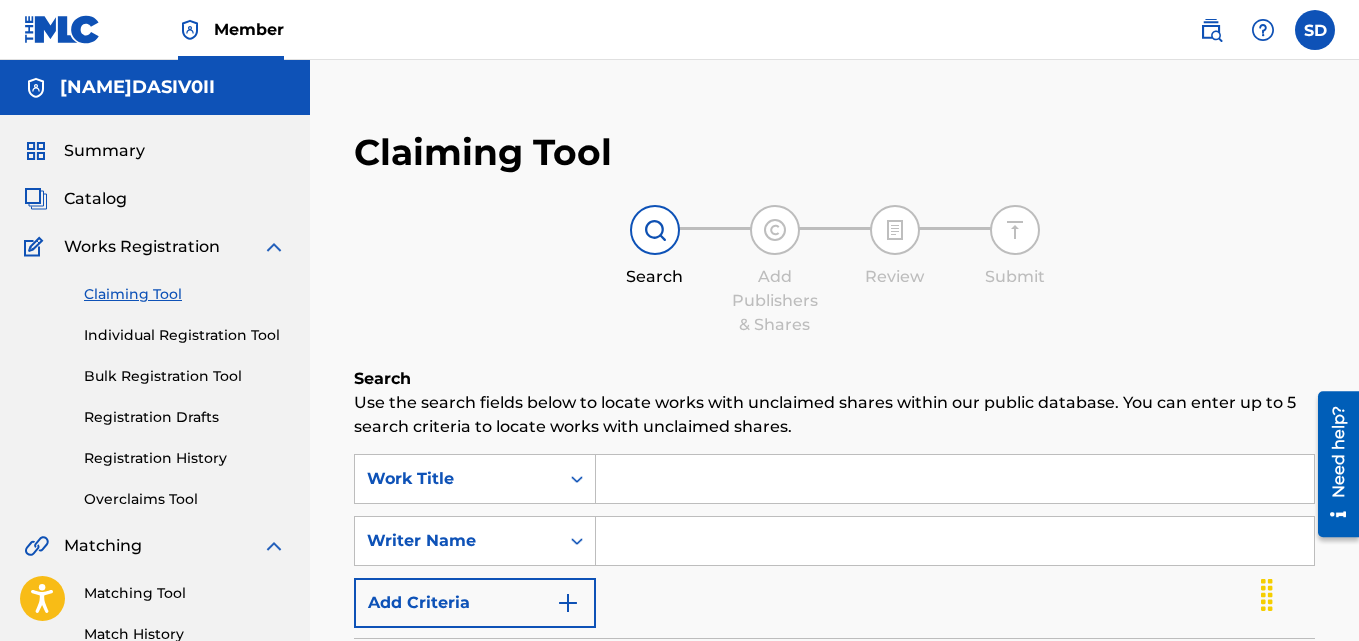 click at bounding box center [955, 479] 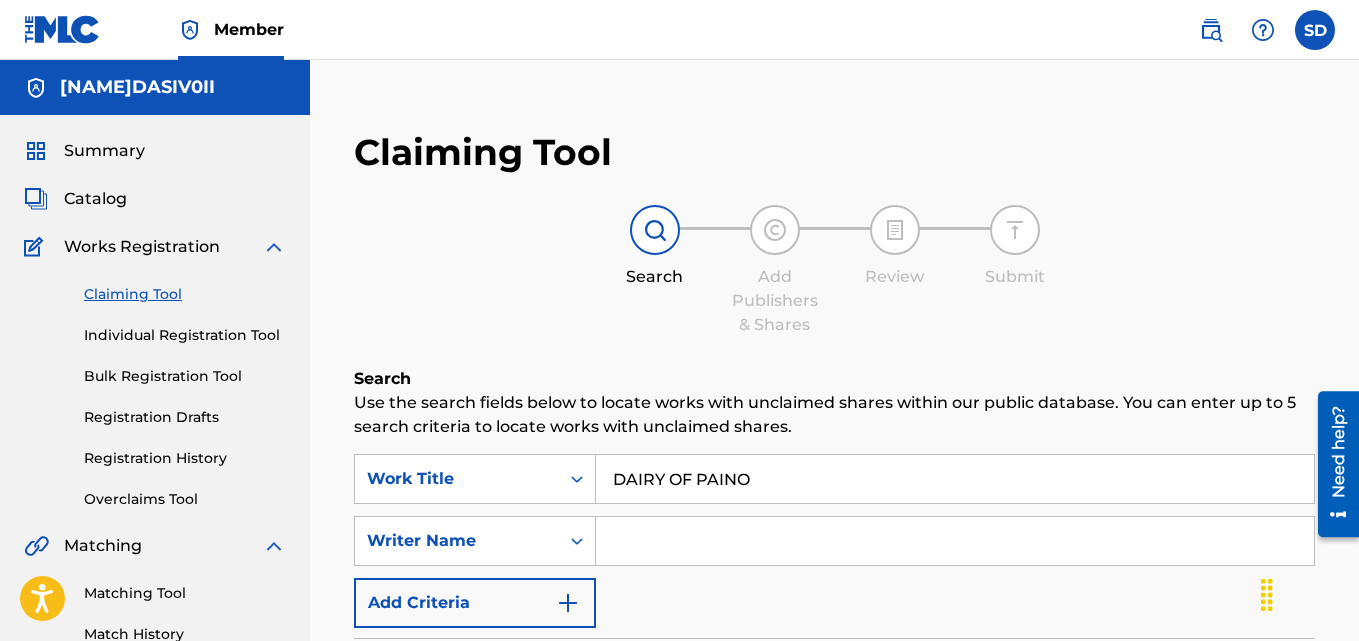 type on "DAIRY OF PAINO" 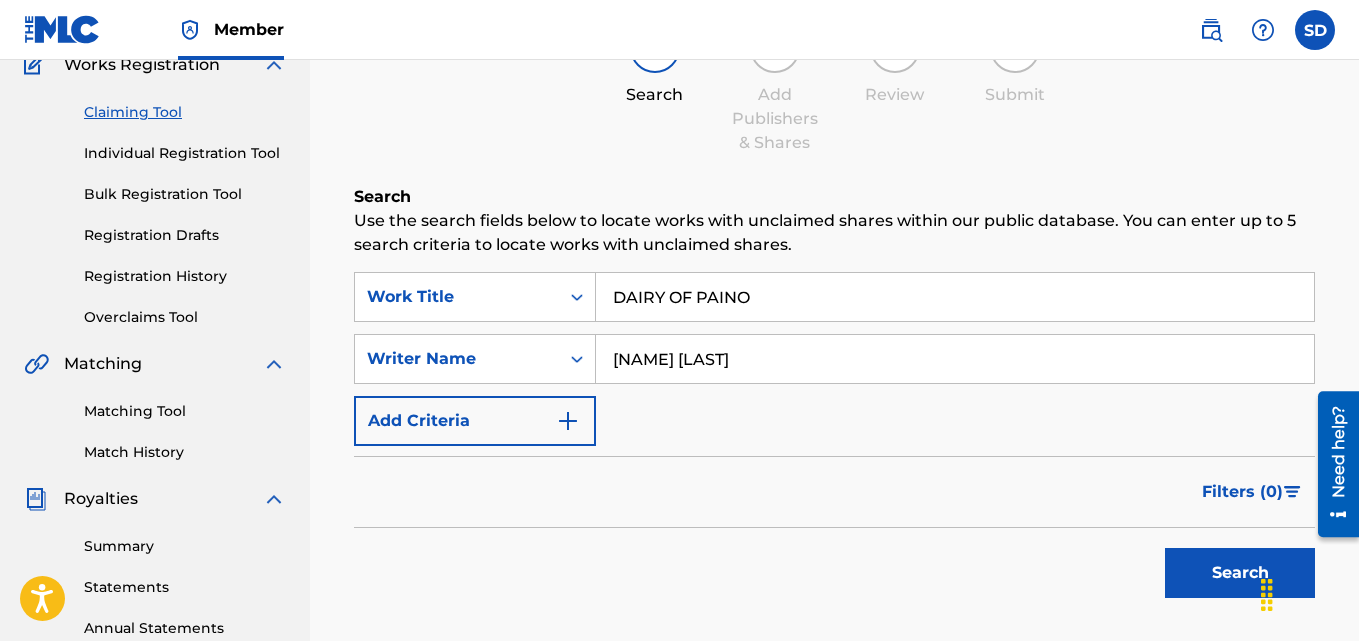 scroll, scrollTop: 187, scrollLeft: 0, axis: vertical 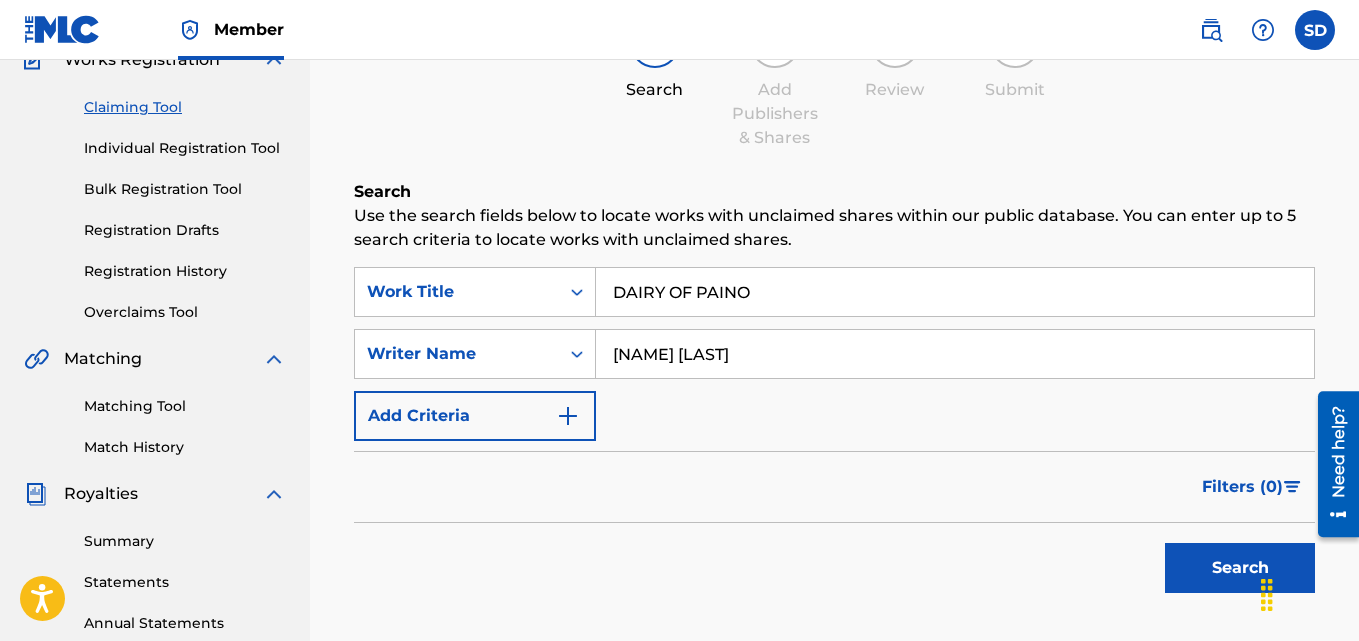 click on "Search" at bounding box center [1240, 568] 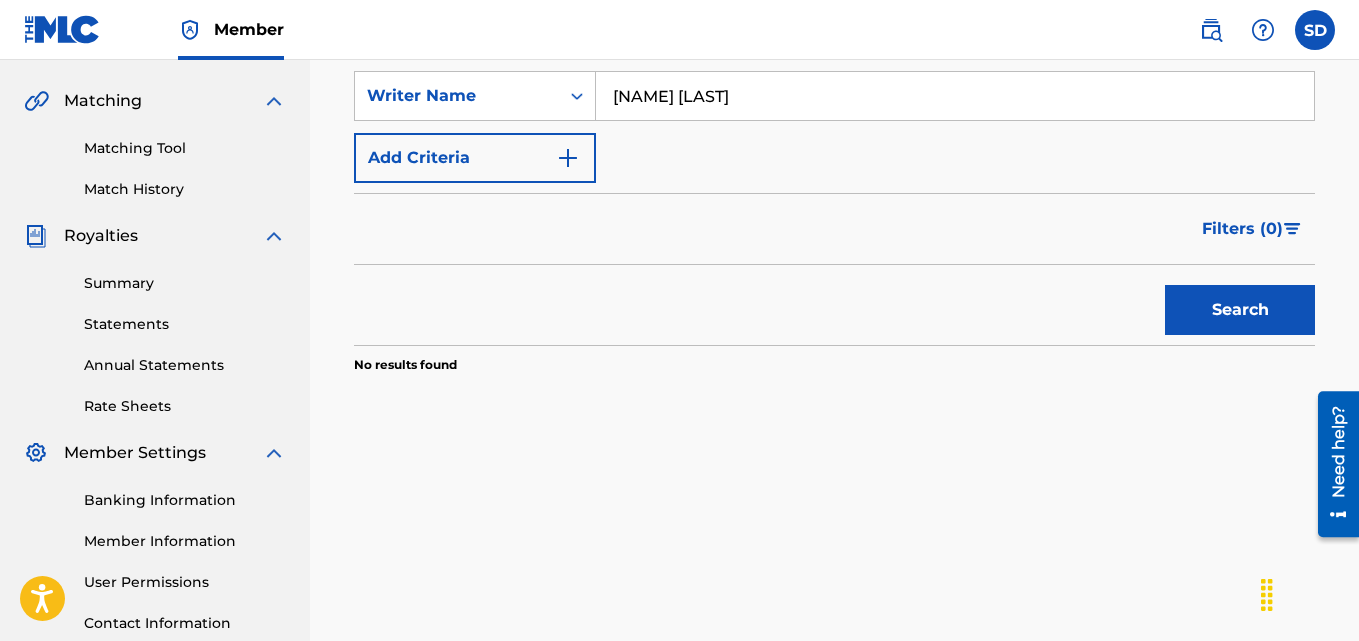 scroll, scrollTop: 471, scrollLeft: 0, axis: vertical 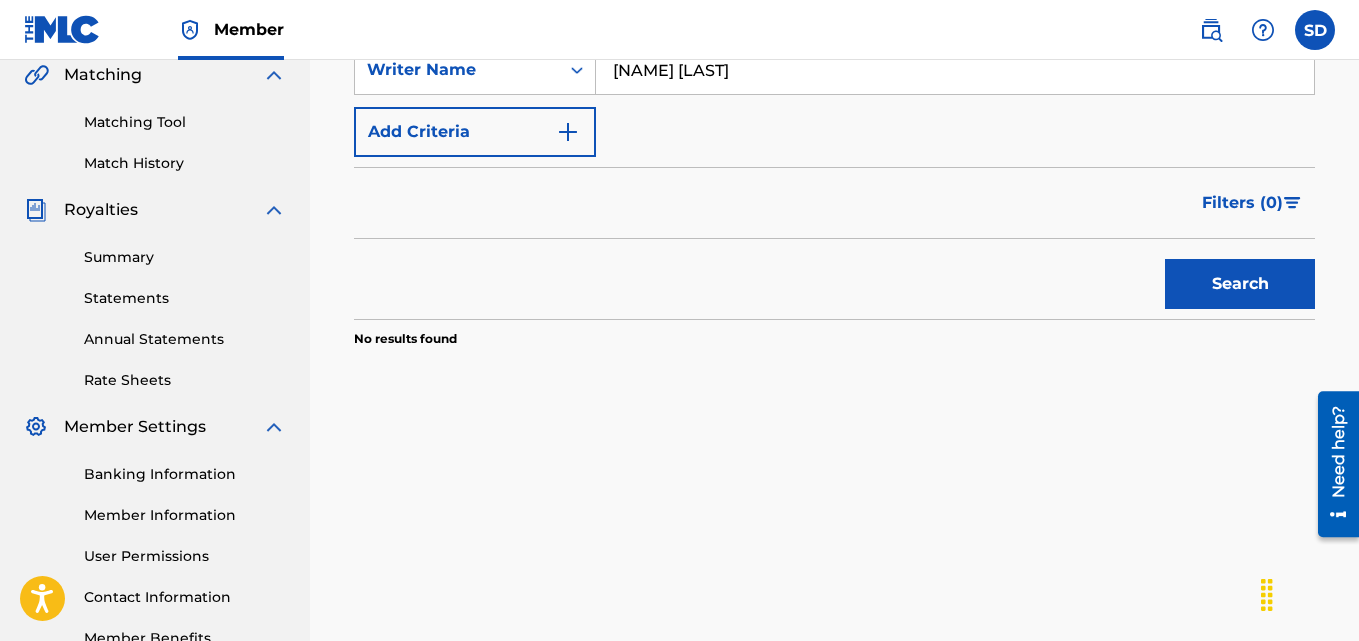 click on "Search" at bounding box center (1240, 284) 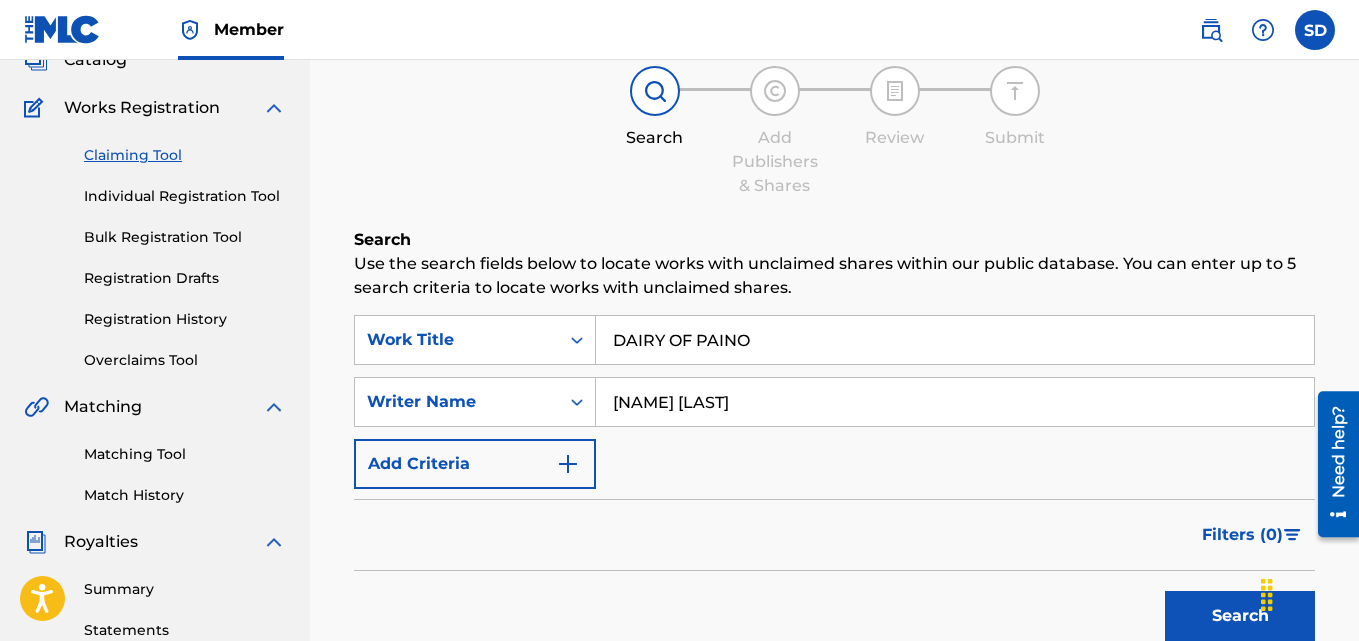 scroll, scrollTop: 145, scrollLeft: 0, axis: vertical 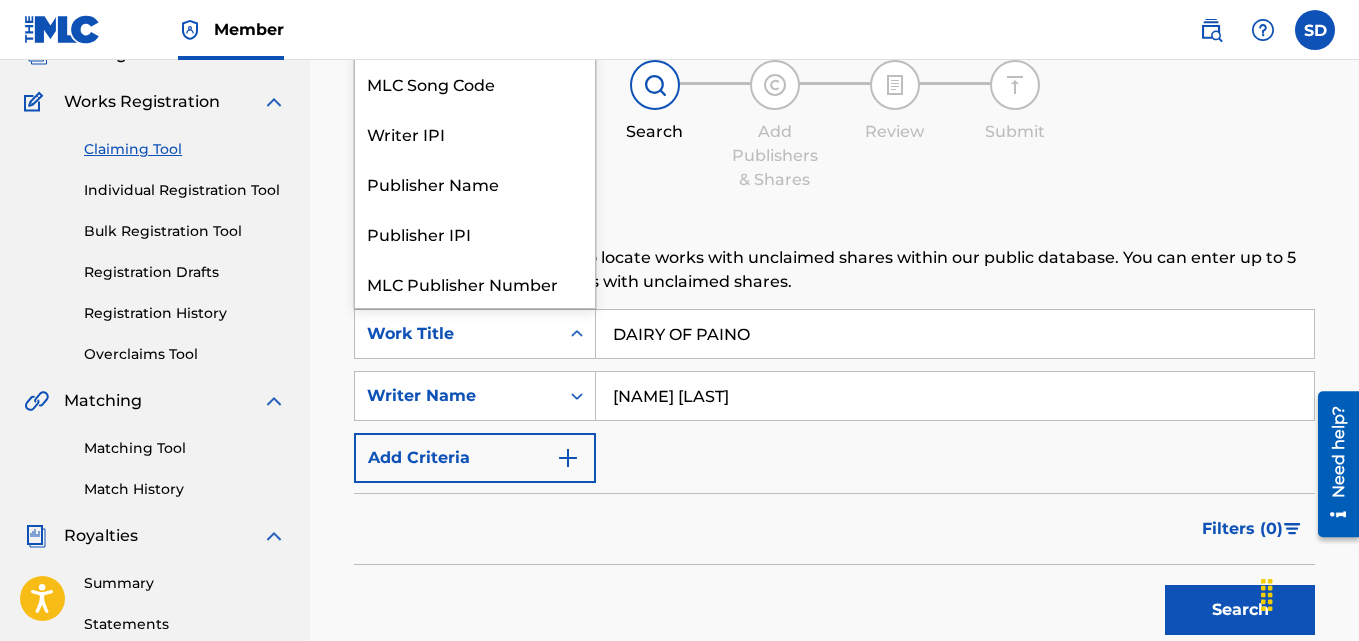 click on "Work Title" at bounding box center [457, 334] 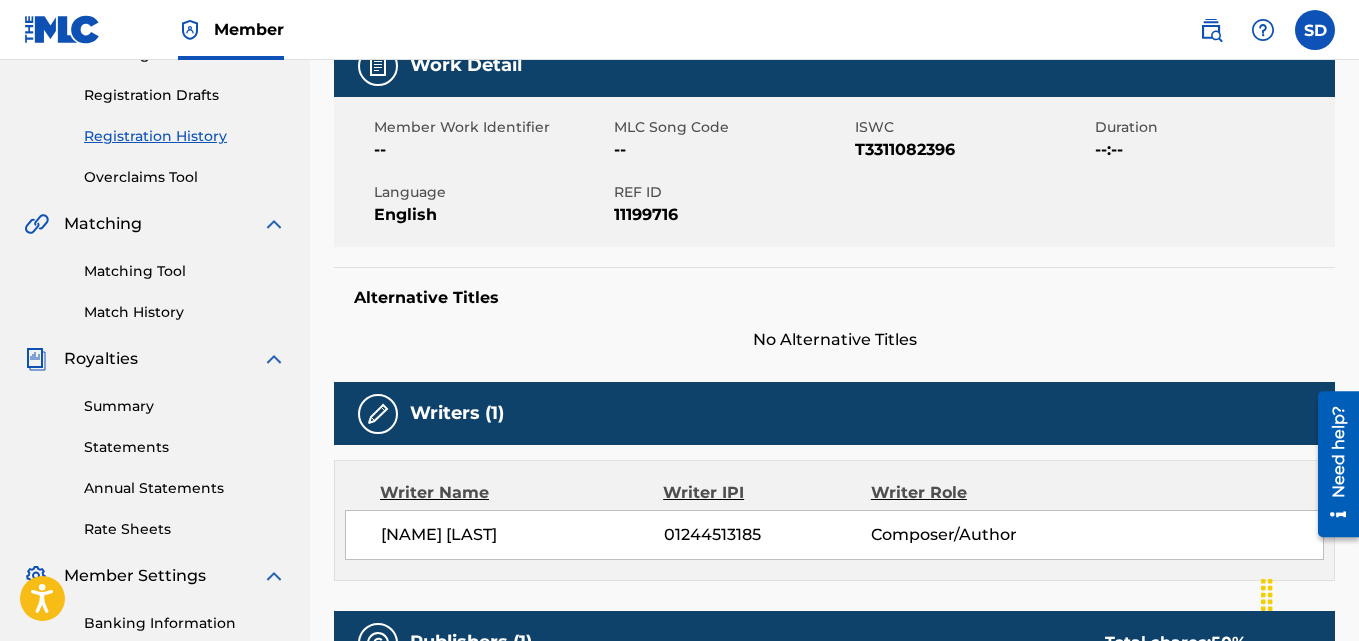 scroll, scrollTop: 299, scrollLeft: 0, axis: vertical 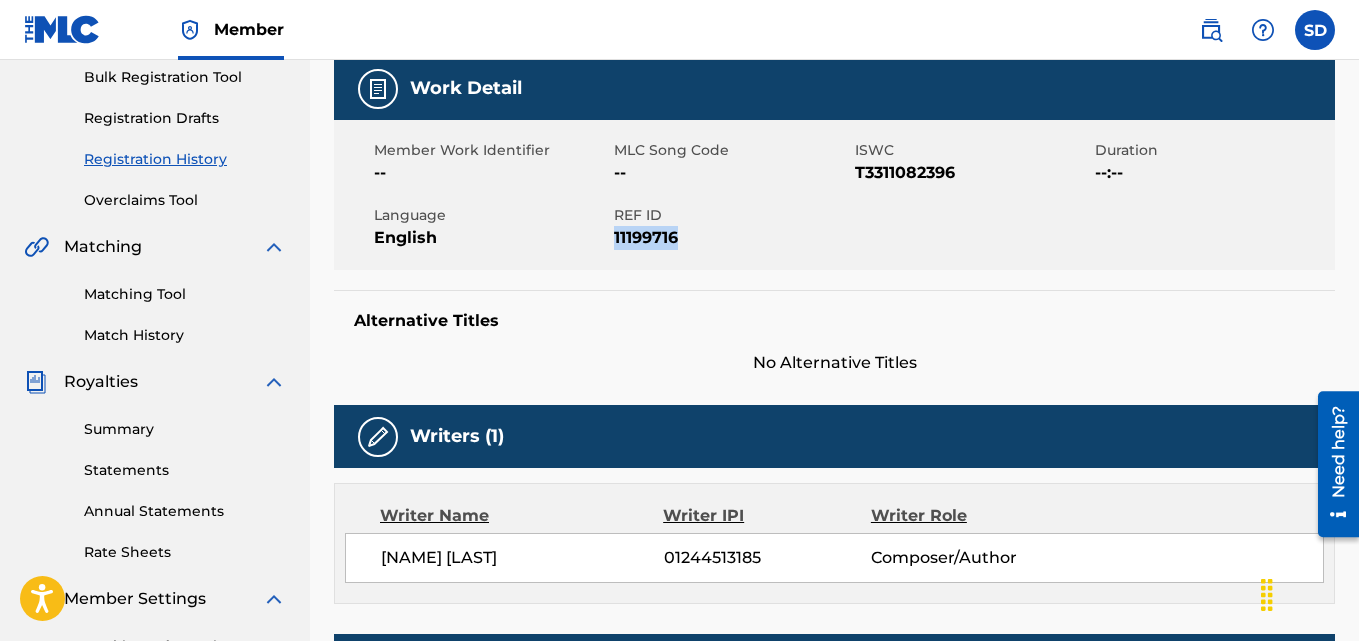 drag, startPoint x: 695, startPoint y: 252, endPoint x: 614, endPoint y: 241, distance: 81.7435 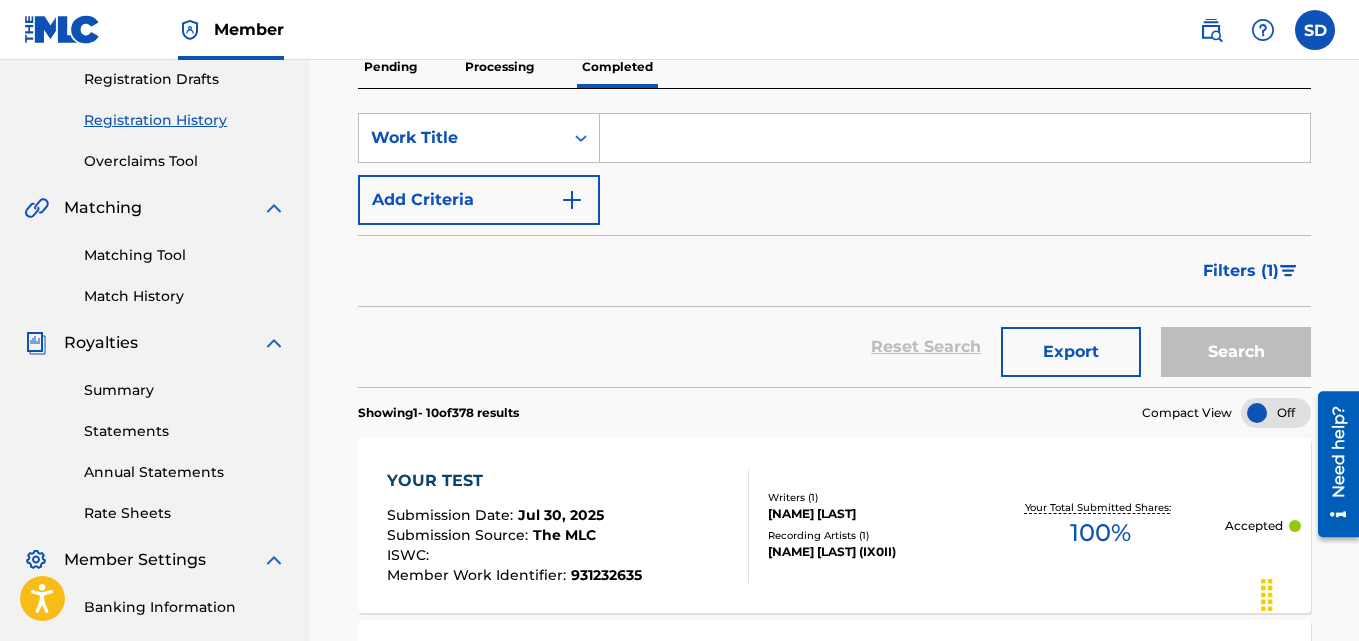scroll, scrollTop: 0, scrollLeft: 0, axis: both 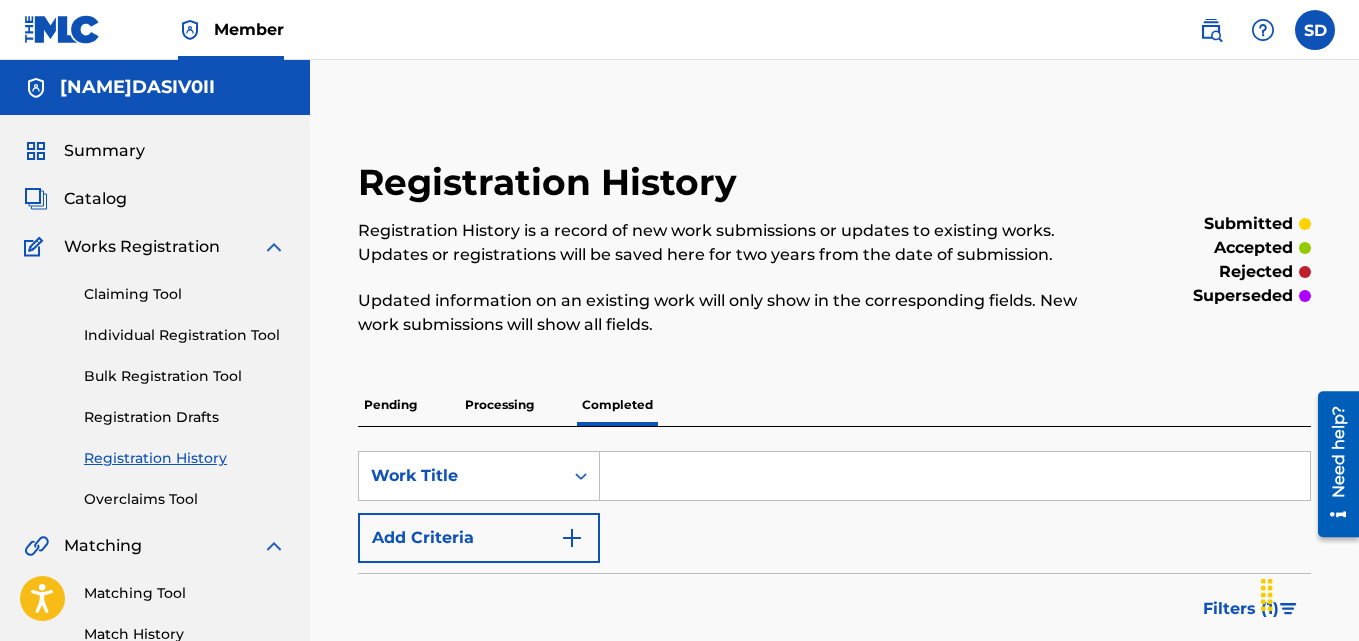 click on "Claiming Tool" at bounding box center (185, 294) 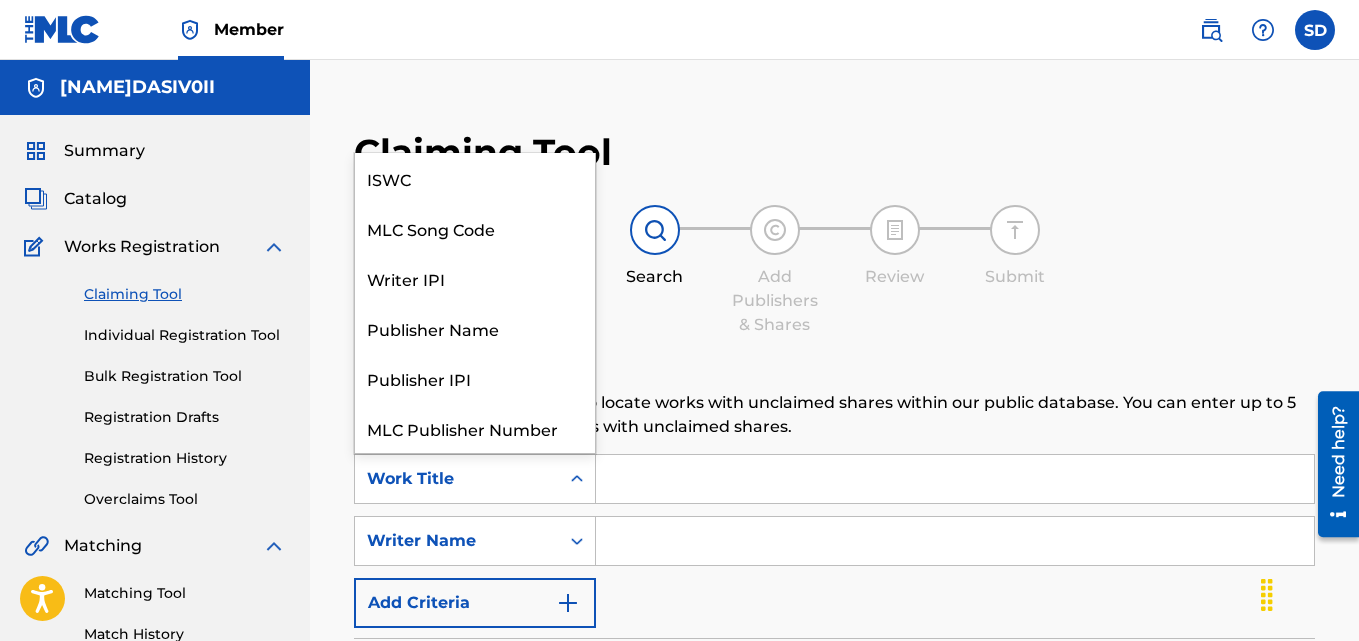 click on "Work Title" at bounding box center (457, 479) 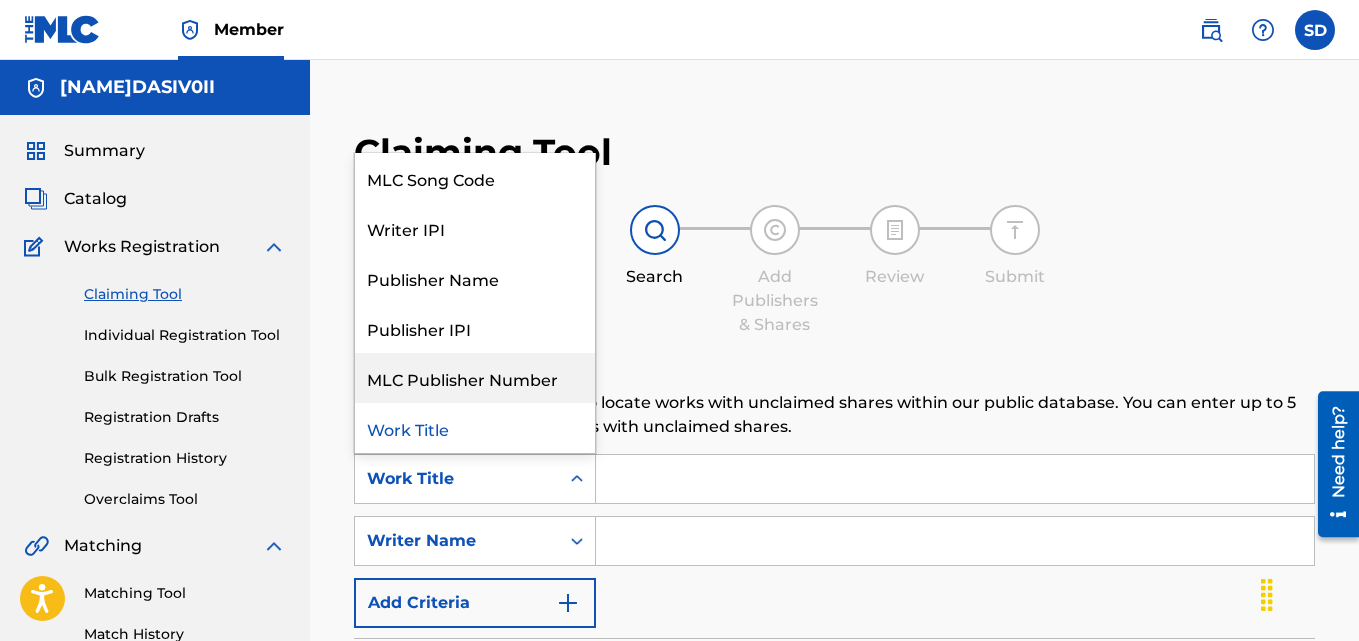 click on "MLC Publisher Number" at bounding box center (475, 378) 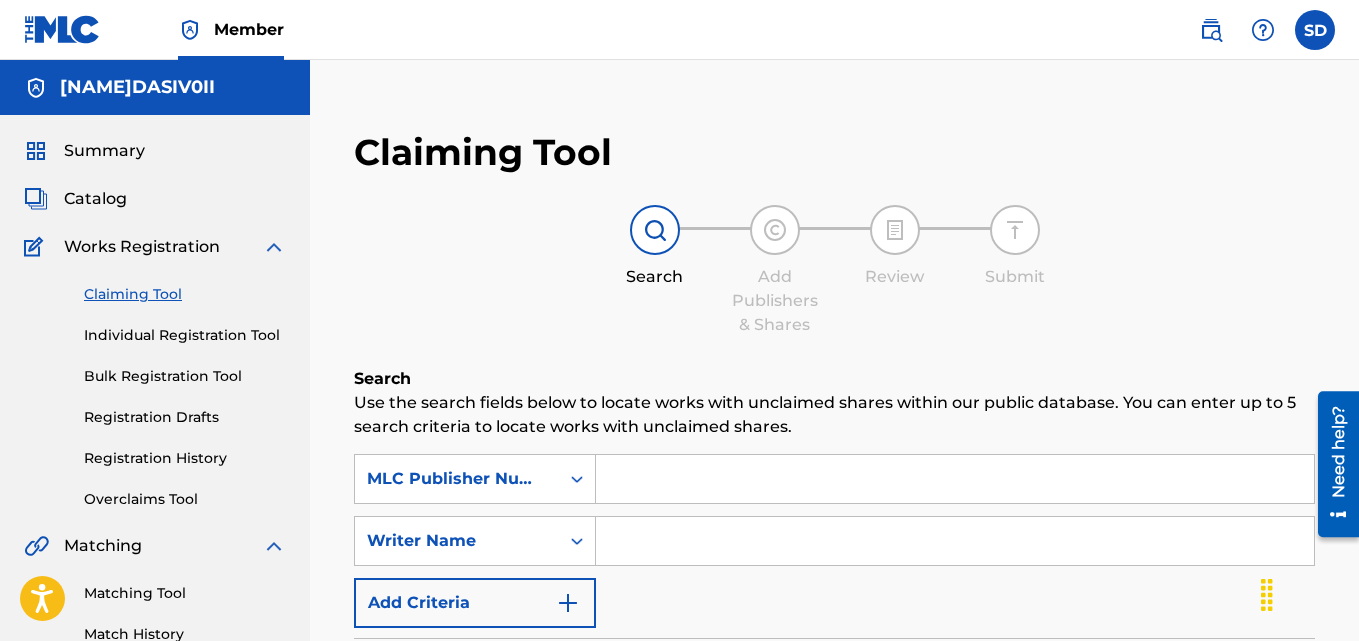 click at bounding box center [955, 479] 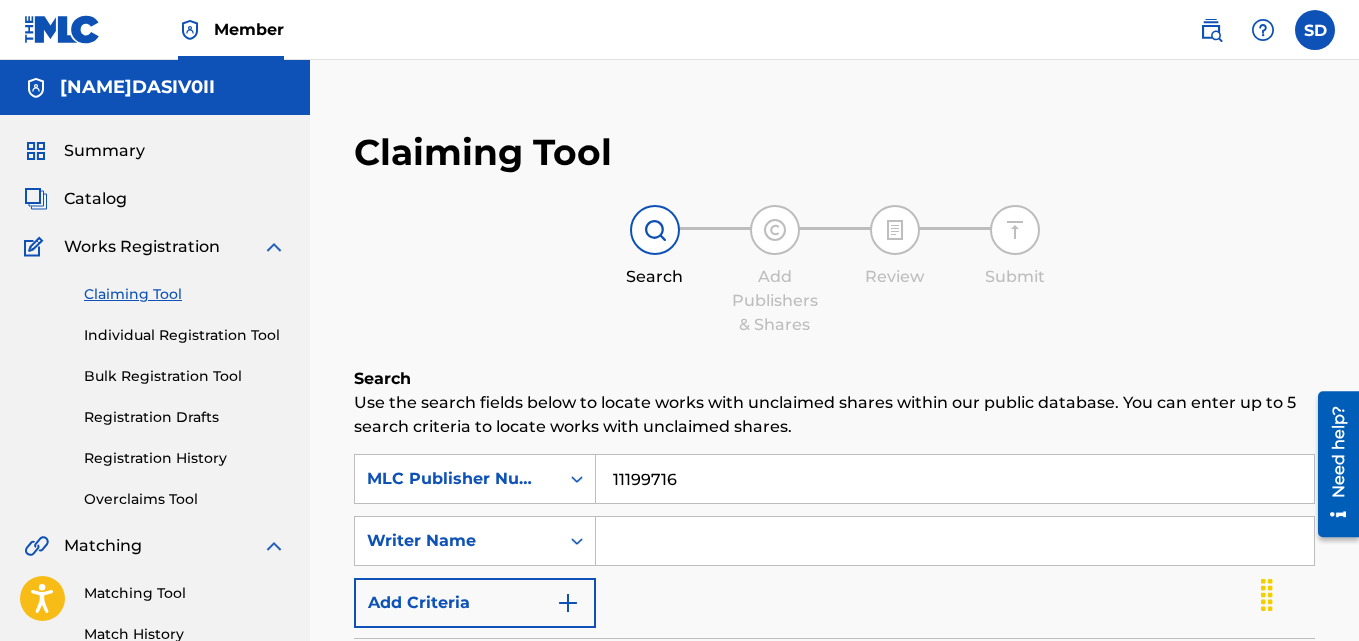type on "11199716" 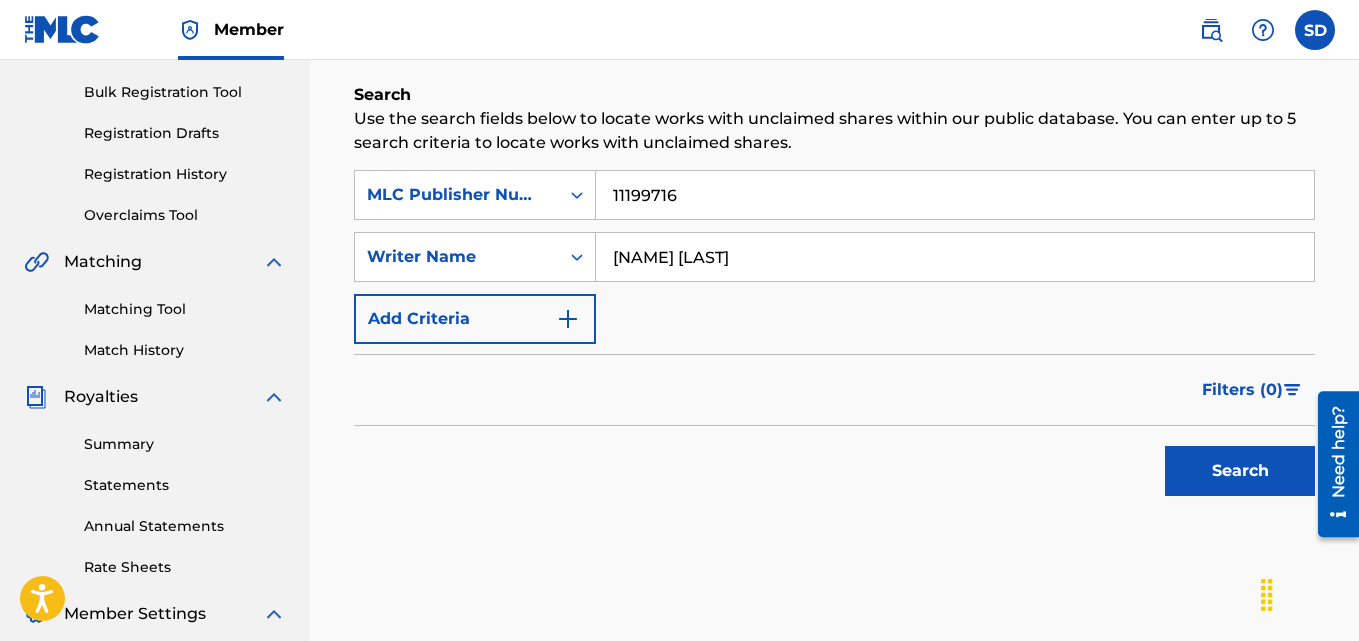 scroll, scrollTop: 331, scrollLeft: 0, axis: vertical 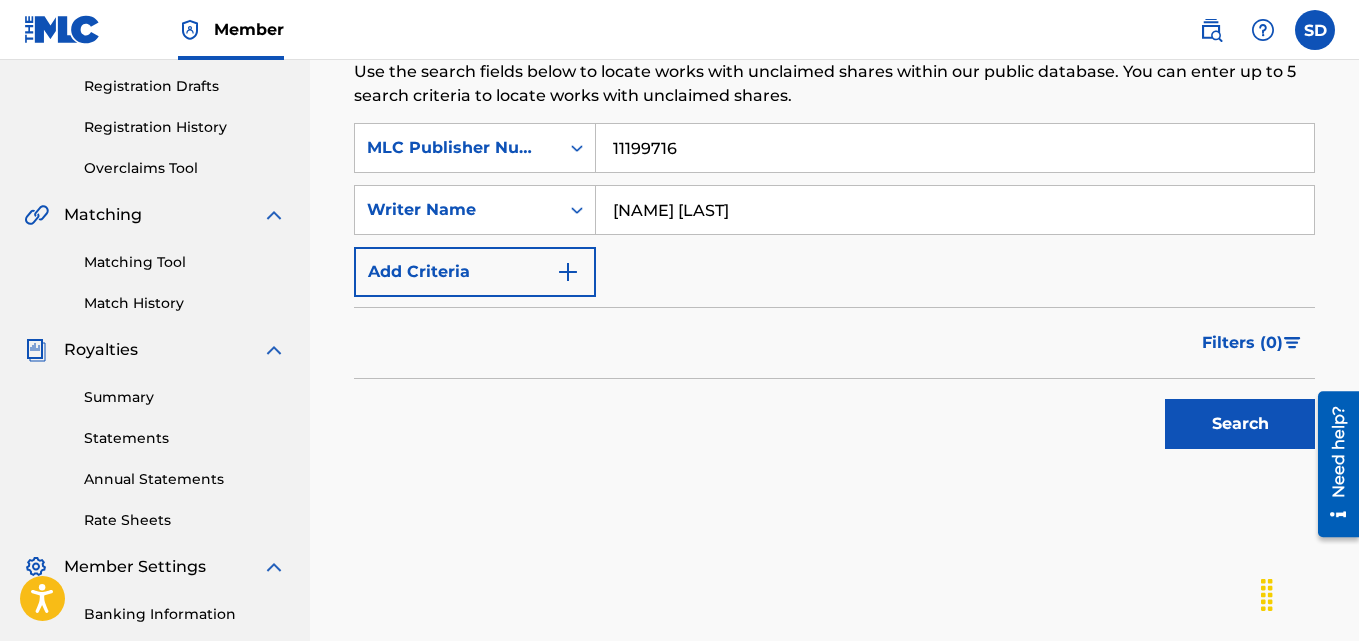 click on "Search" at bounding box center (1240, 424) 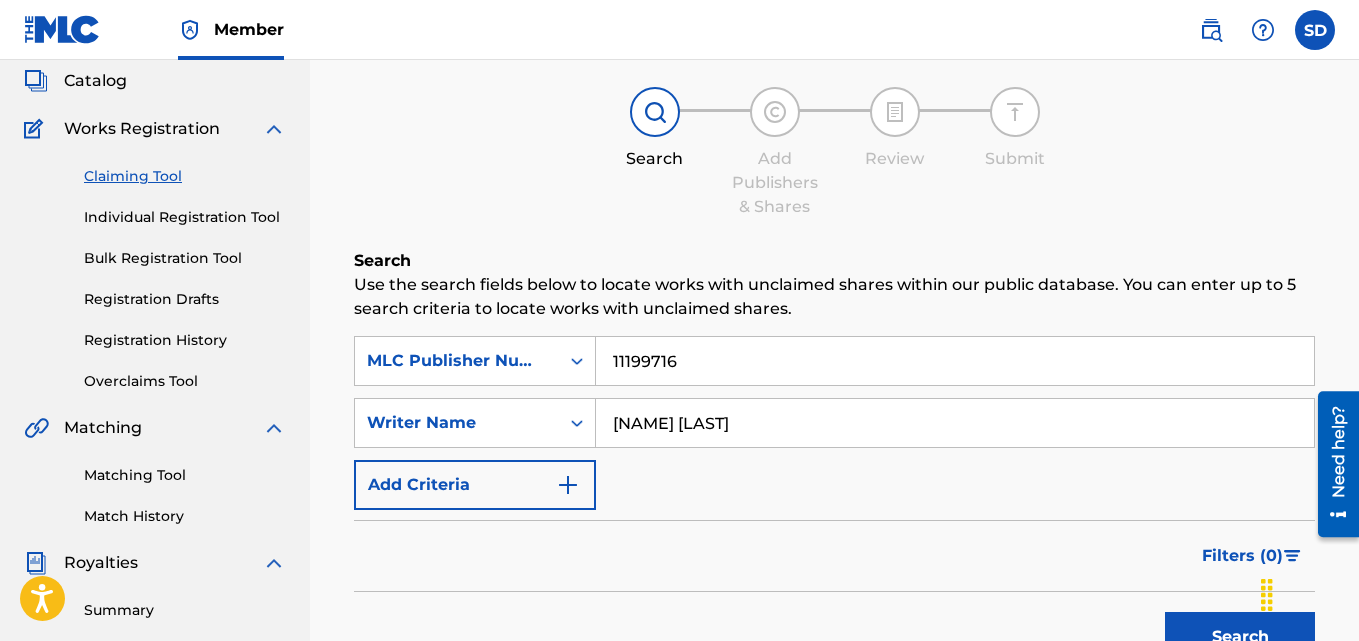 scroll, scrollTop: 114, scrollLeft: 0, axis: vertical 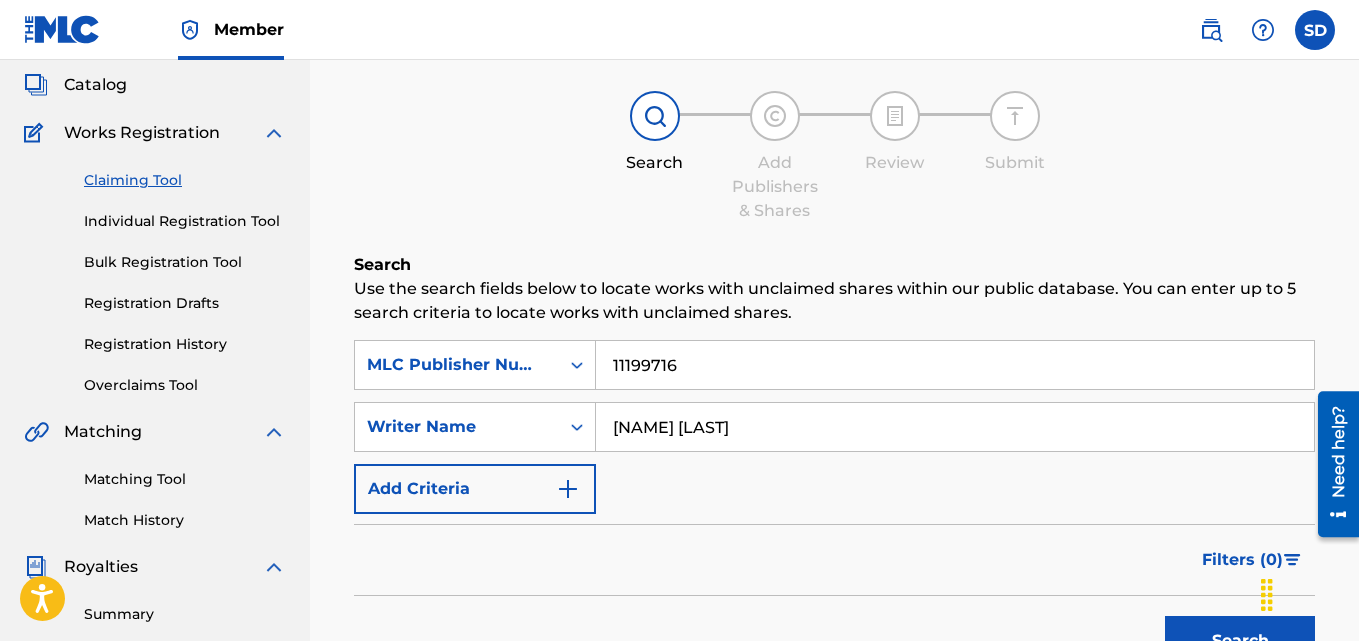 click on "Individual Registration Tool" at bounding box center [185, 221] 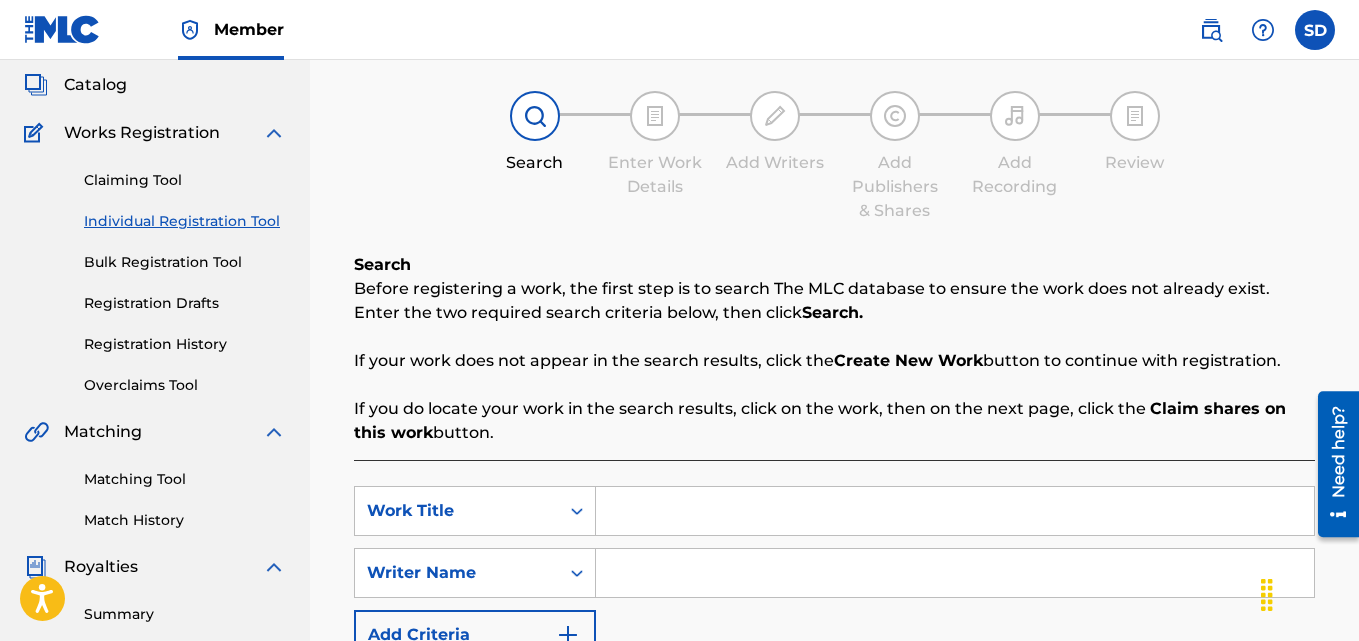 scroll, scrollTop: 0, scrollLeft: 0, axis: both 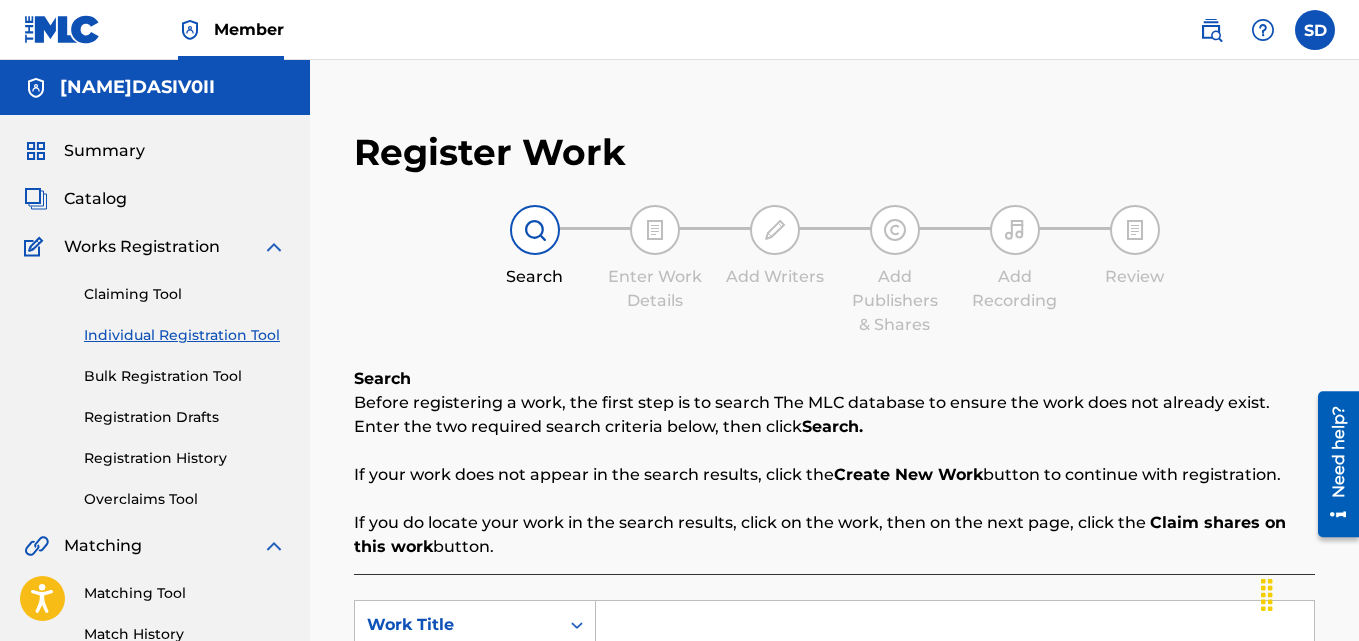 click on "Bulk Registration Tool" at bounding box center [185, 376] 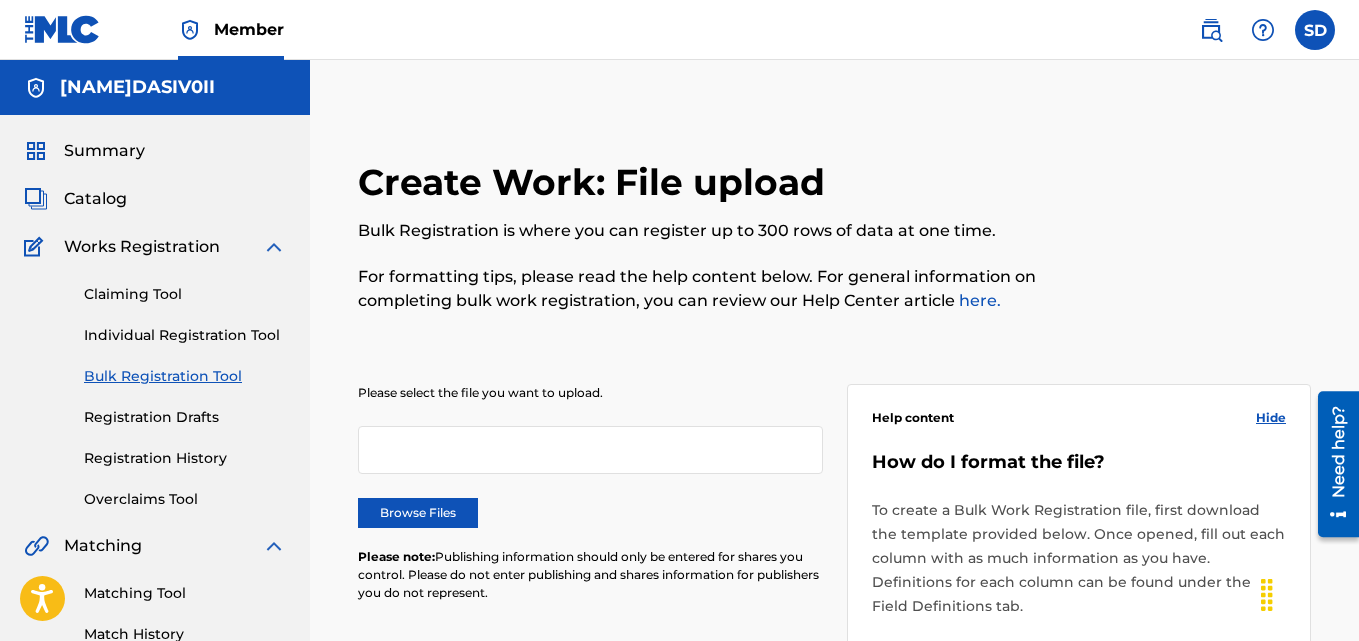 click on "Registration Drafts" at bounding box center [185, 417] 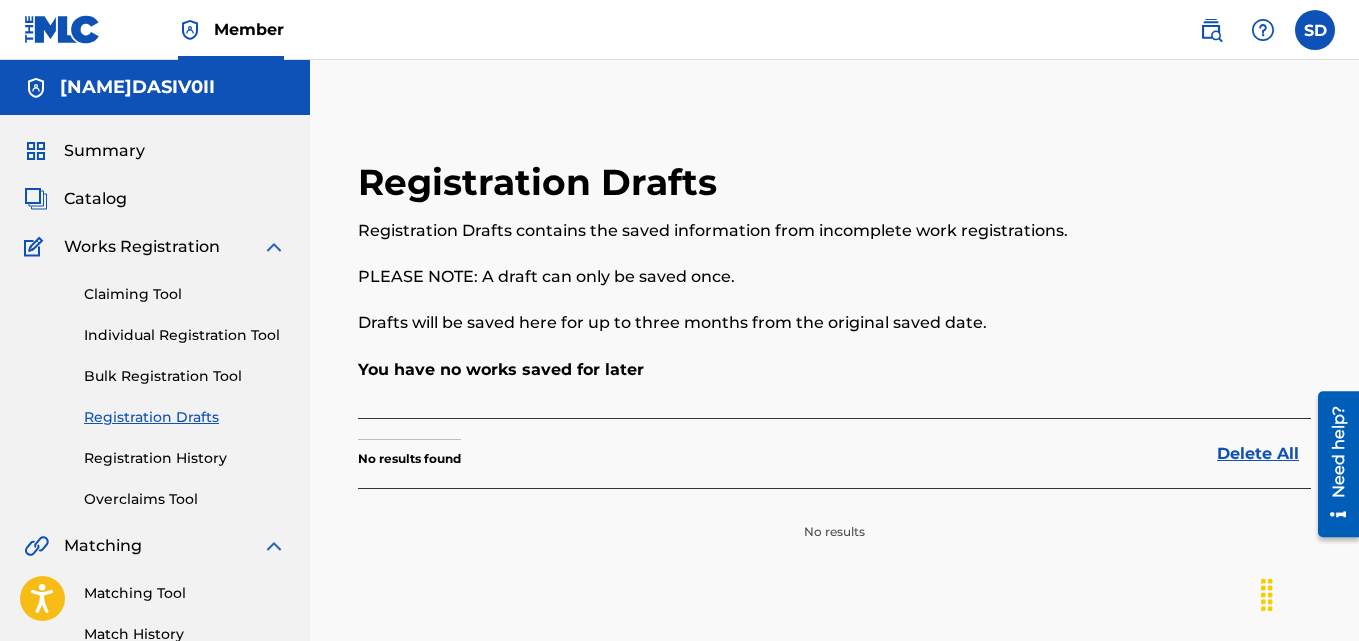 click on "Registration History" at bounding box center (185, 458) 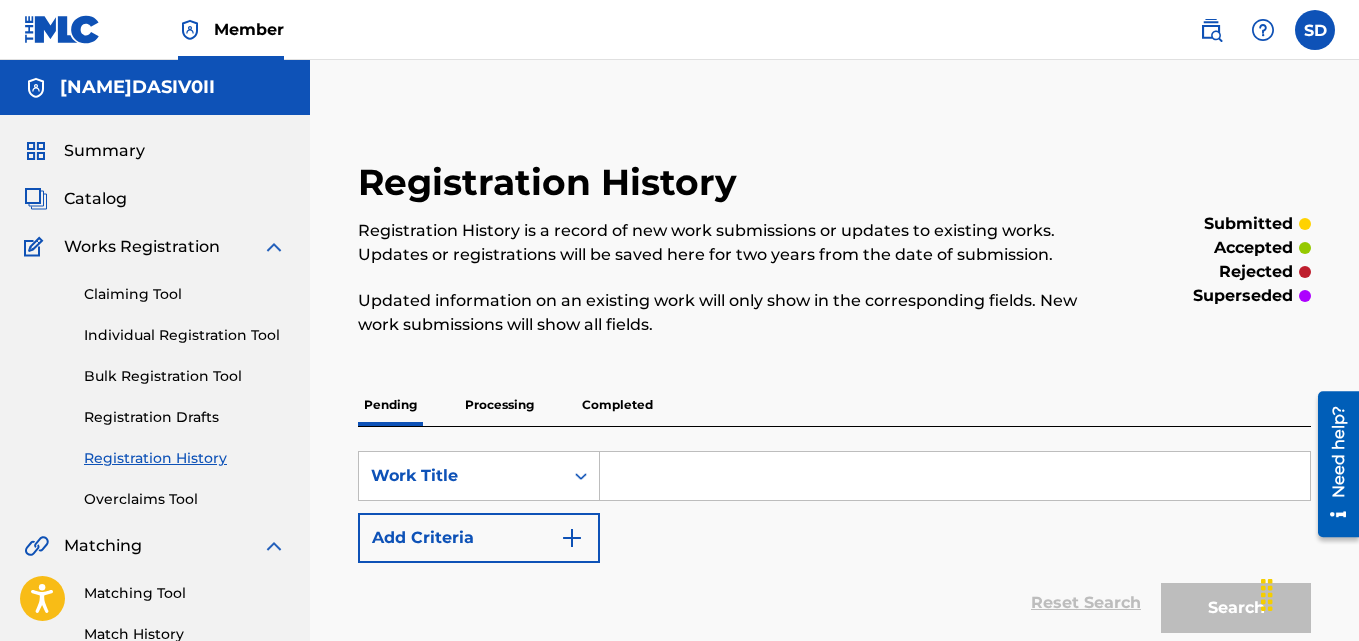 click on "Completed" at bounding box center (617, 405) 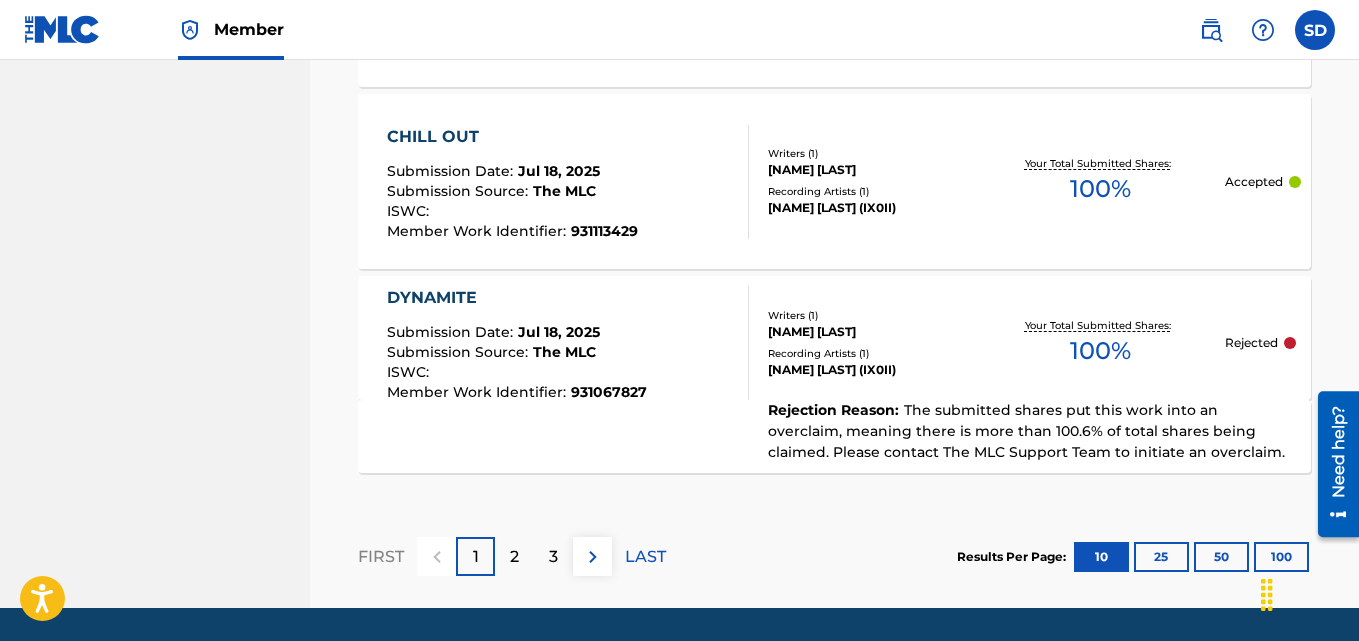 scroll, scrollTop: 2201, scrollLeft: 0, axis: vertical 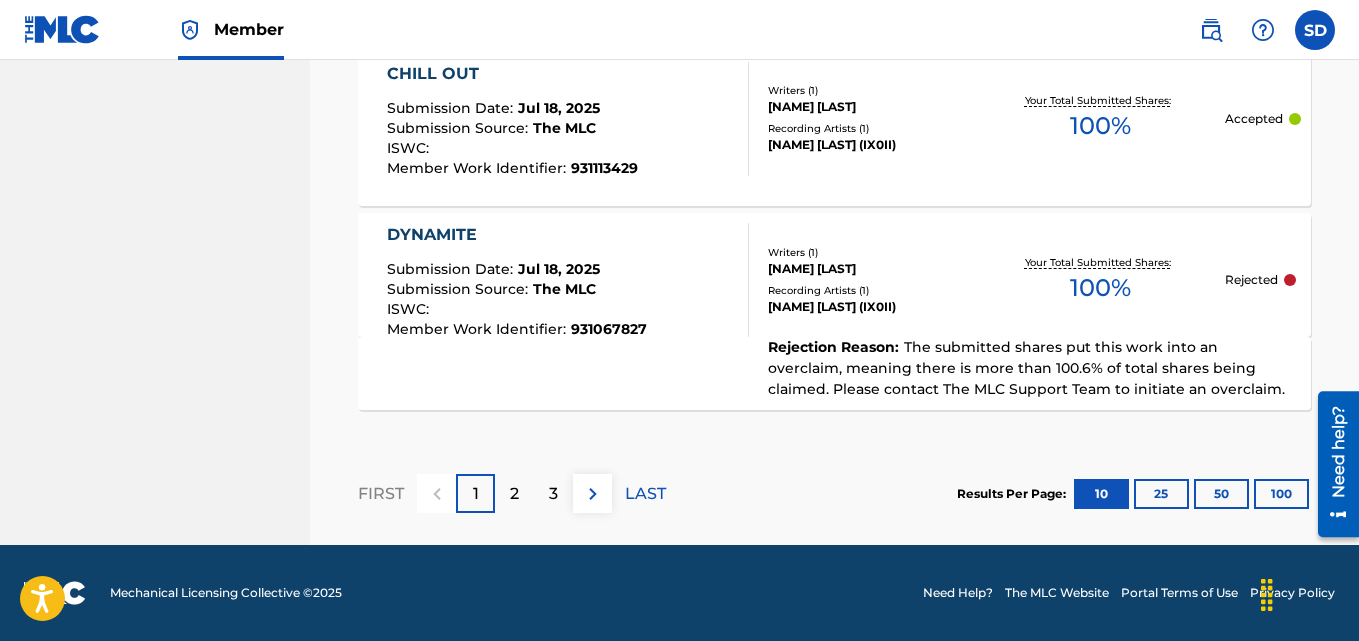 click on "LAST" at bounding box center [645, 494] 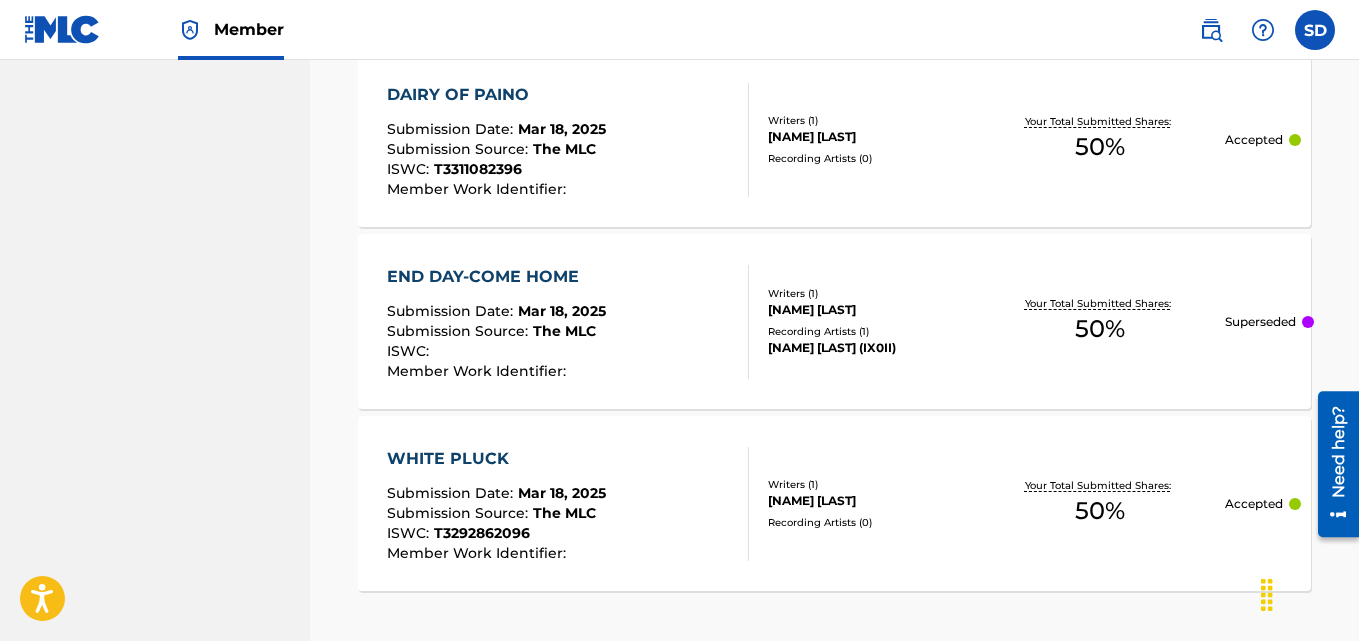 scroll, scrollTop: 1816, scrollLeft: 0, axis: vertical 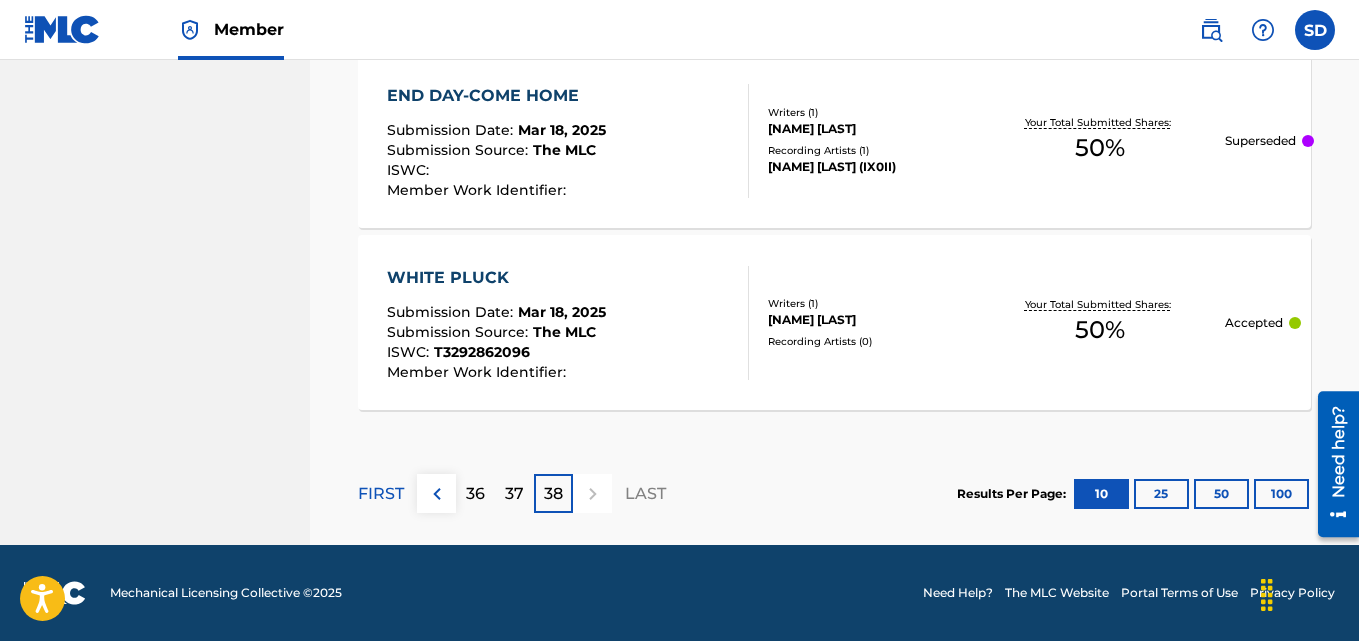 click on "37" at bounding box center (514, 494) 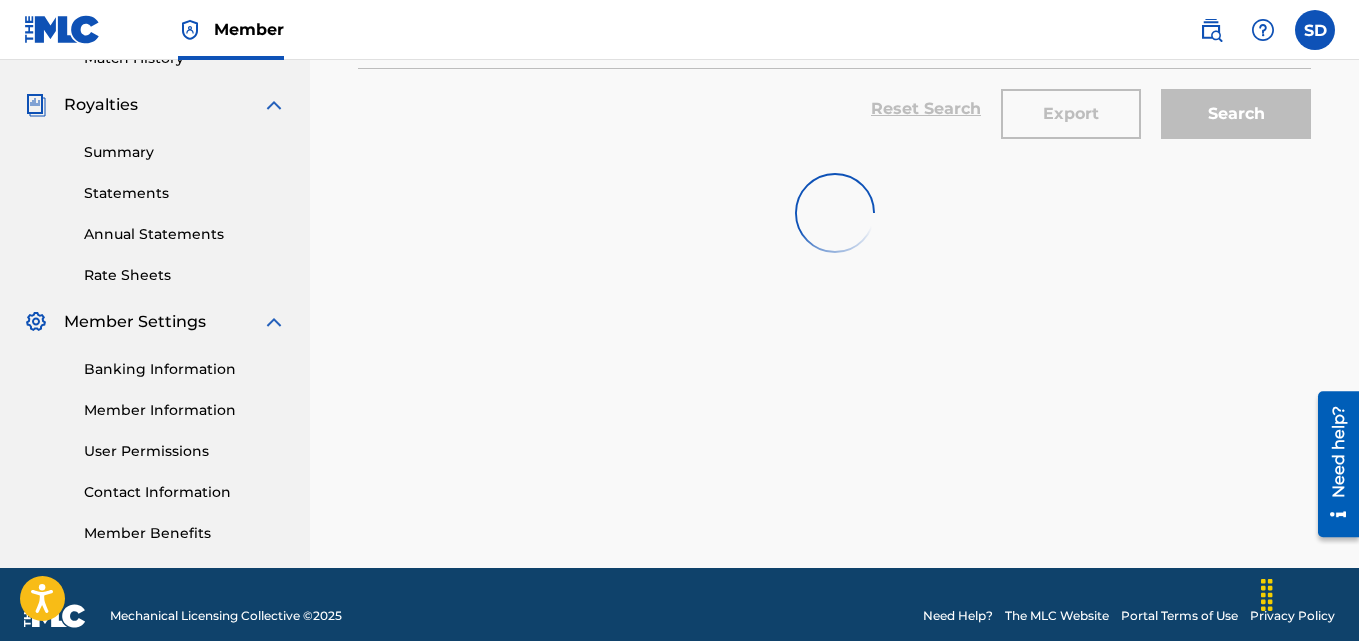 scroll, scrollTop: 580, scrollLeft: 0, axis: vertical 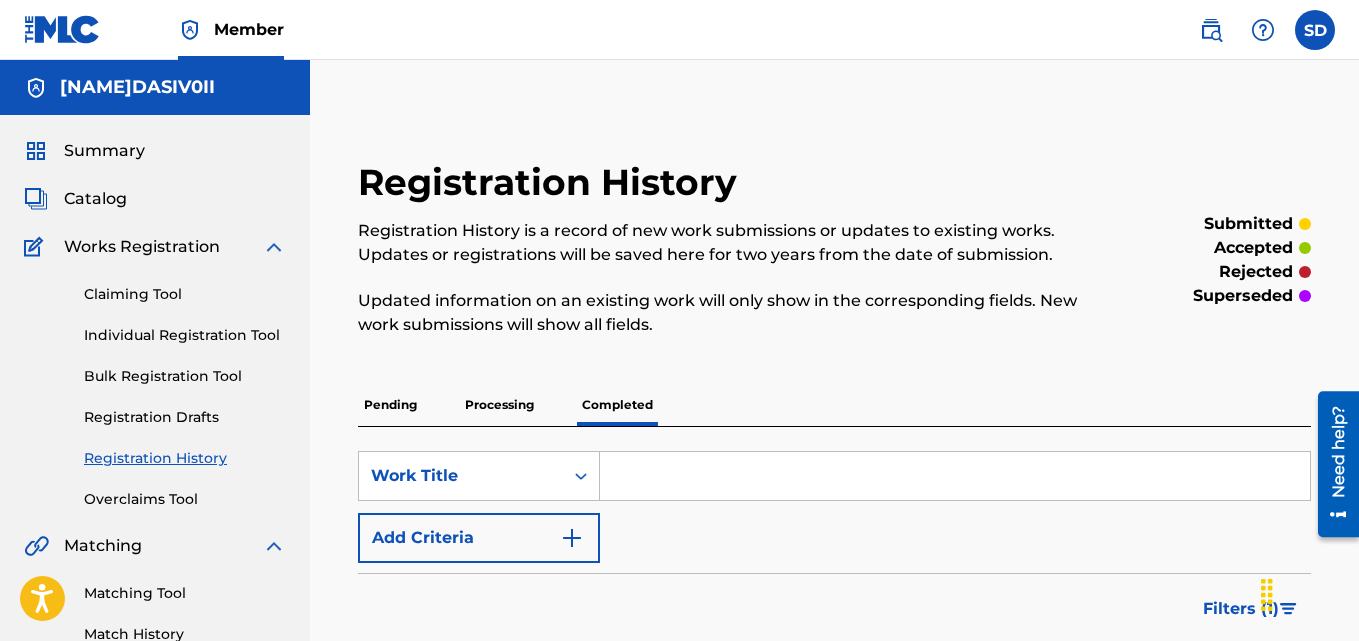 click on "Individual Registration Tool" at bounding box center [185, 335] 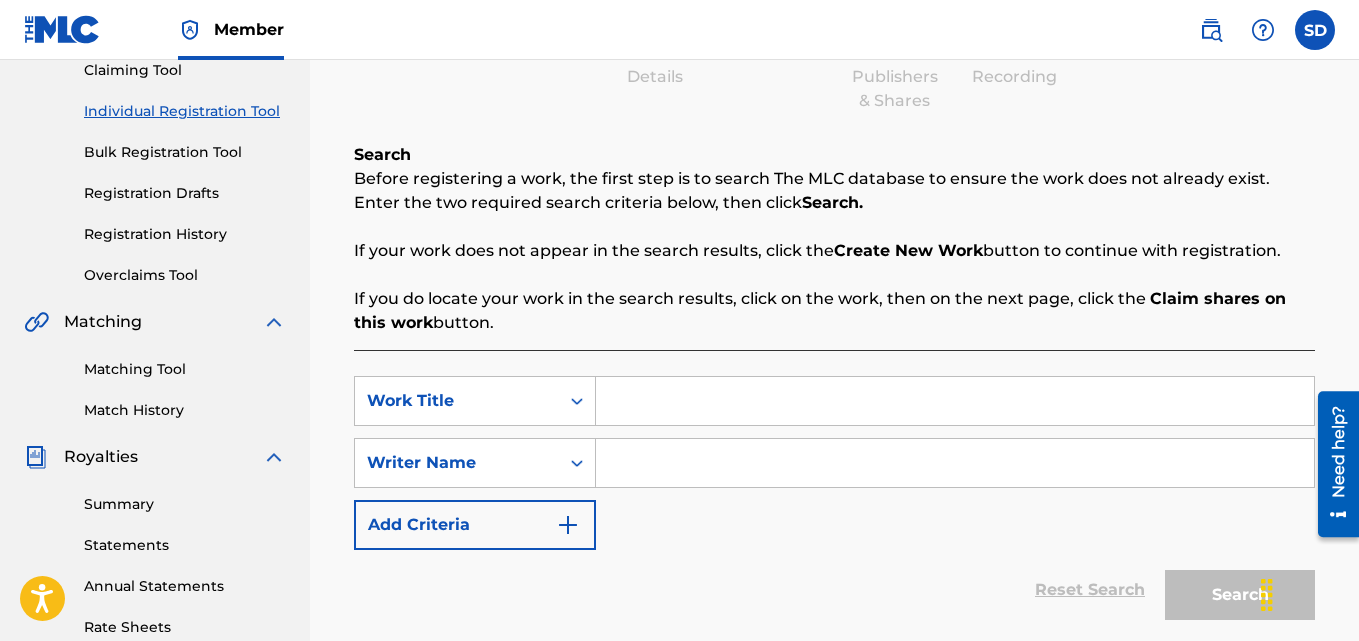 scroll, scrollTop: 241, scrollLeft: 0, axis: vertical 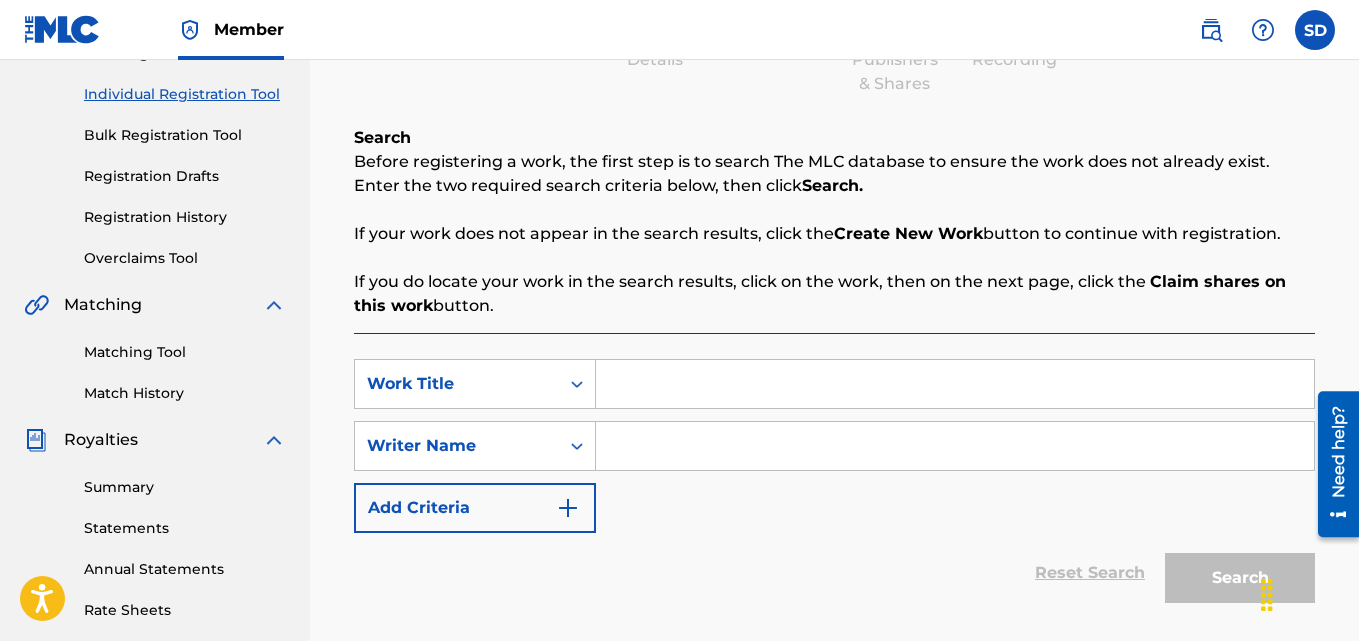 click at bounding box center (955, 384) 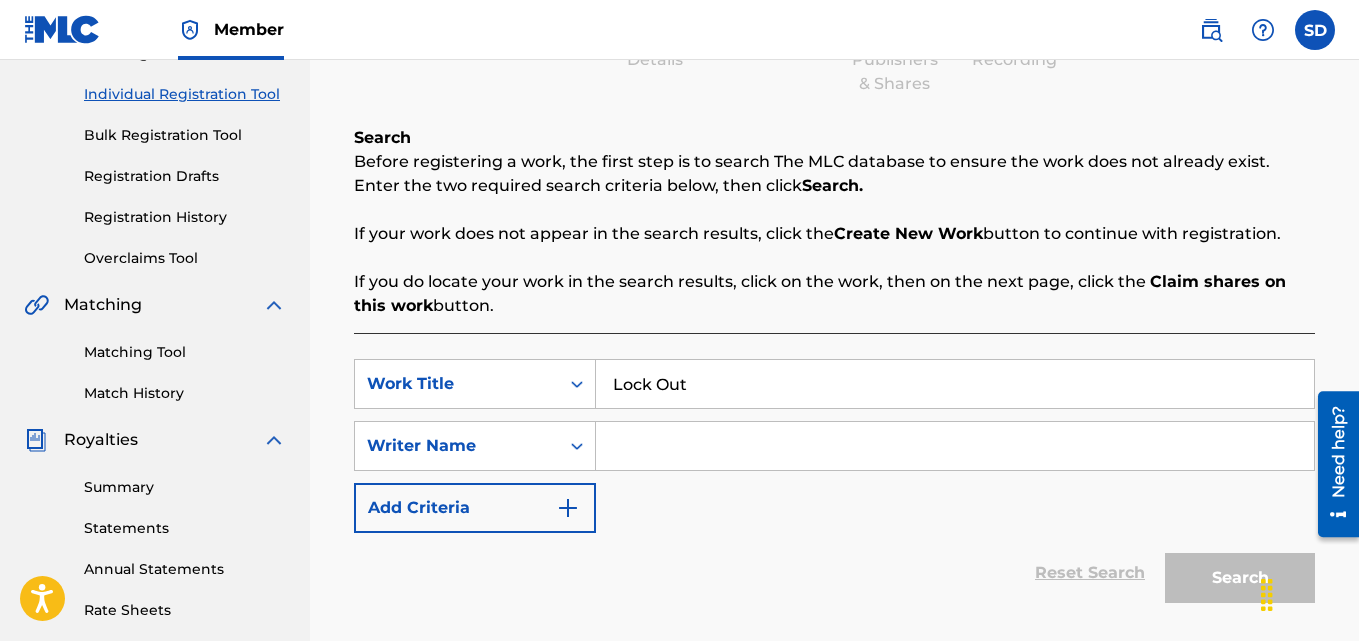 type on "Lock Out" 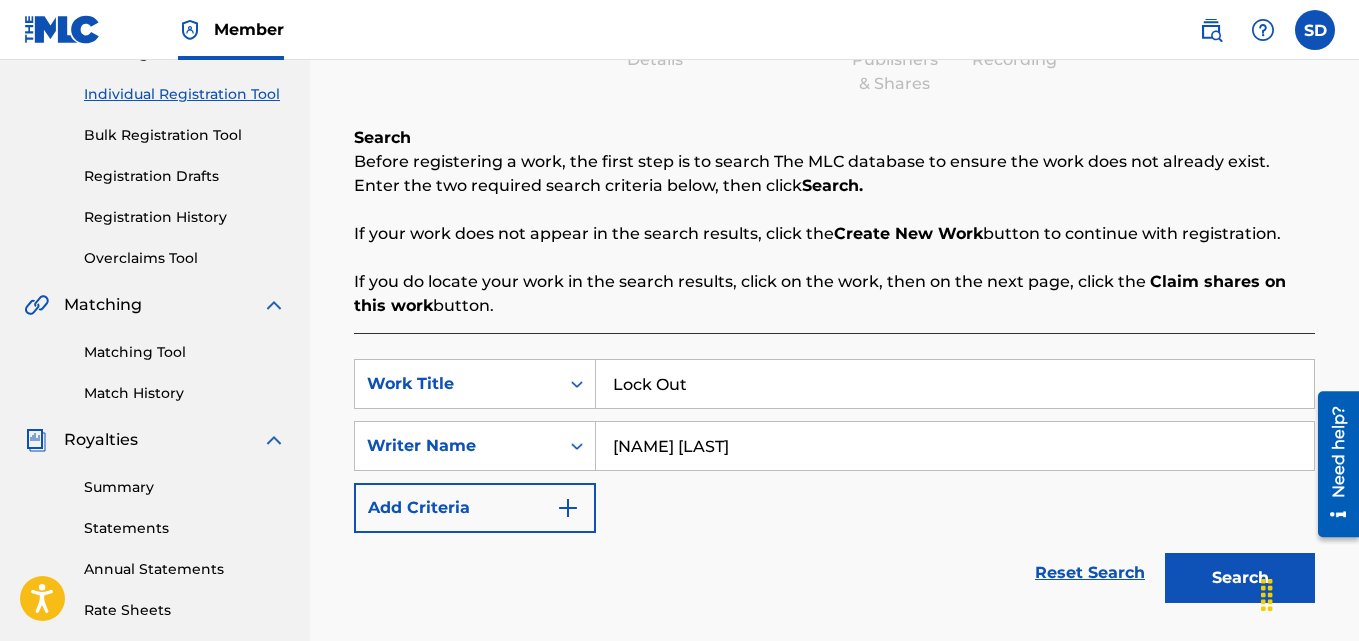 click on "Search" at bounding box center [1240, 578] 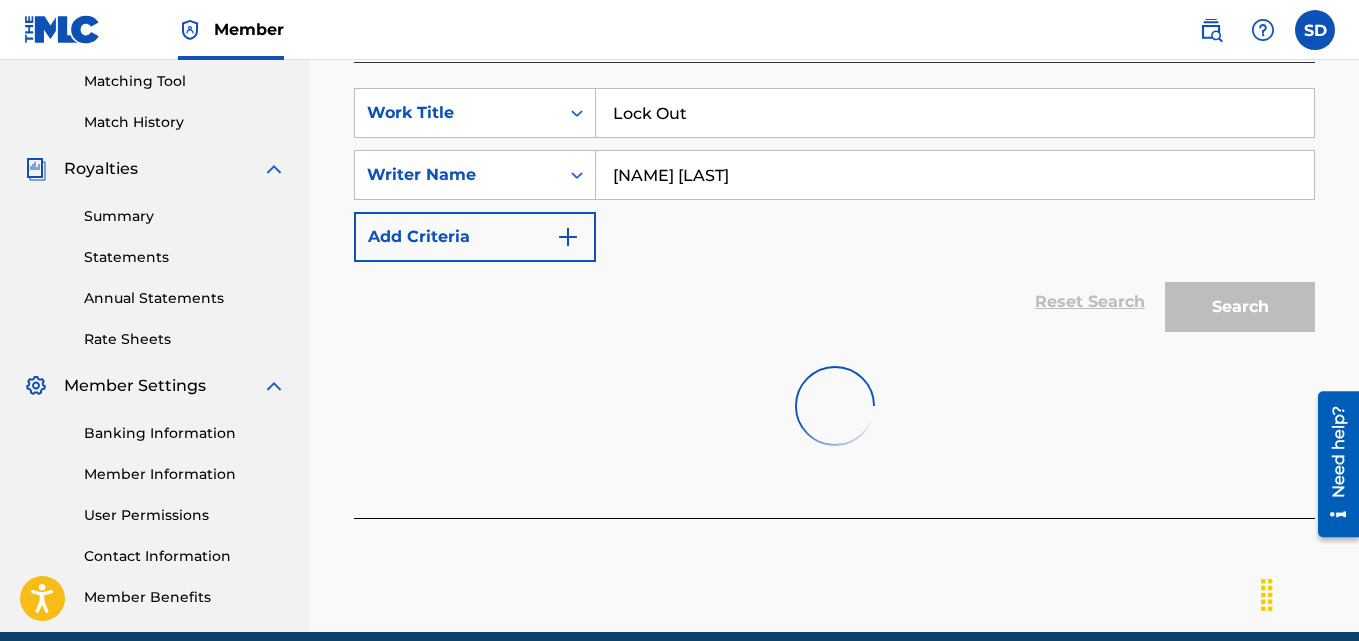 scroll, scrollTop: 472, scrollLeft: 0, axis: vertical 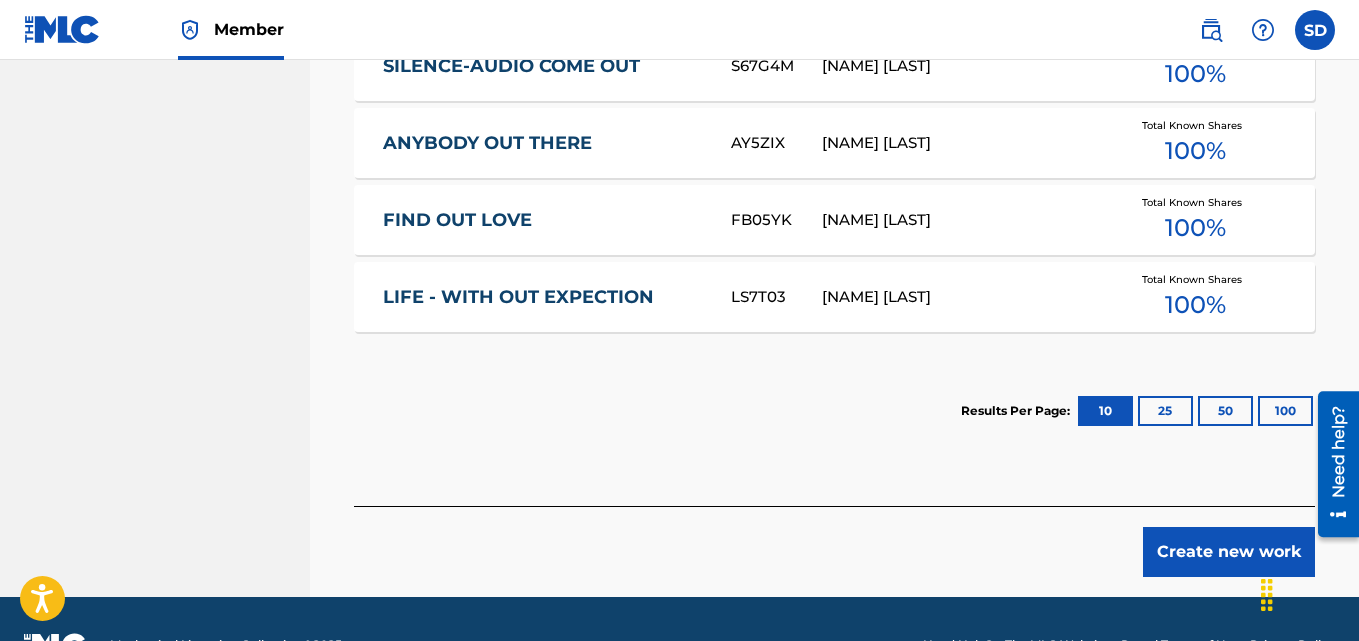 click on "Create new work" at bounding box center [1229, 552] 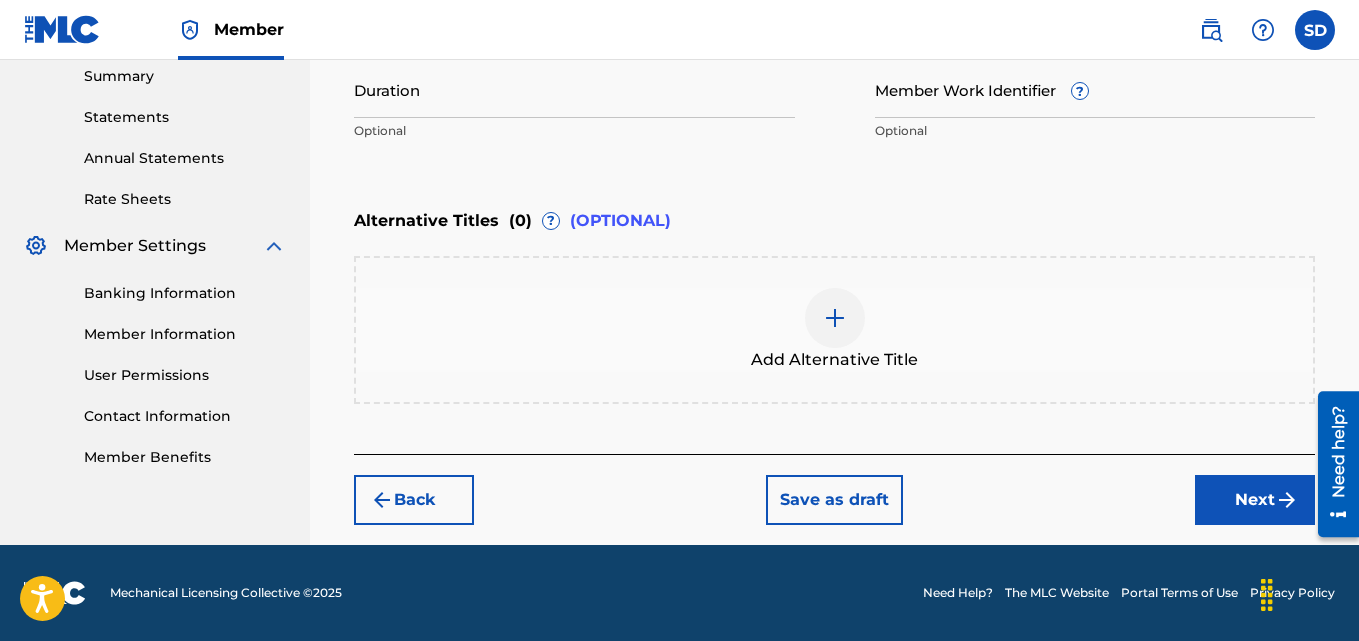 scroll, scrollTop: 652, scrollLeft: 0, axis: vertical 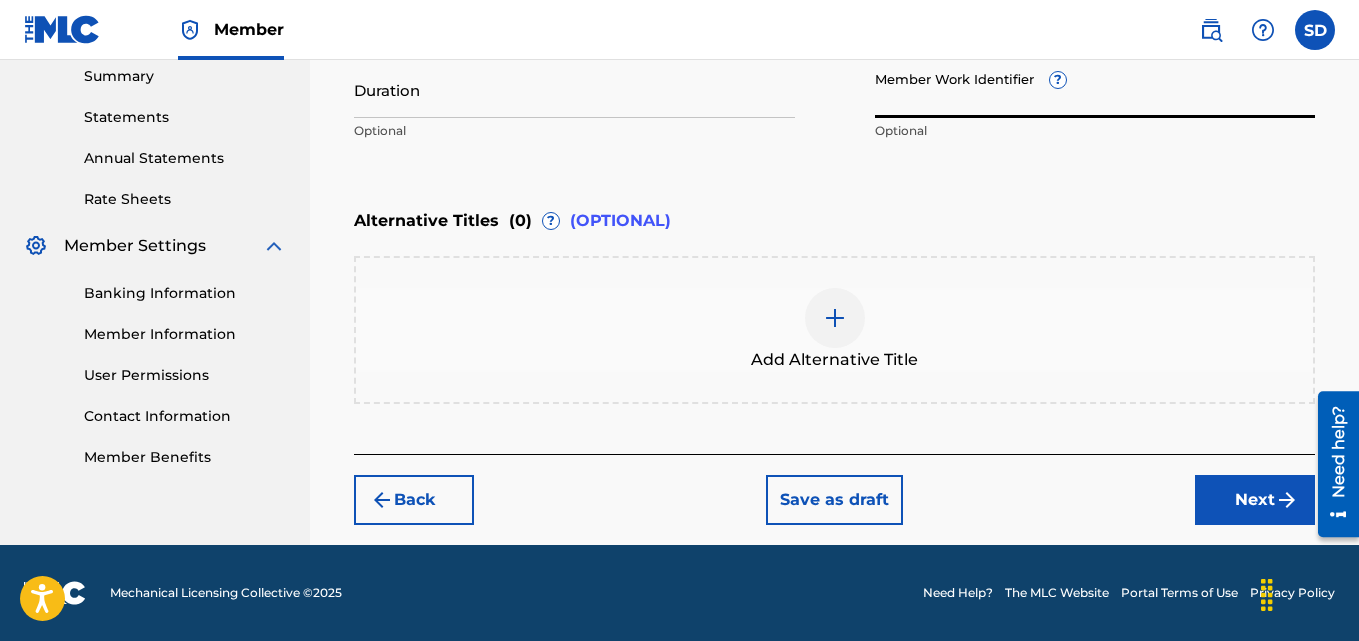 paste on "931324569" 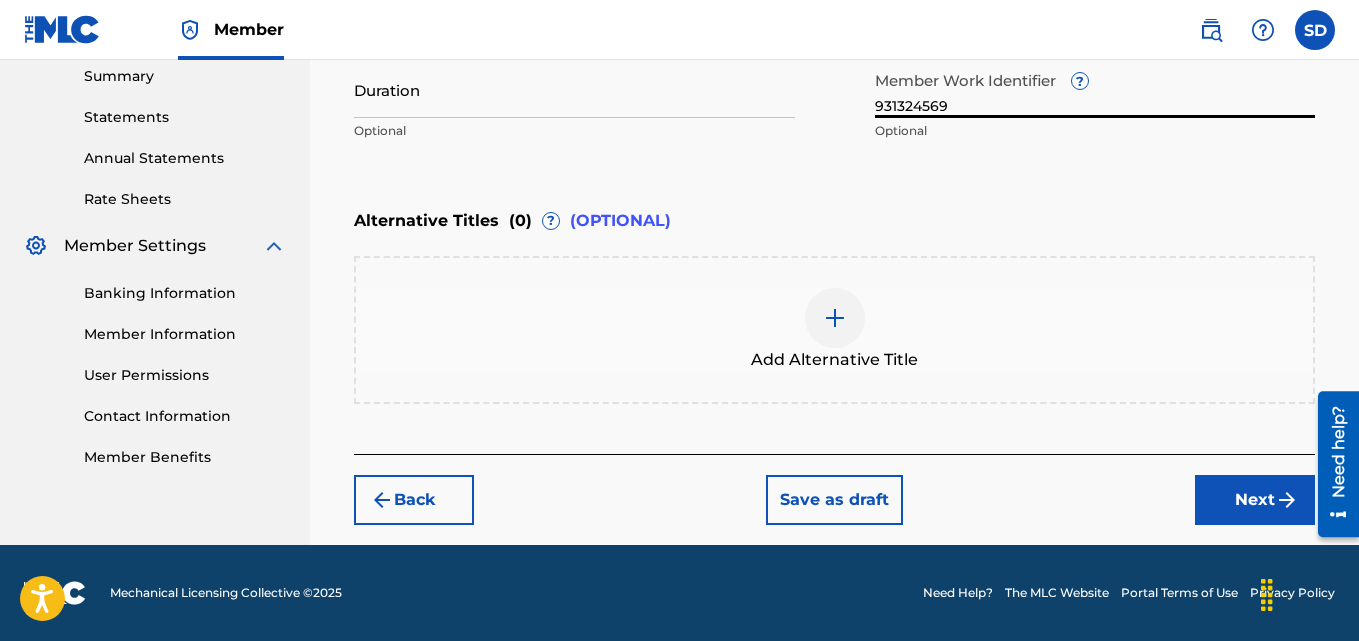 type on "931324569" 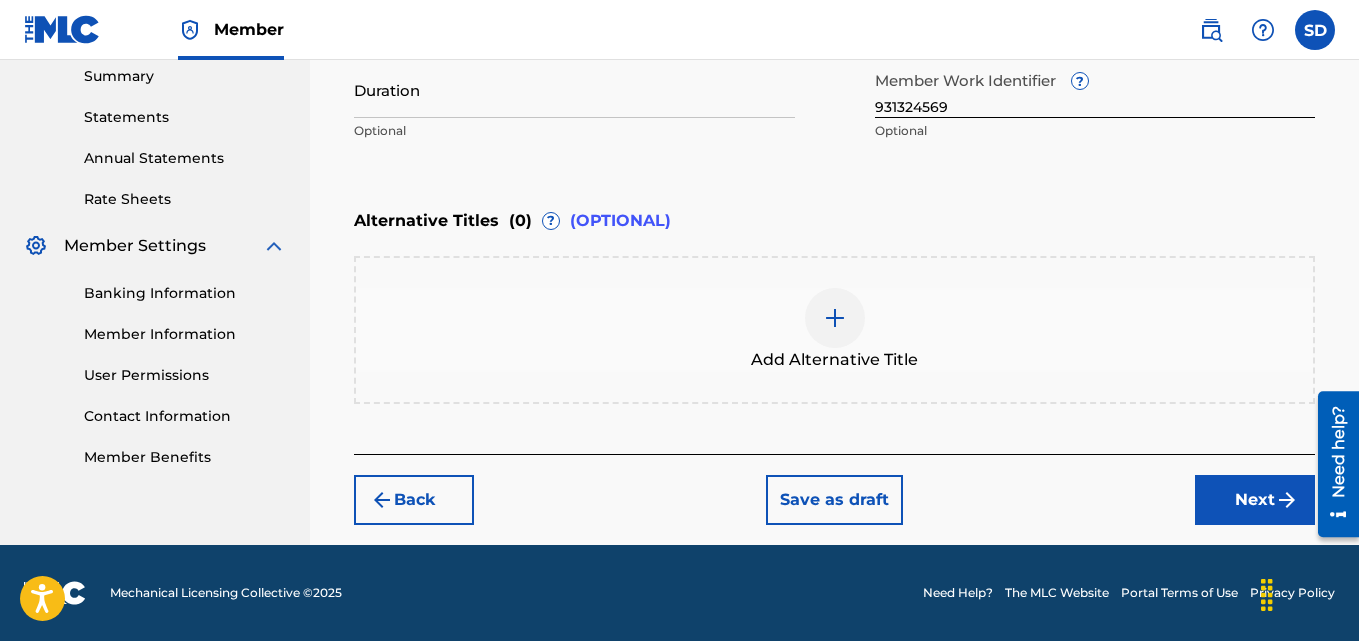 click on "Next" at bounding box center (1255, 500) 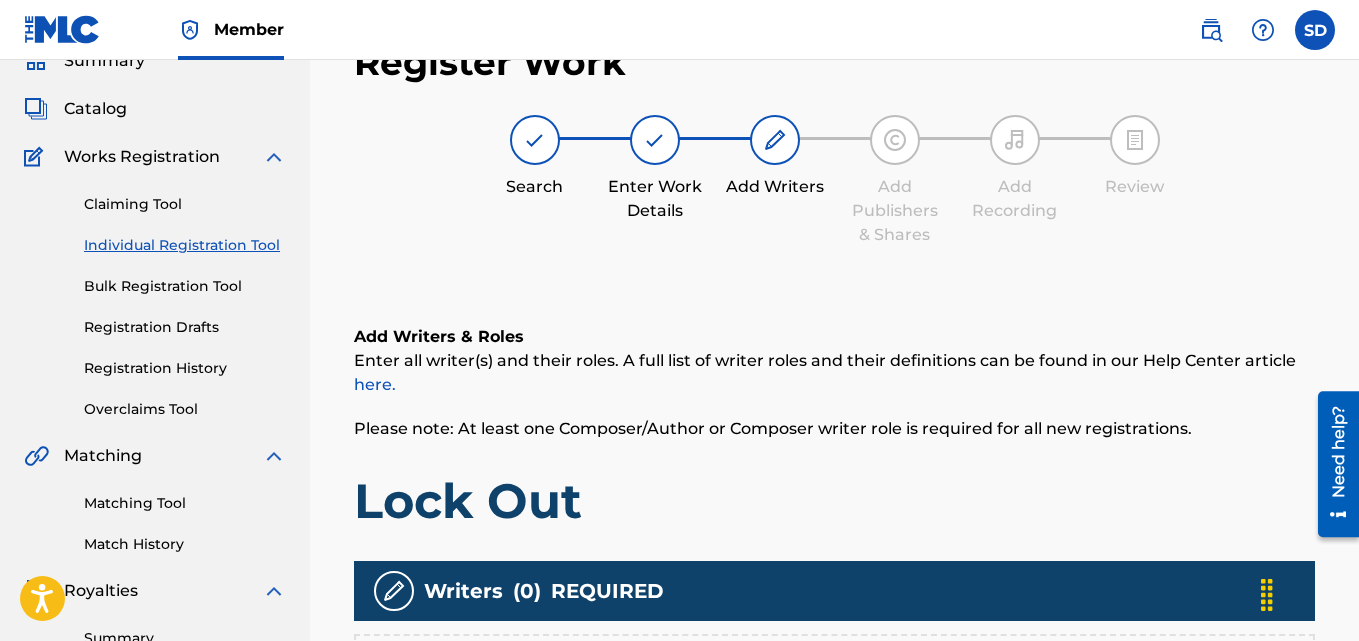 scroll, scrollTop: 599, scrollLeft: 0, axis: vertical 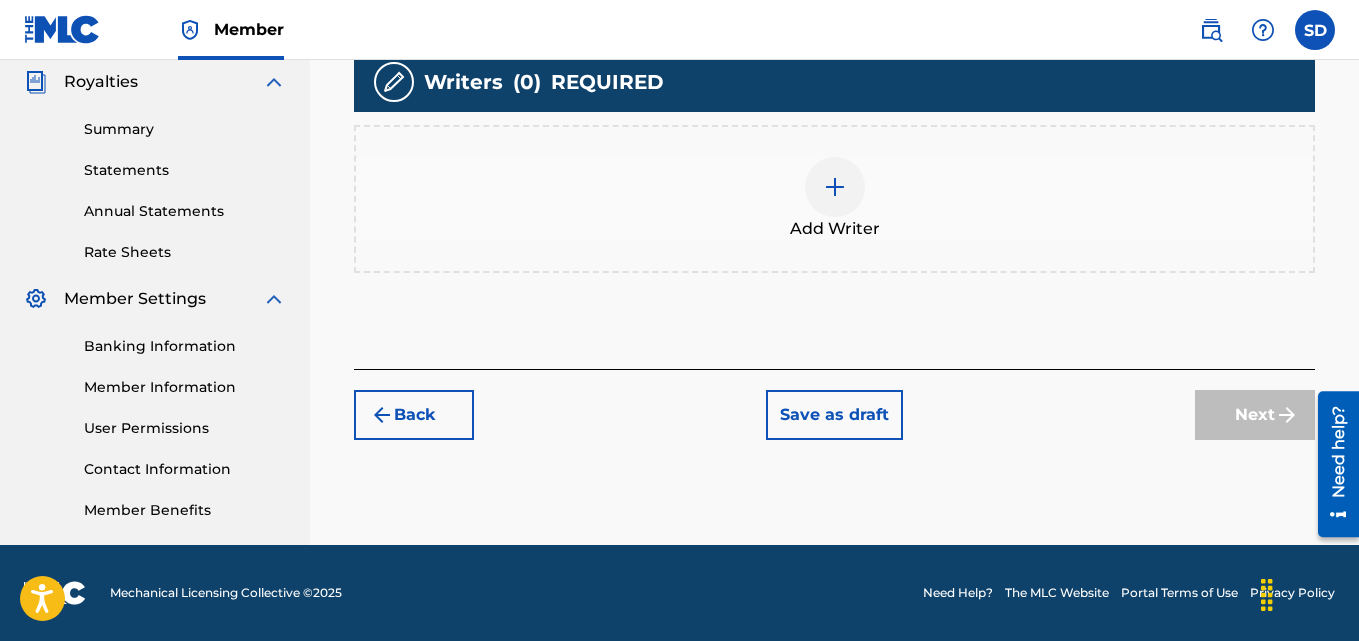 click at bounding box center [835, 187] 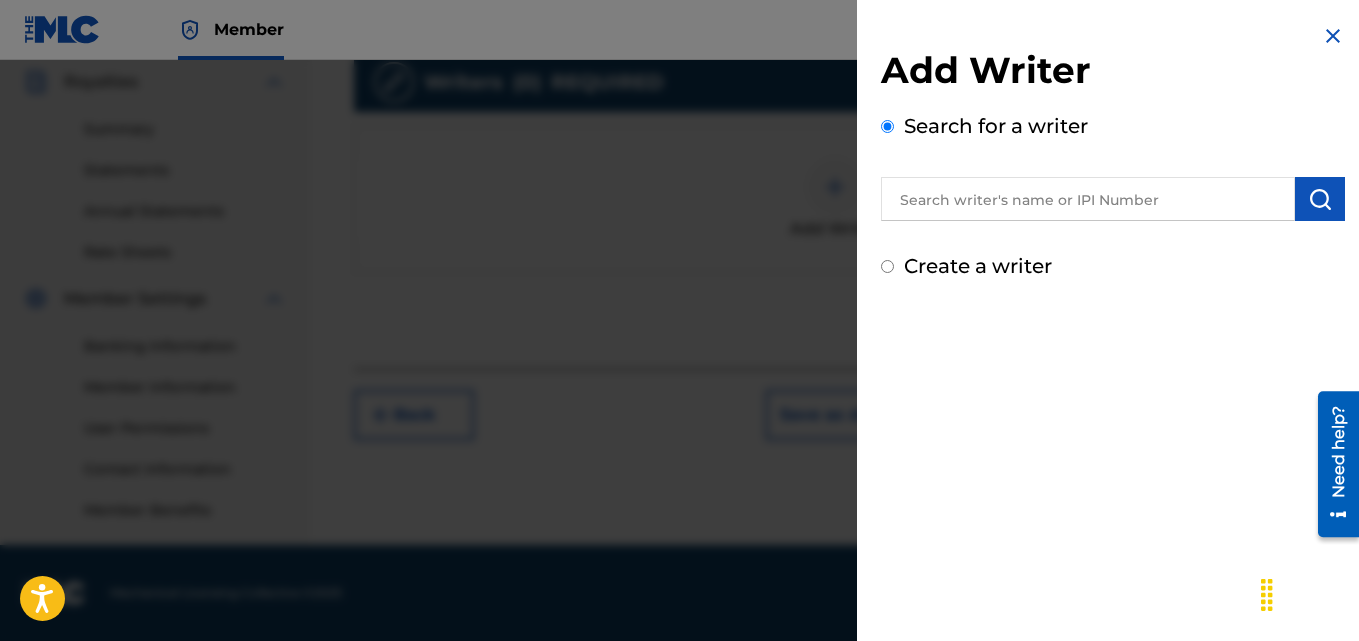 click at bounding box center [1088, 199] 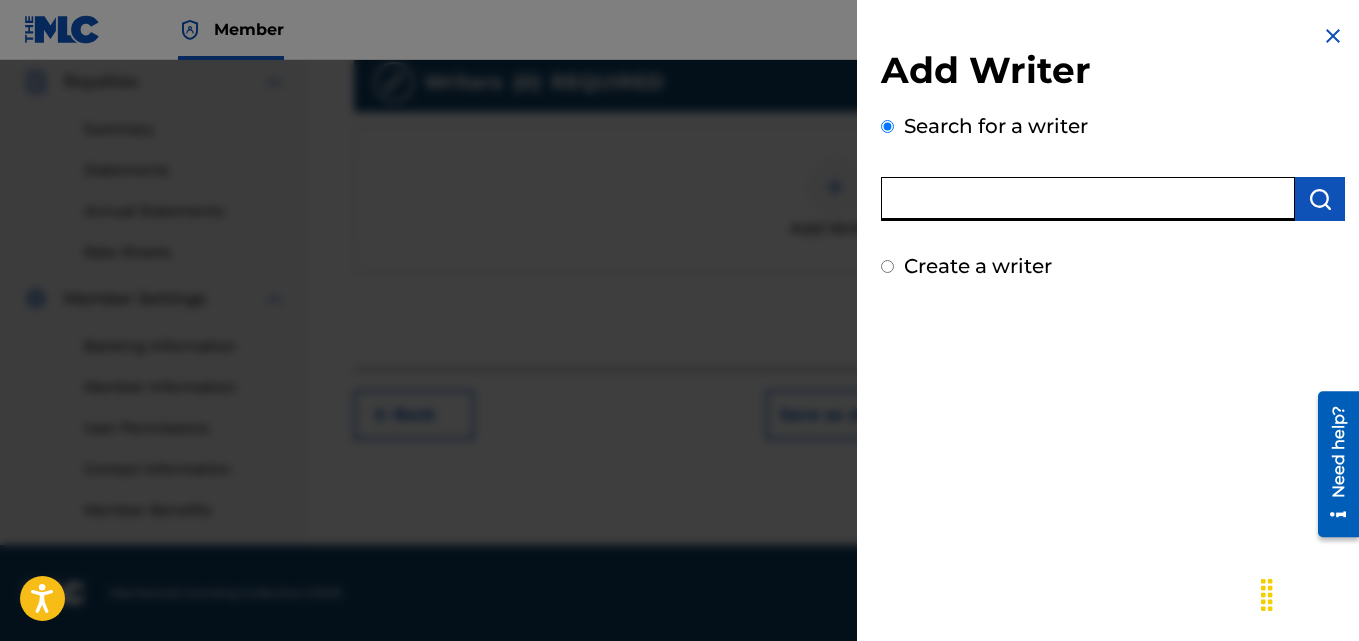 type on "[NAME] [LAST]" 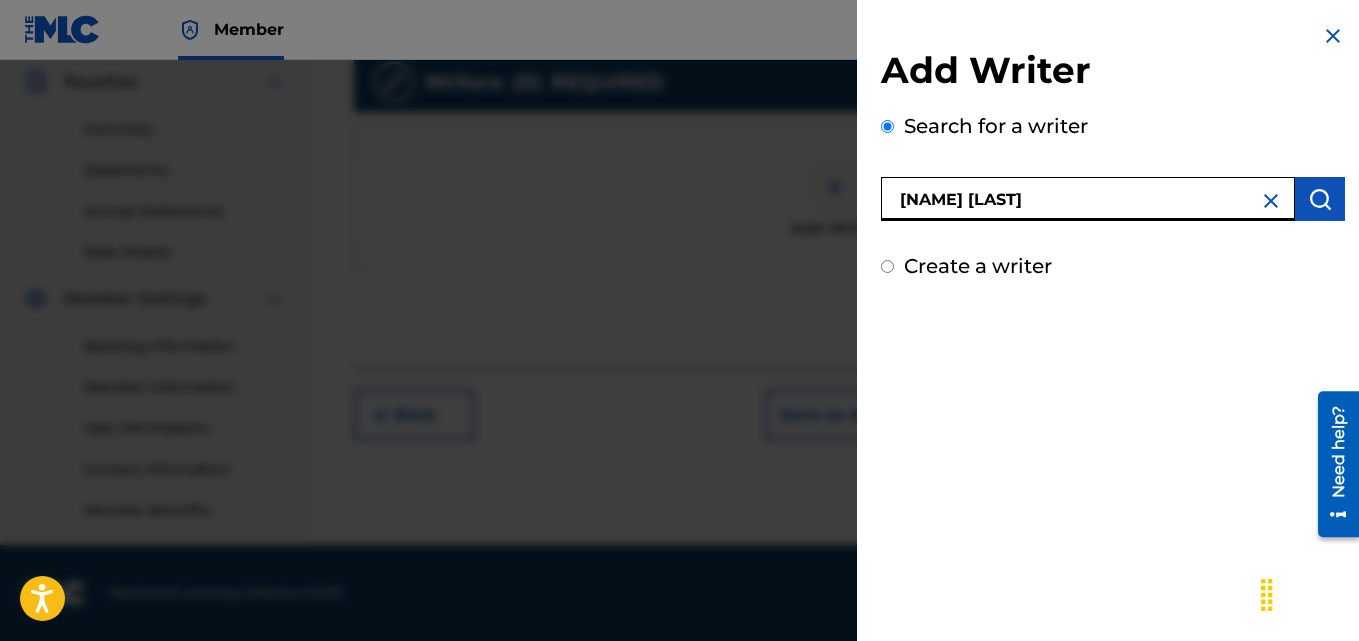 type 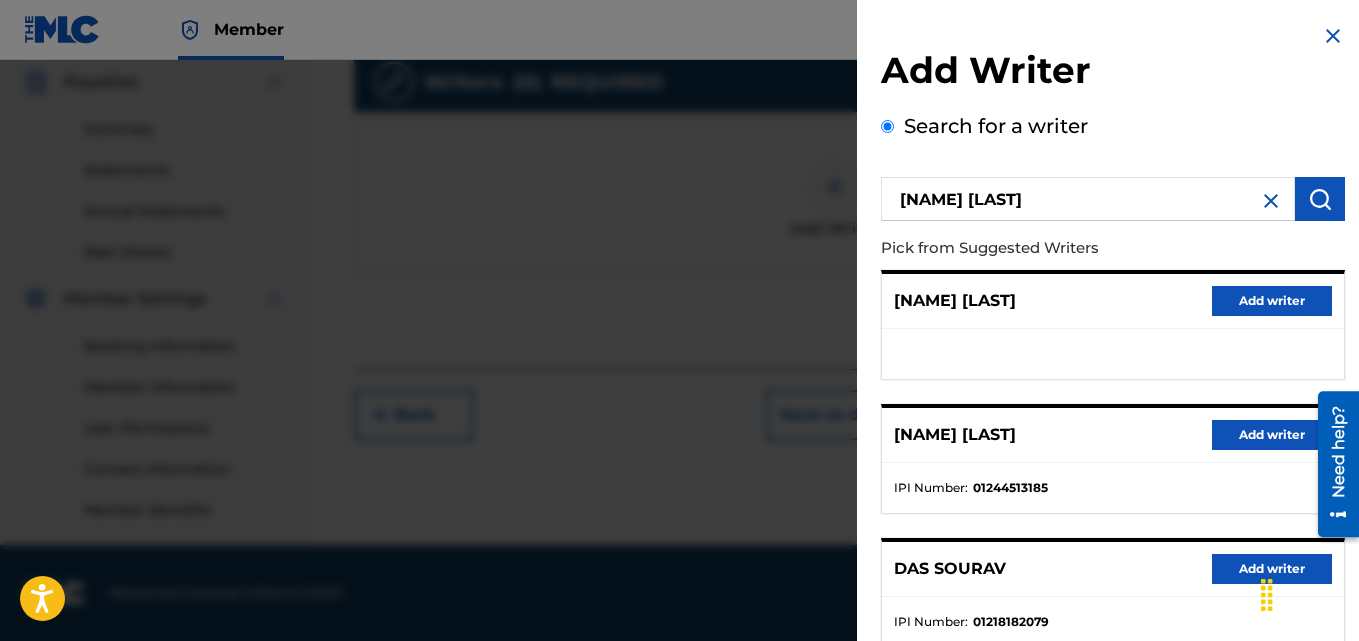 click on "Add writer" at bounding box center (1272, 435) 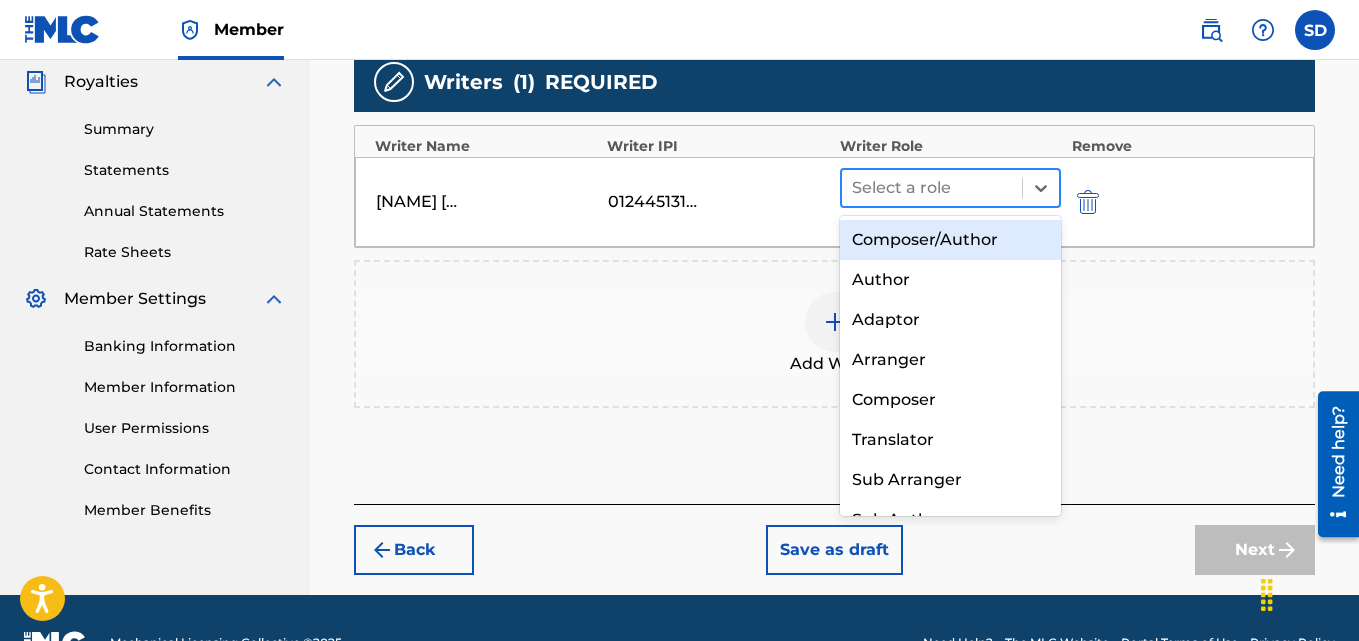 click at bounding box center (932, 188) 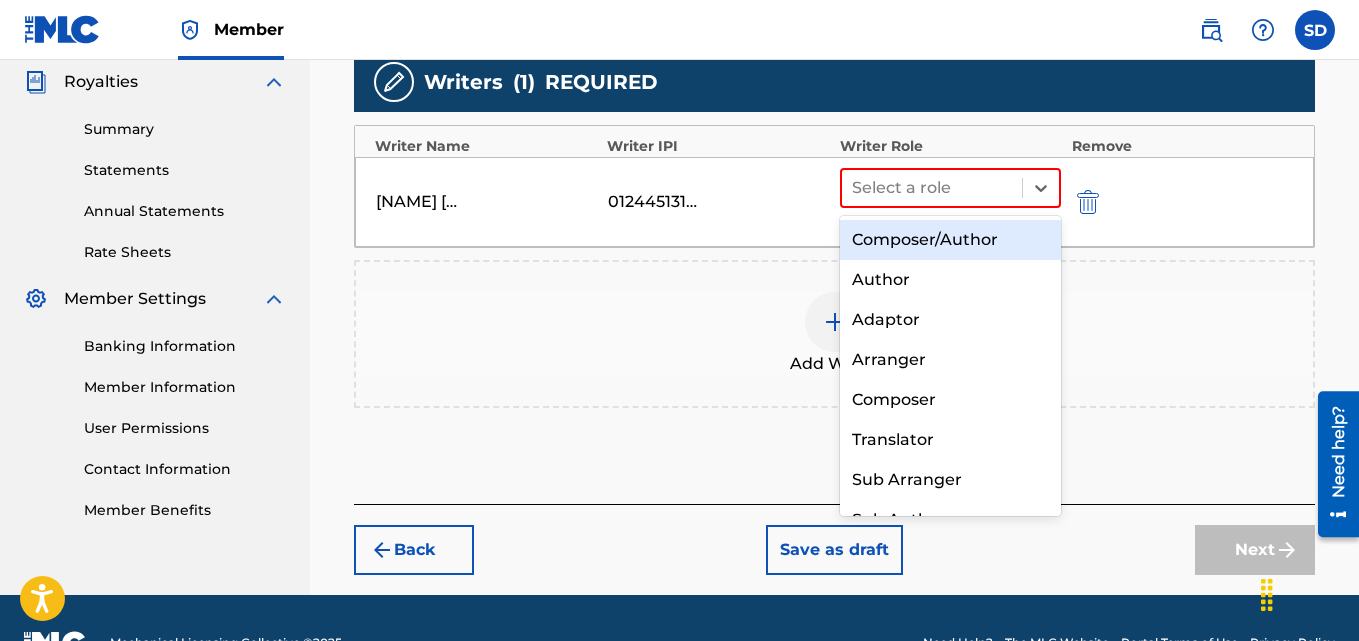 click on "Composer/Author" at bounding box center [951, 240] 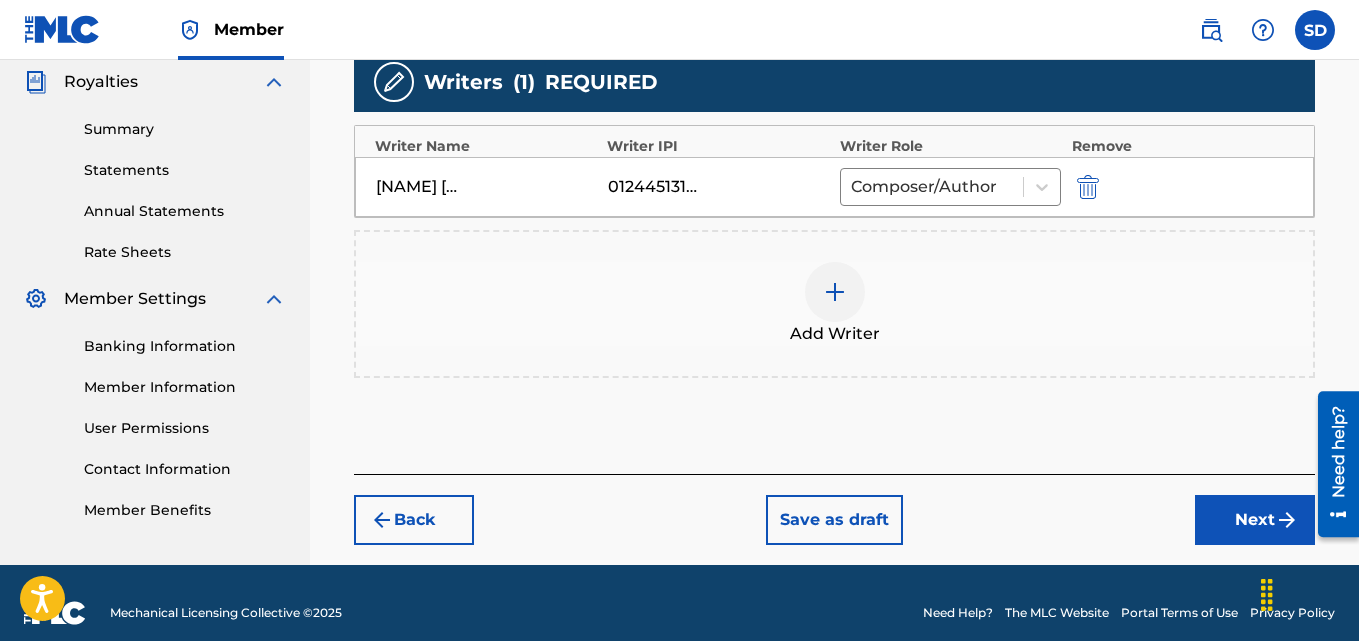 click on "Next" at bounding box center [1255, 520] 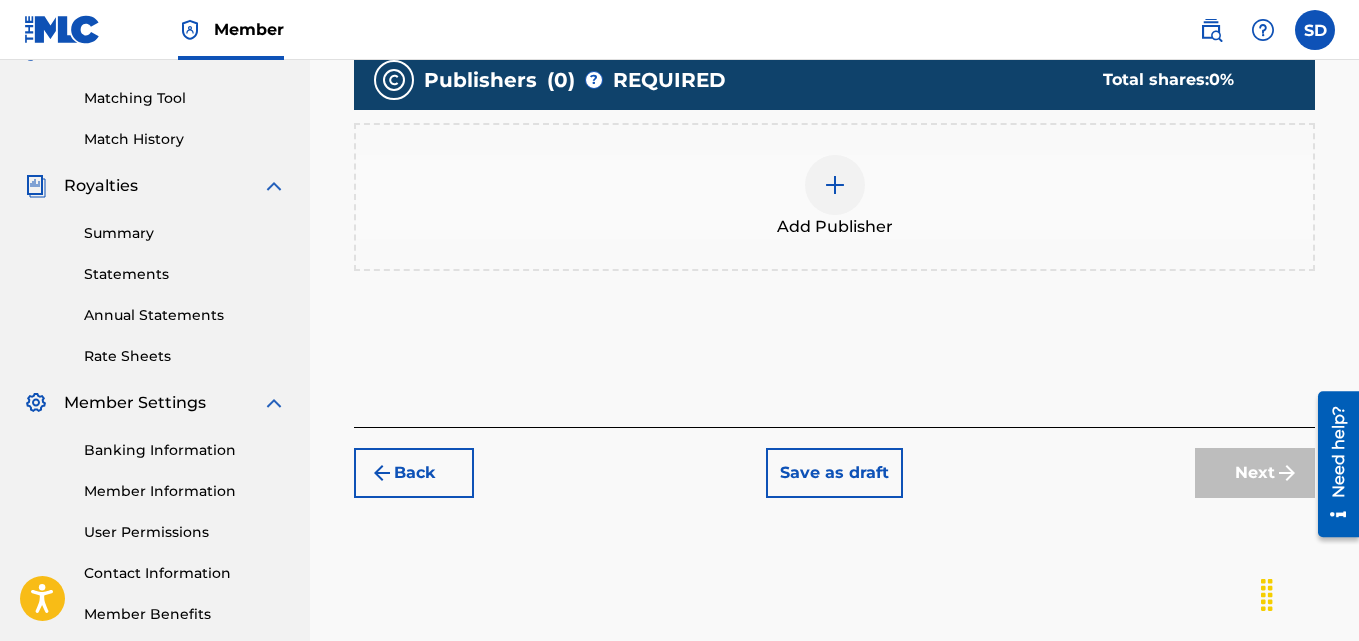 scroll, scrollTop: 515, scrollLeft: 0, axis: vertical 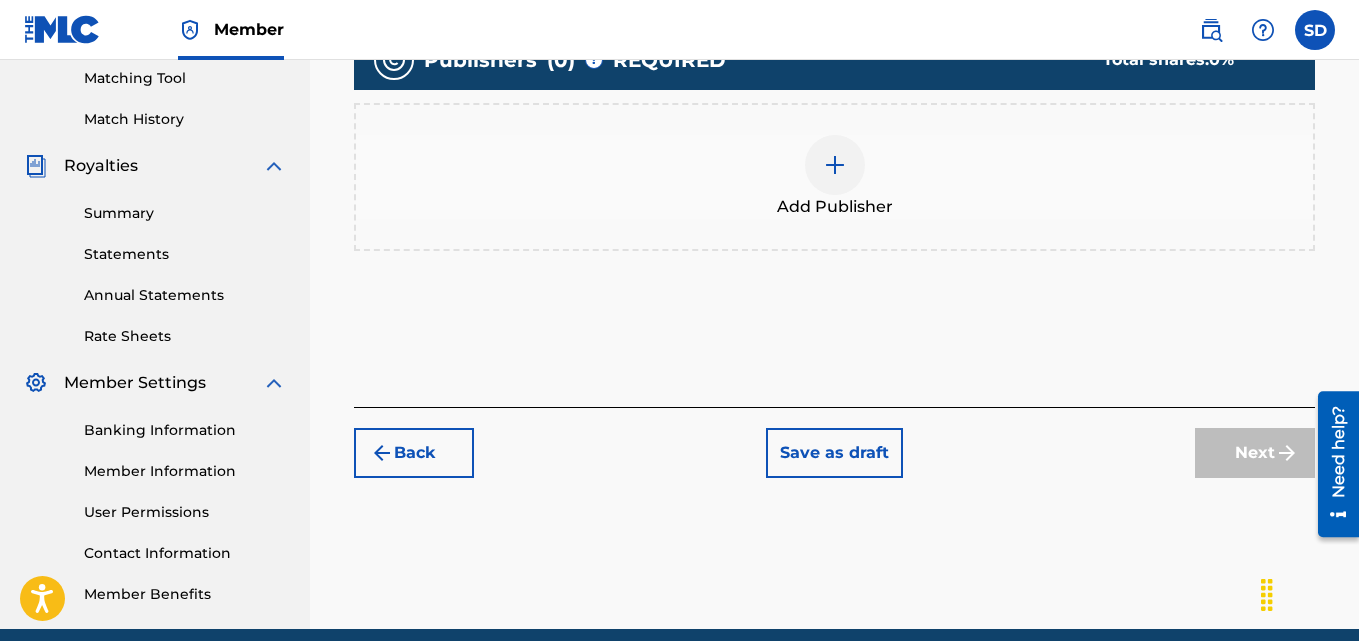 click at bounding box center (835, 165) 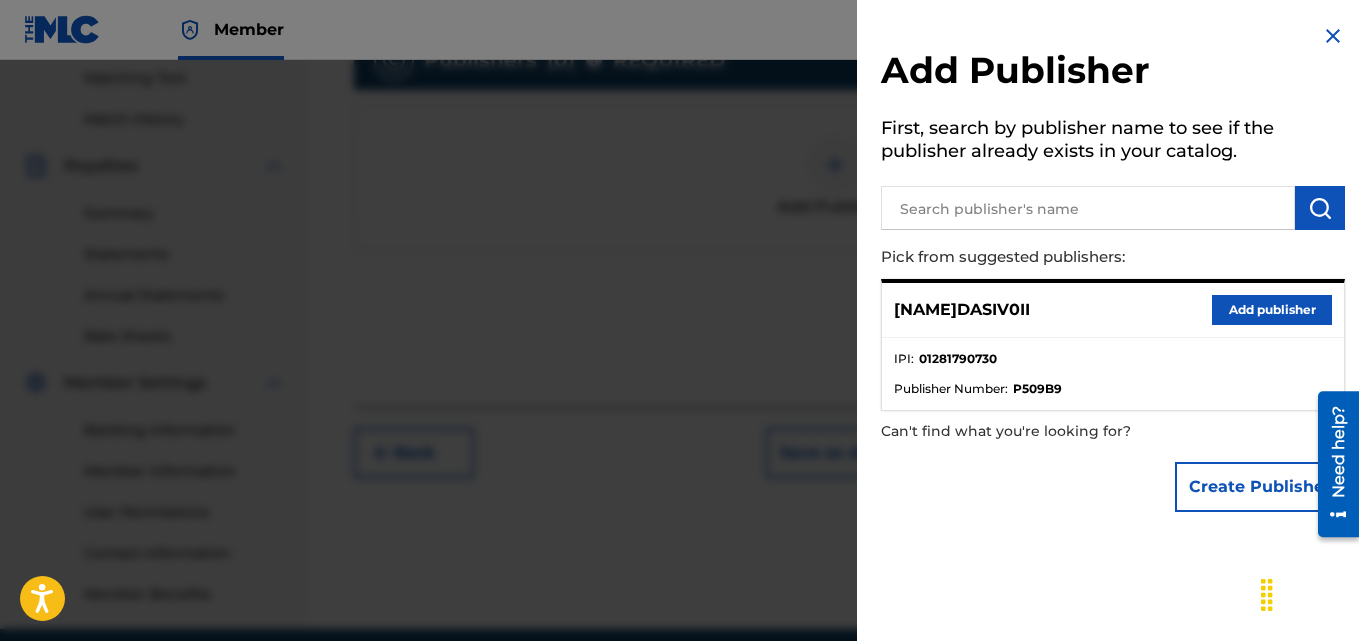 click at bounding box center [1113, 205] 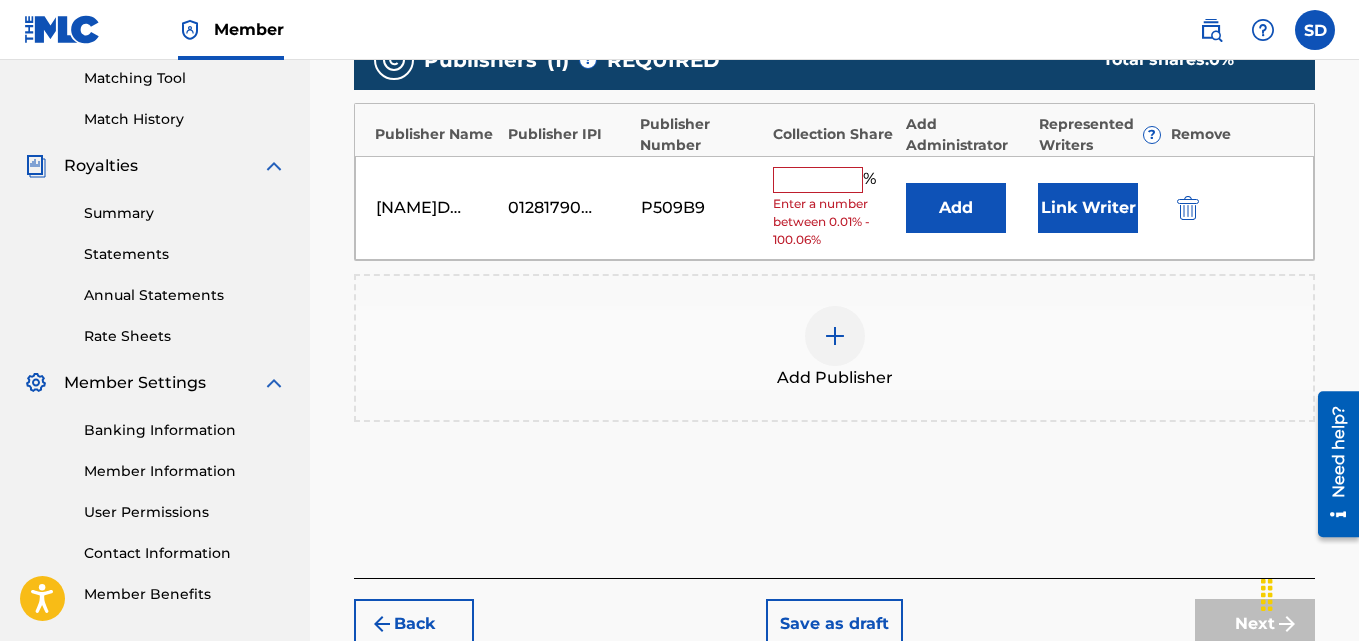 click on "[NAME]DASIV0II [IPI] P509B9 % Enter a number between 0.01% - 100.06% Add Link Writer" at bounding box center [834, 208] 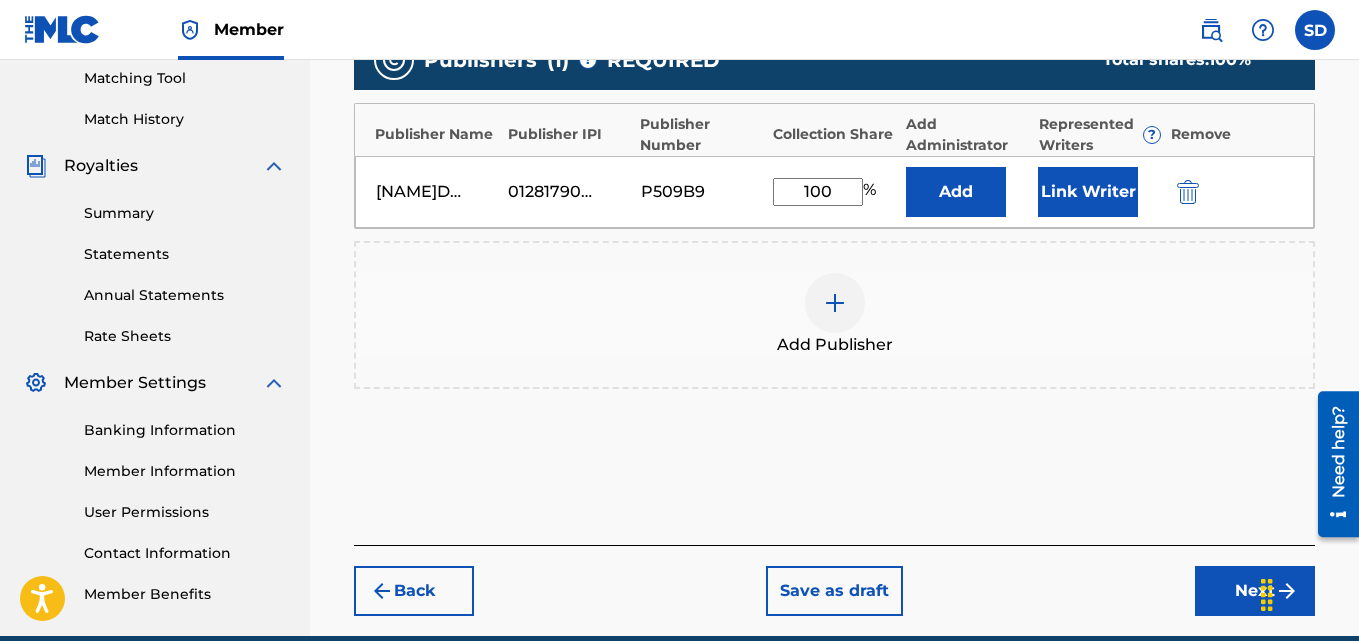 click on "Link Writer" at bounding box center (1088, 192) 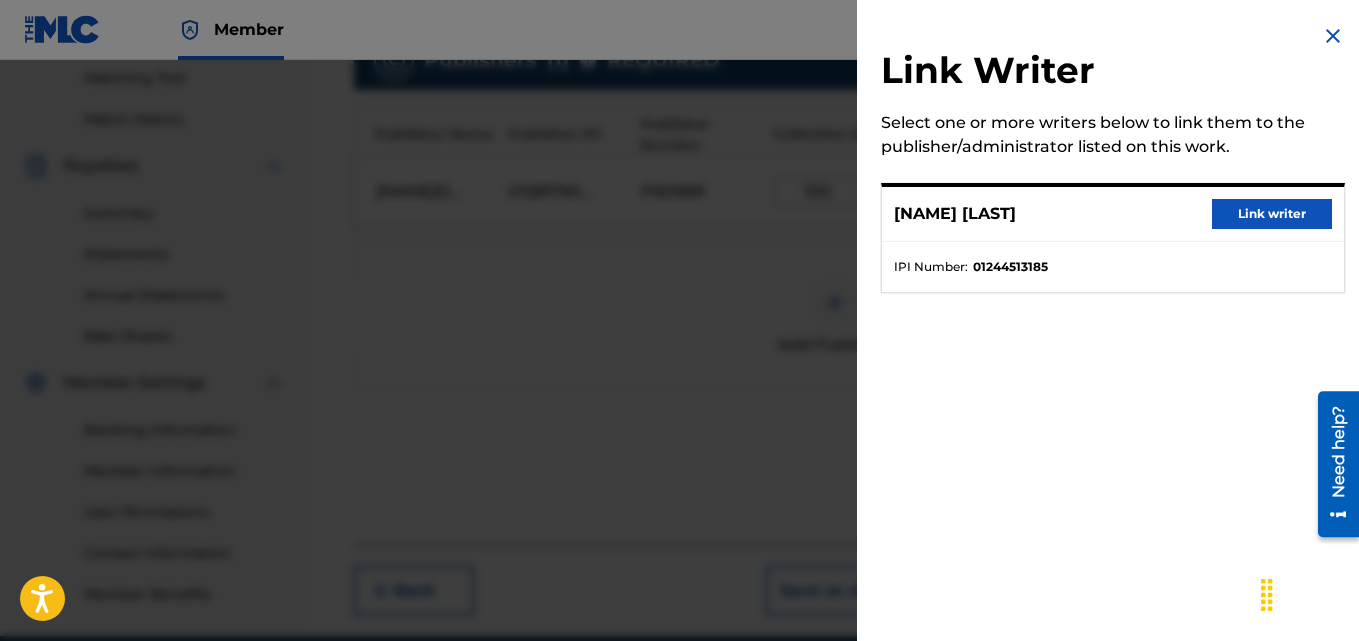 click on "Link writer" at bounding box center (1272, 214) 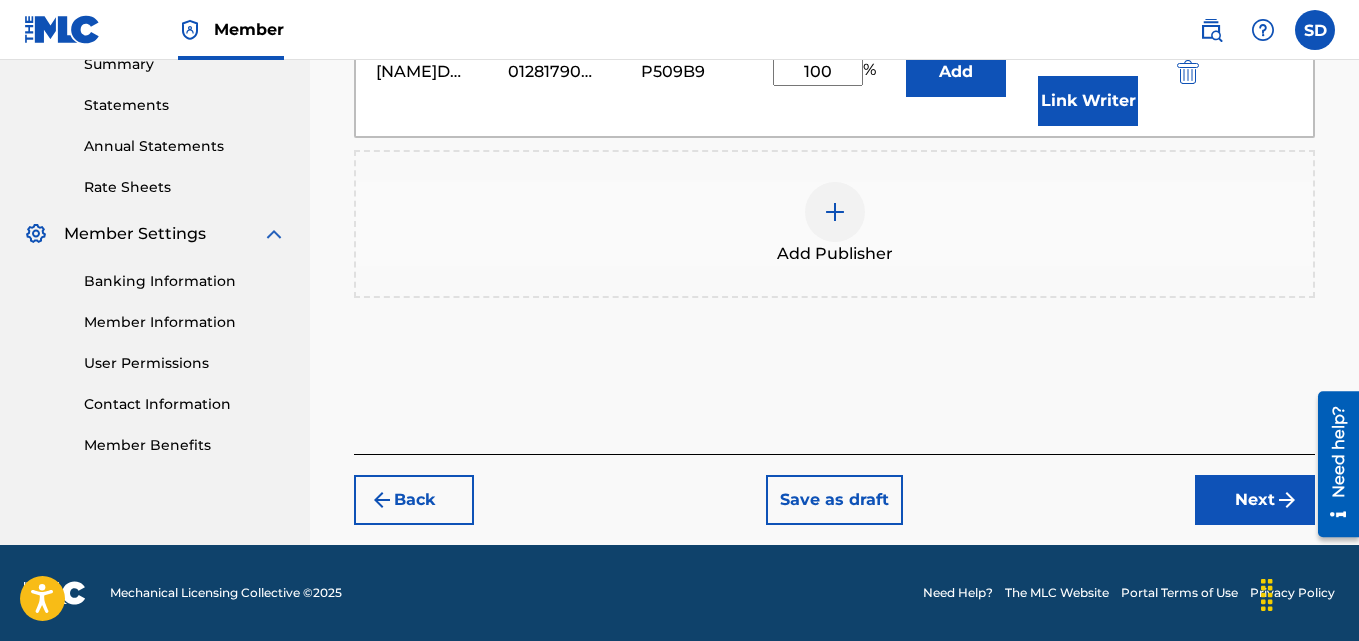 click on "Next" at bounding box center [1255, 500] 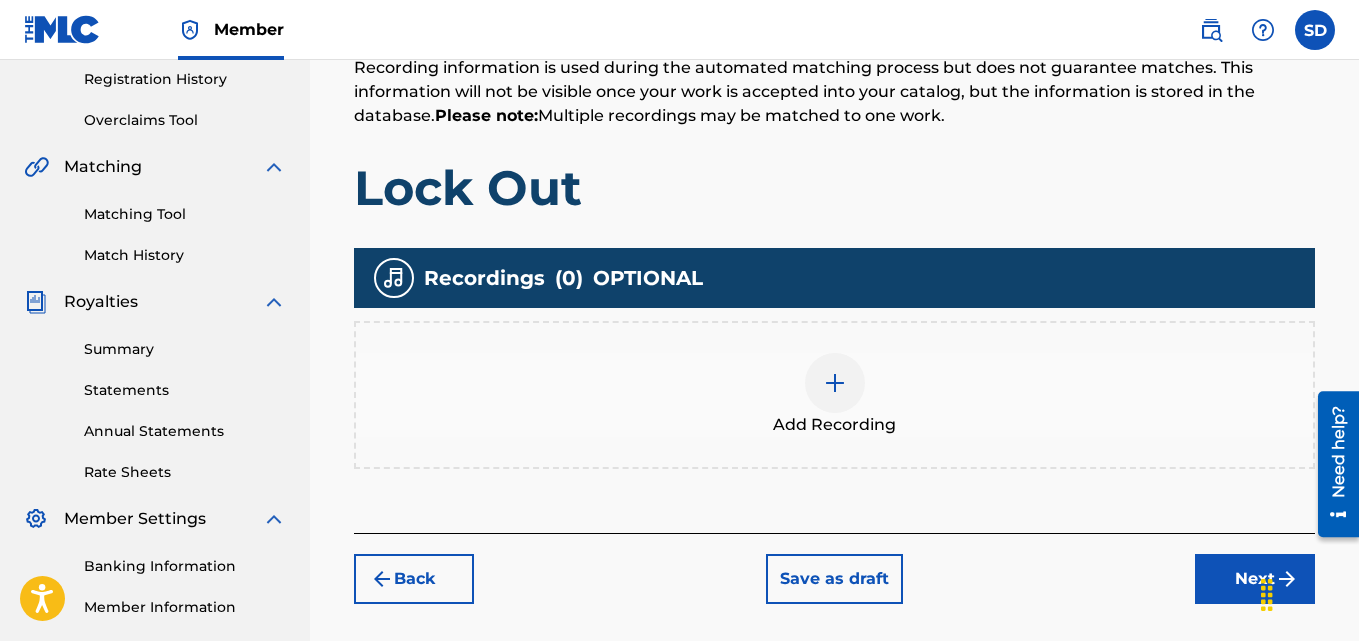 scroll, scrollTop: 382, scrollLeft: 0, axis: vertical 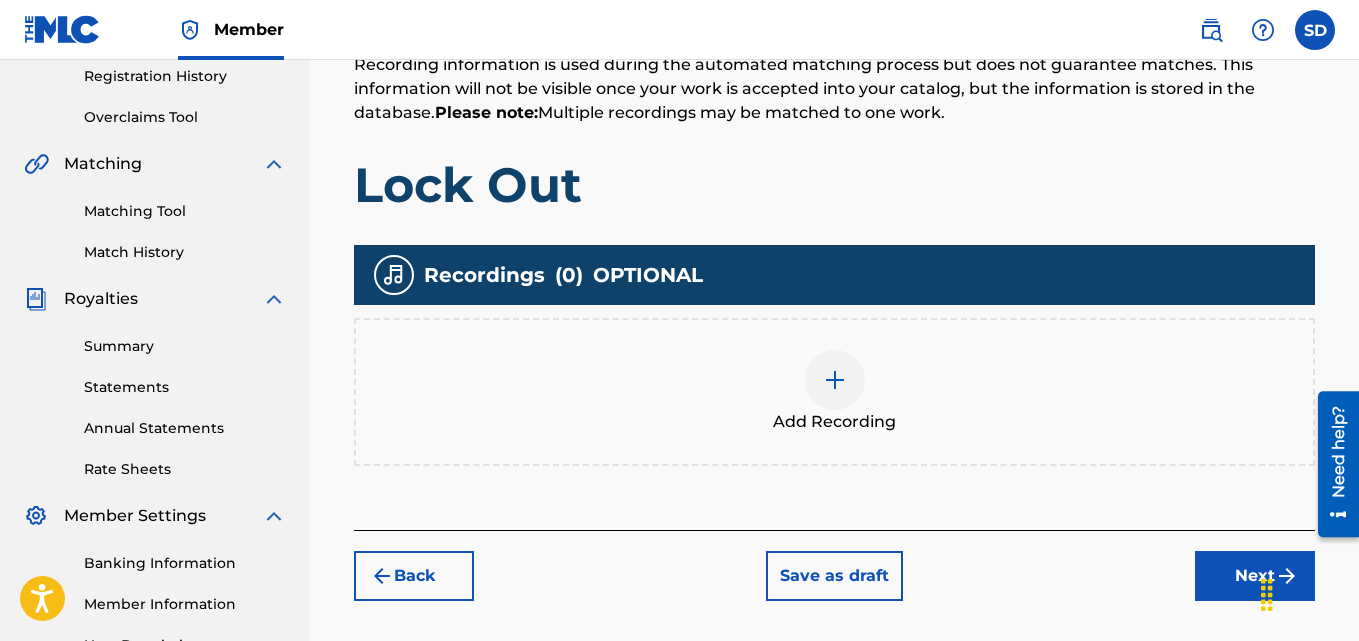 click at bounding box center (835, 380) 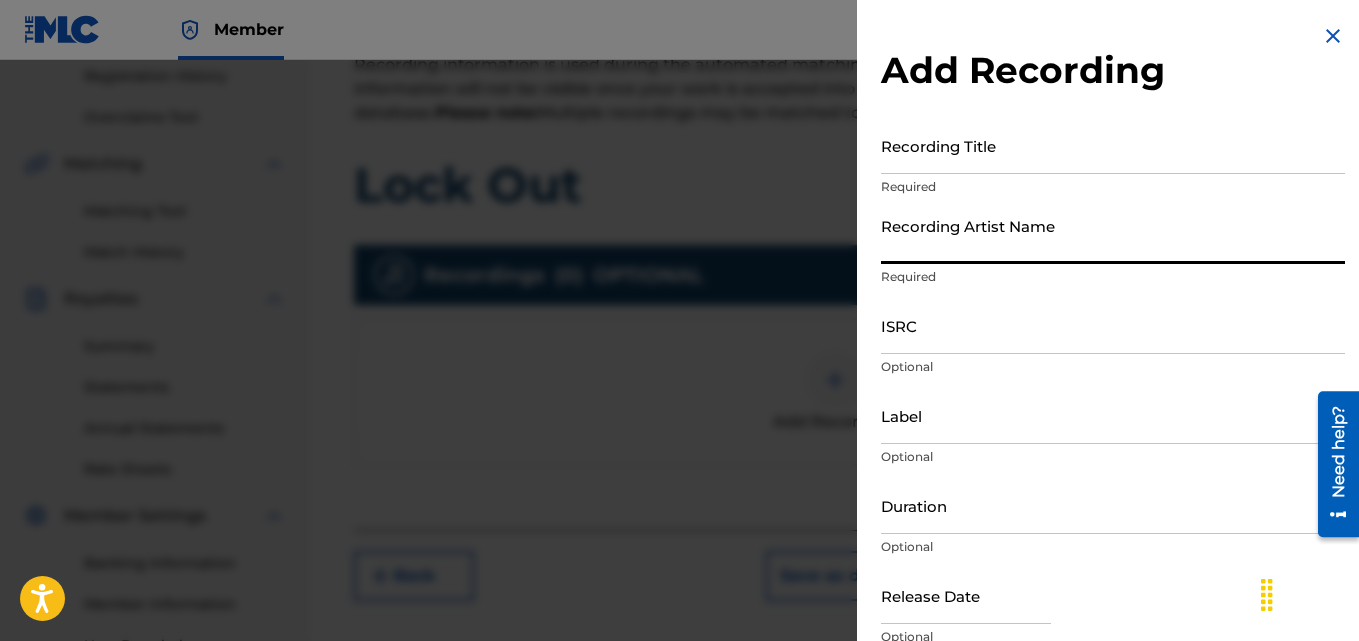 click on "Recording Artist Name" at bounding box center (1113, 235) 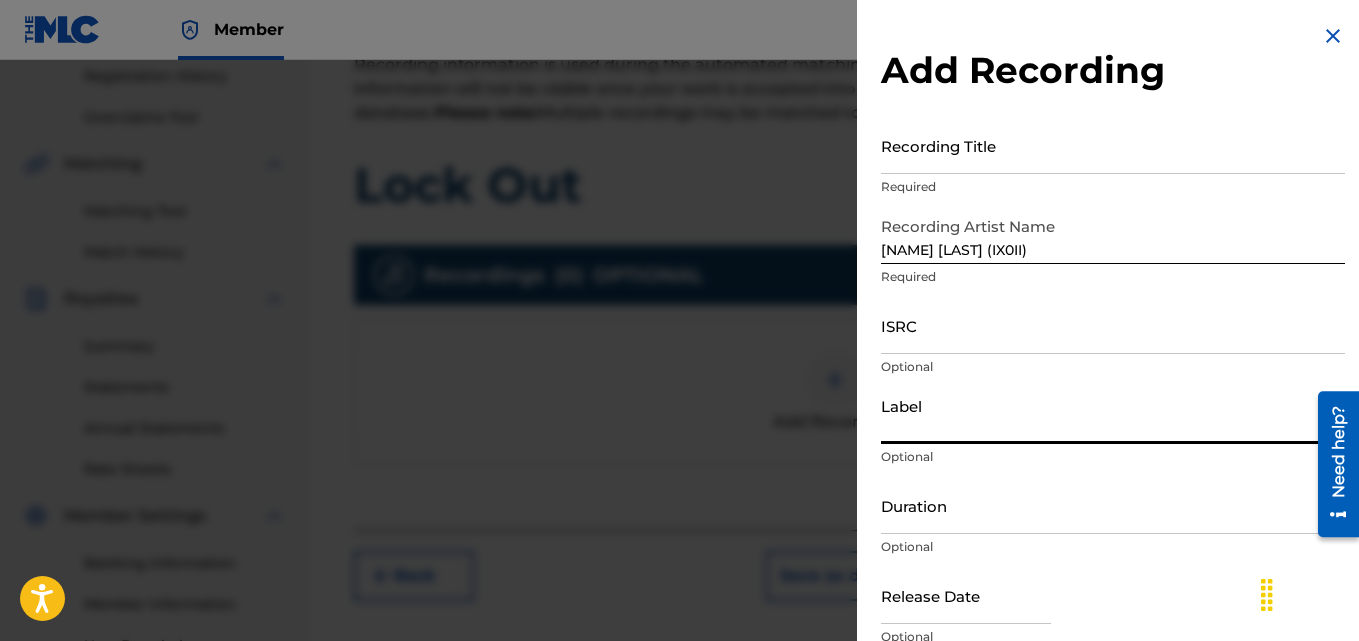 click on "Label" at bounding box center [1113, 415] 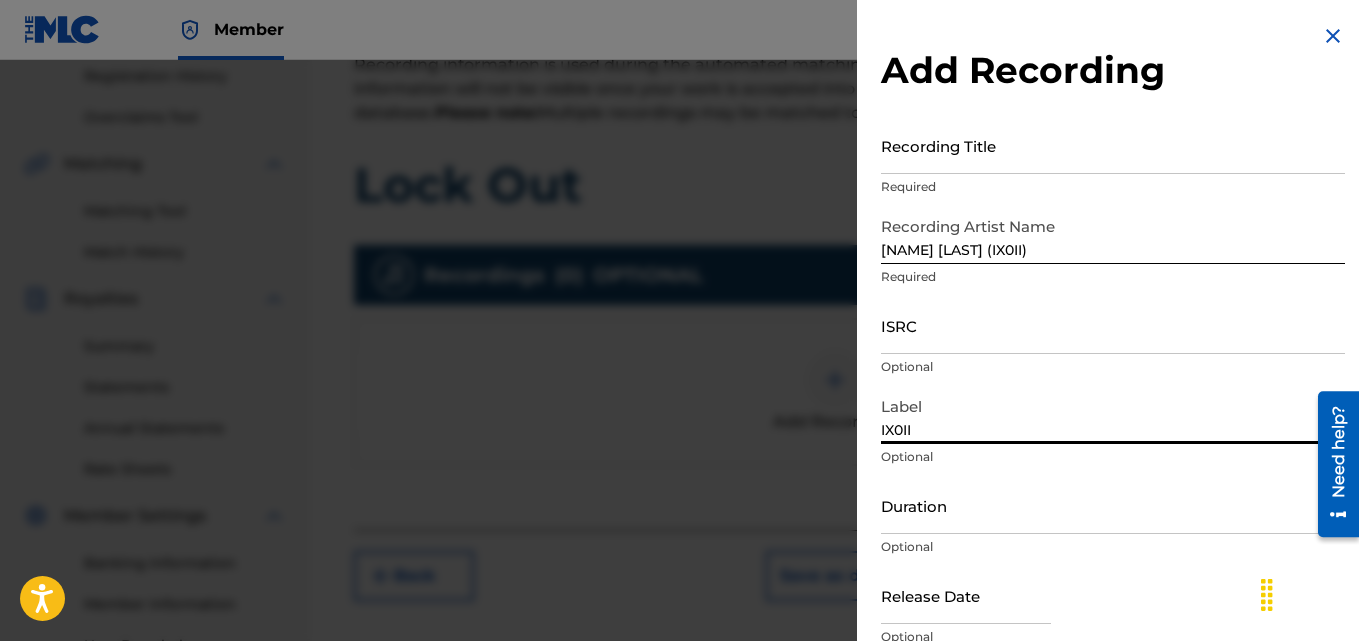 click on "Recording Title" at bounding box center (1113, 145) 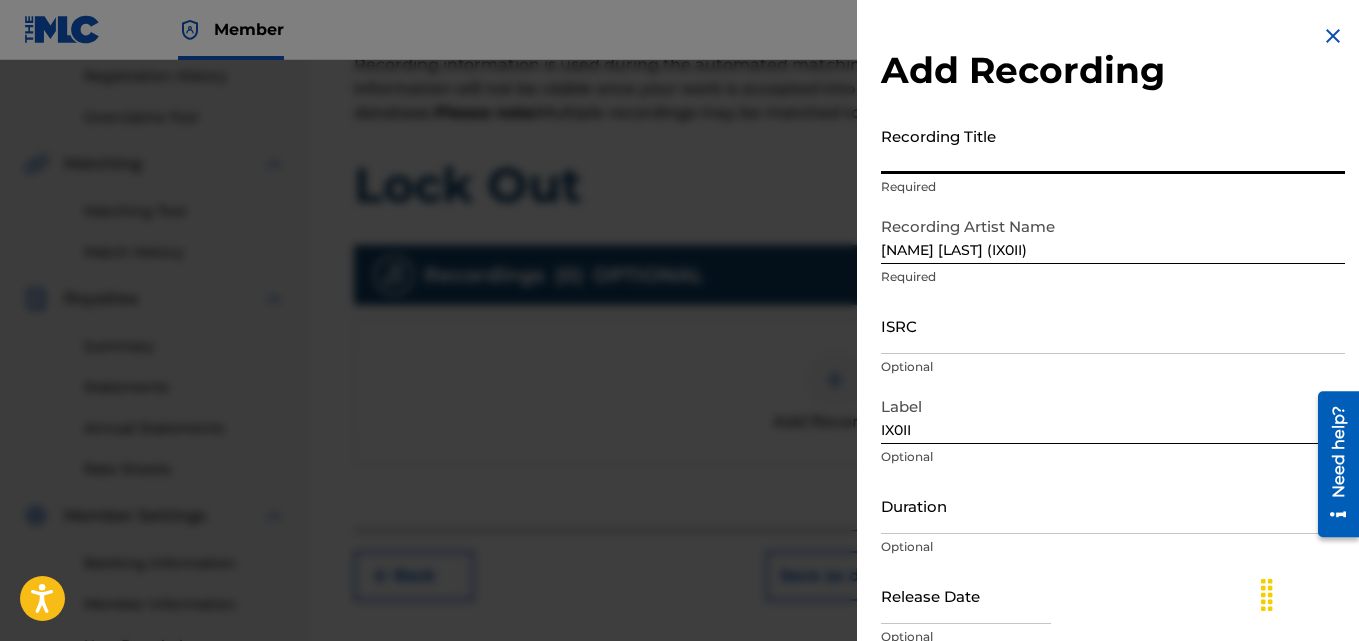 paste on "Lock Out" 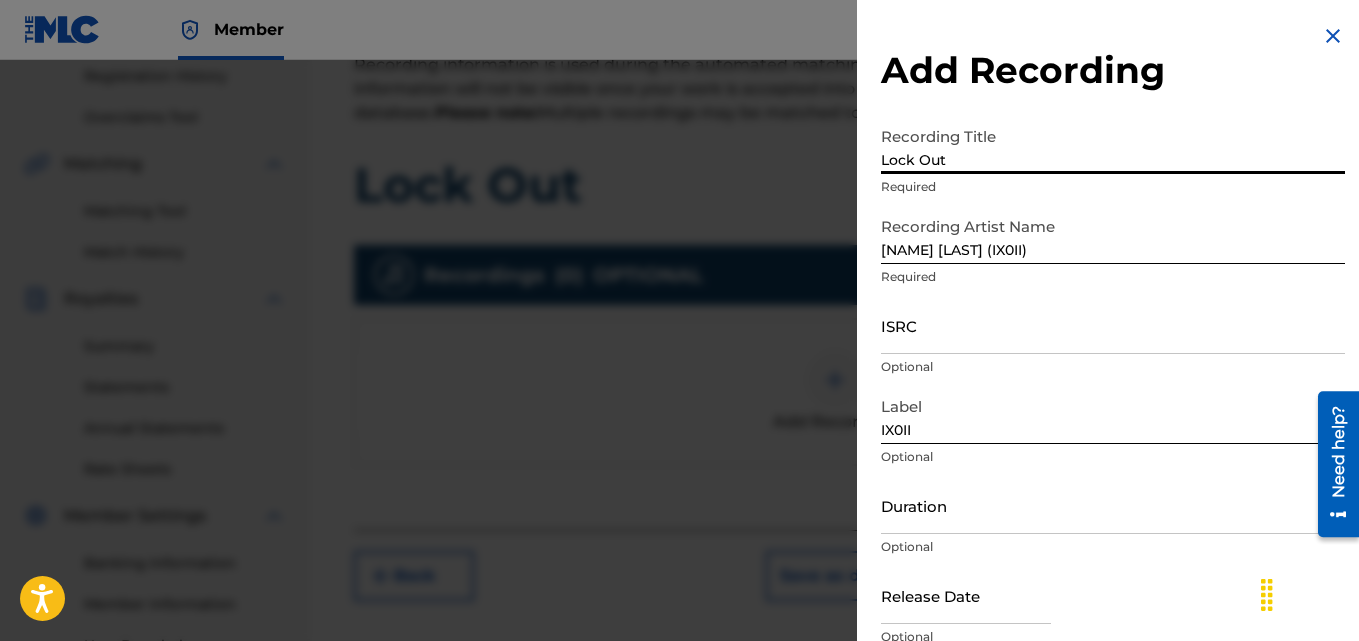 type on "Lock Out" 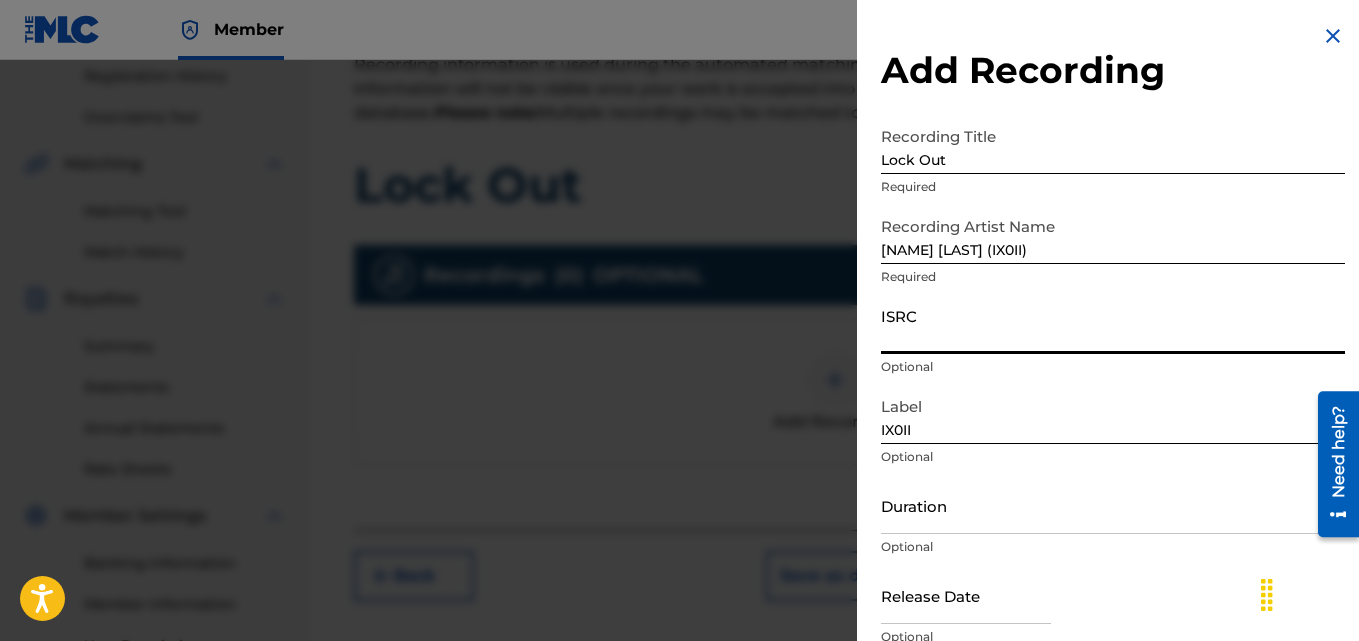click on "ISRC" at bounding box center (1113, 325) 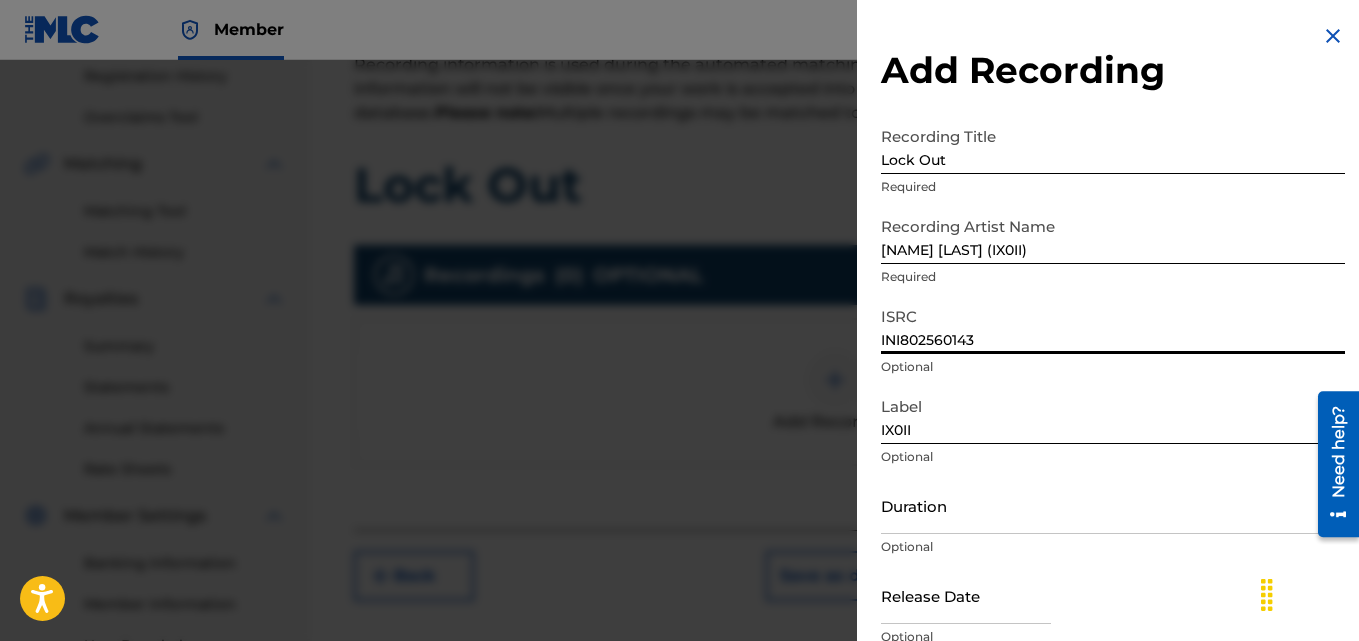 scroll, scrollTop: 599, scrollLeft: 0, axis: vertical 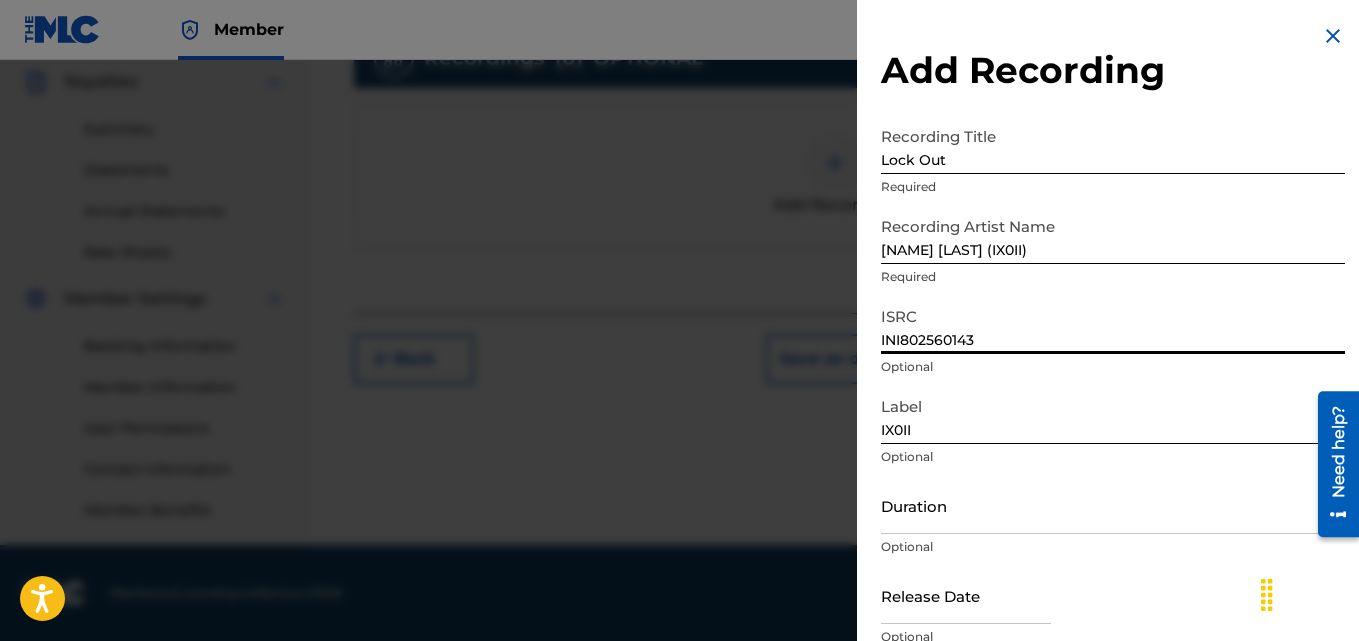 type on "INI802560143" 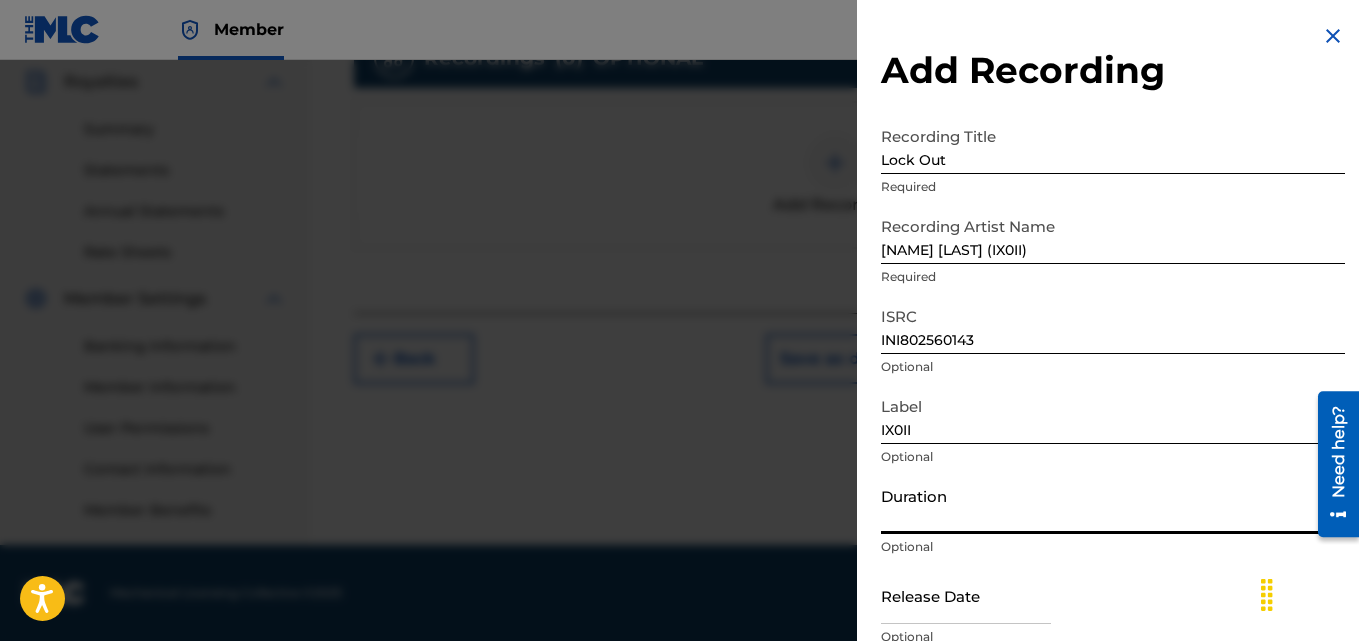 drag, startPoint x: 886, startPoint y: 509, endPoint x: 992, endPoint y: 646, distance: 173.21951 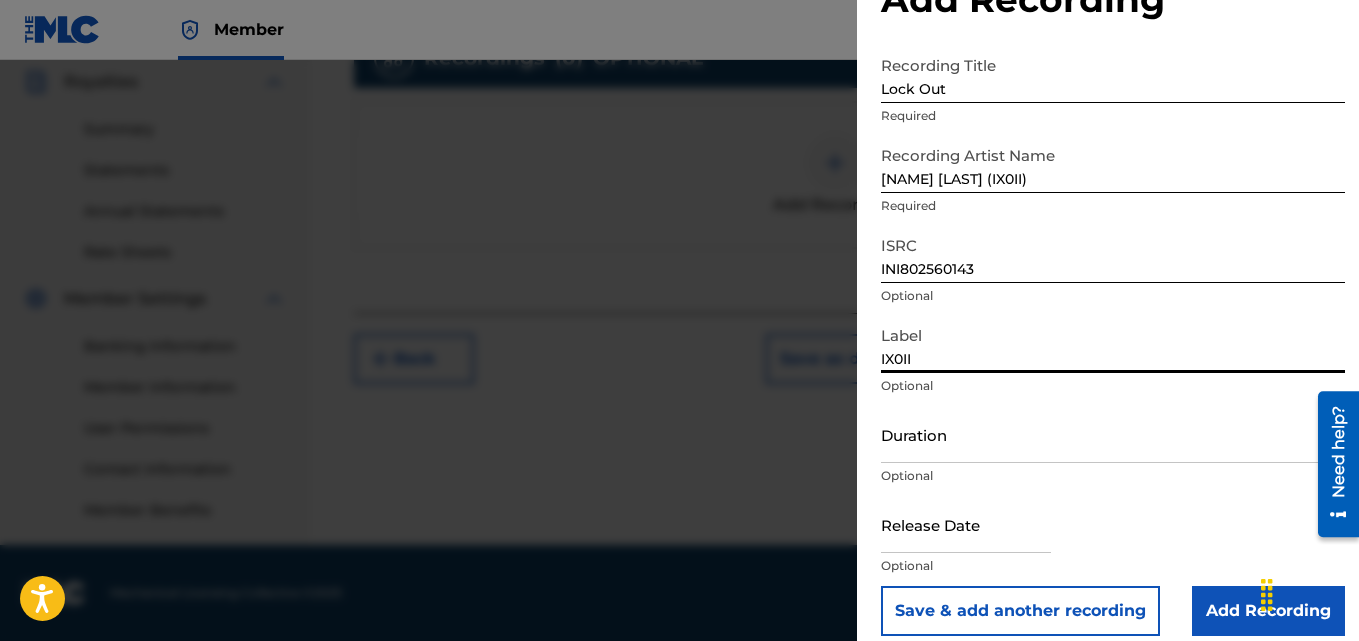 scroll, scrollTop: 90, scrollLeft: 0, axis: vertical 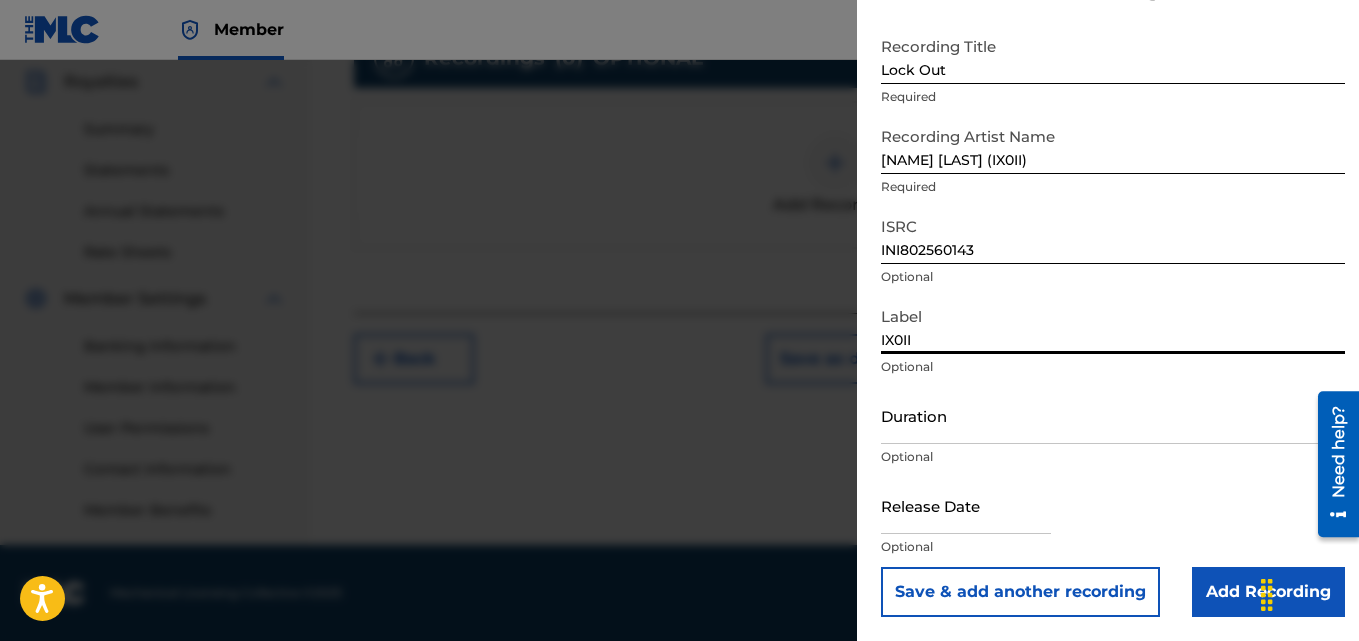 drag, startPoint x: 881, startPoint y: 424, endPoint x: 1060, endPoint y: 652, distance: 289.87067 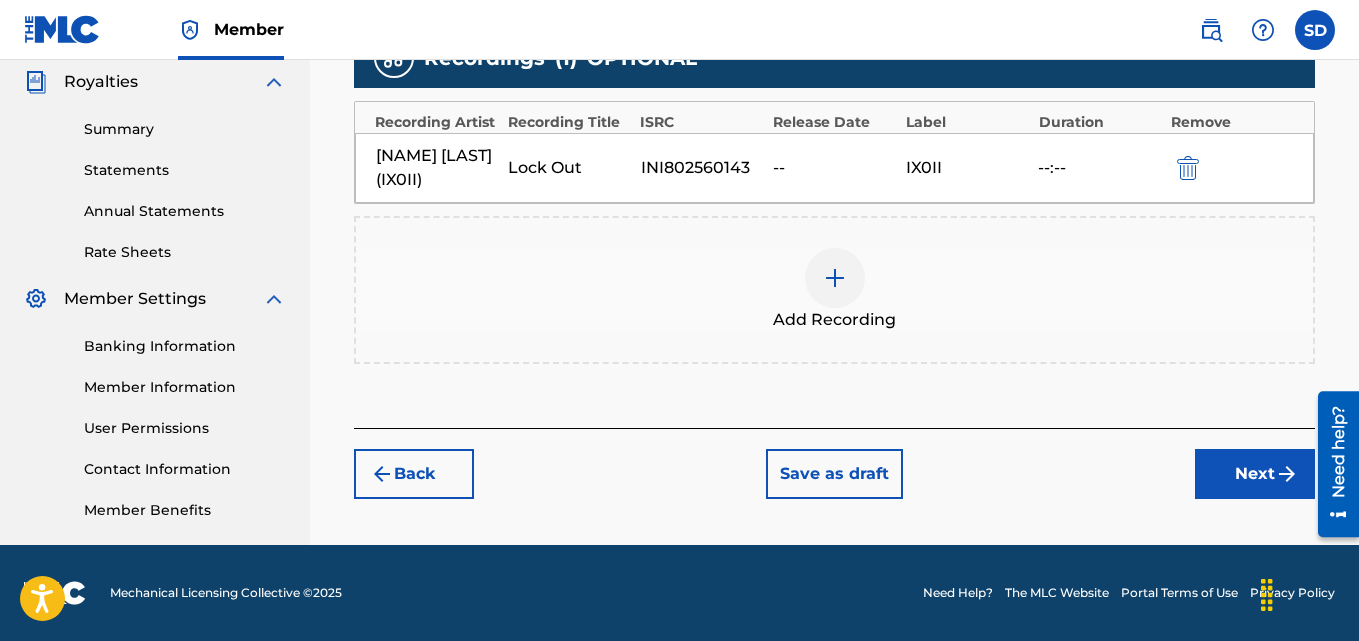 click on "Next" at bounding box center [1255, 474] 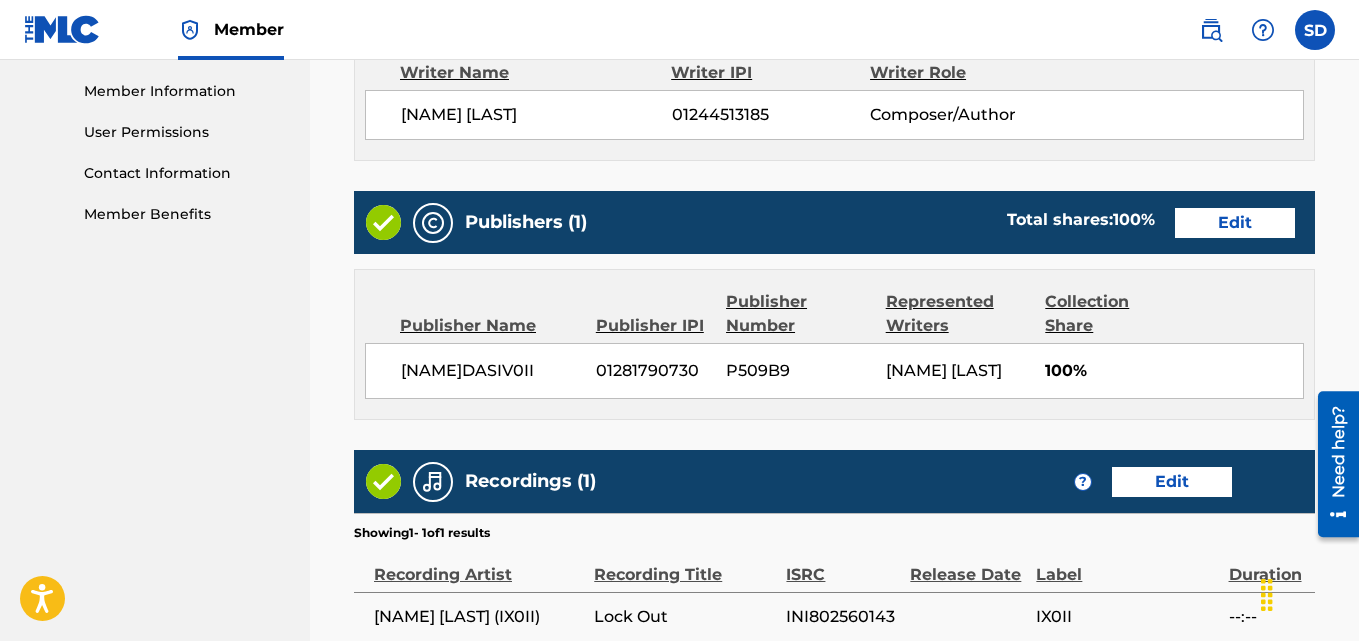 scroll, scrollTop: 1114, scrollLeft: 0, axis: vertical 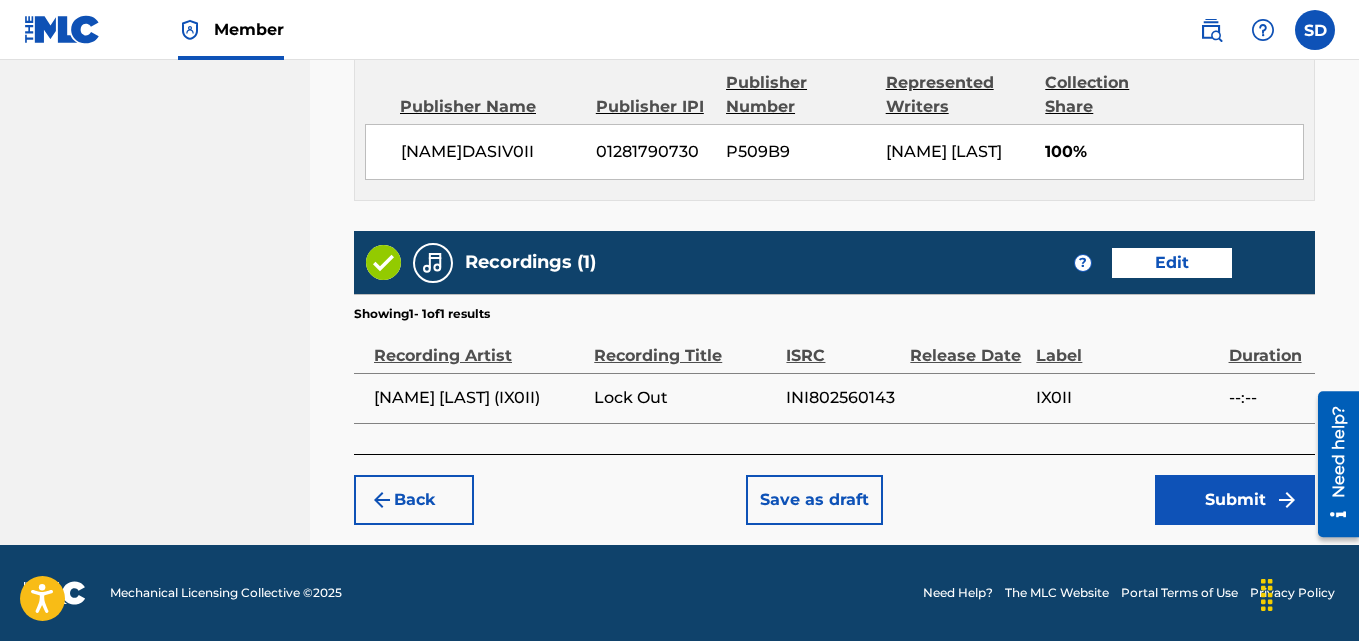 click on "Submit" at bounding box center (1235, 500) 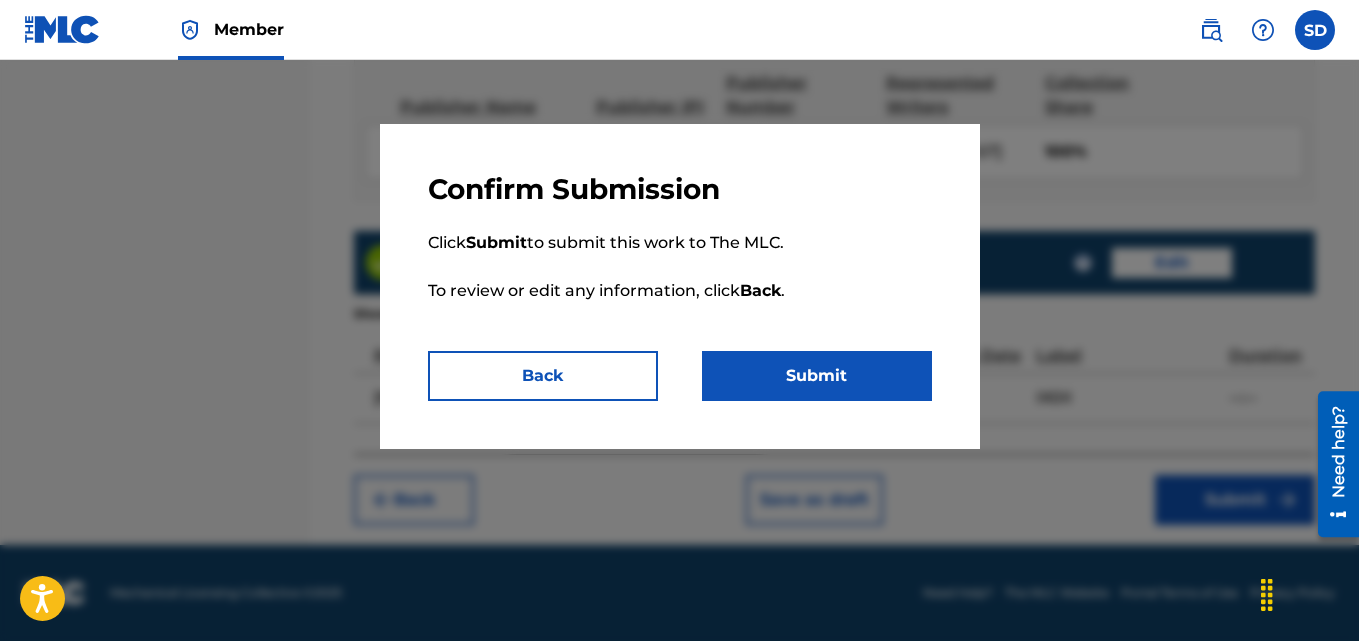 click on "Submit" at bounding box center [817, 376] 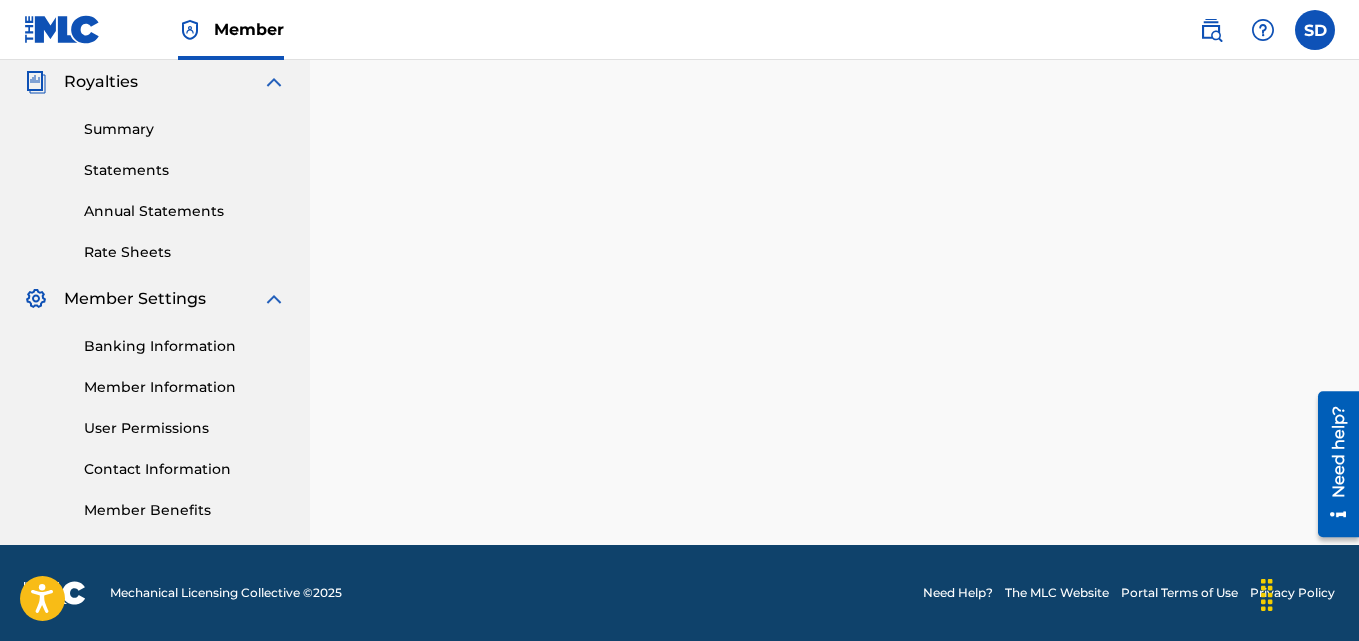 scroll, scrollTop: 0, scrollLeft: 0, axis: both 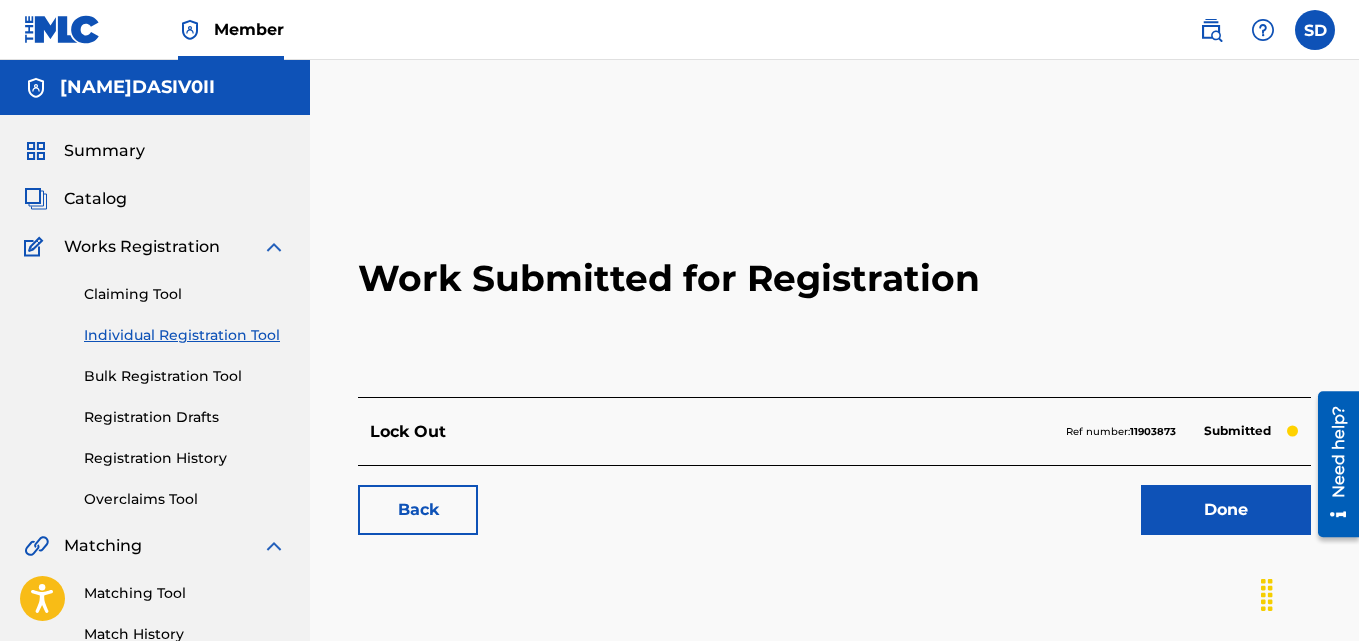 click on "Done" at bounding box center (1226, 510) 